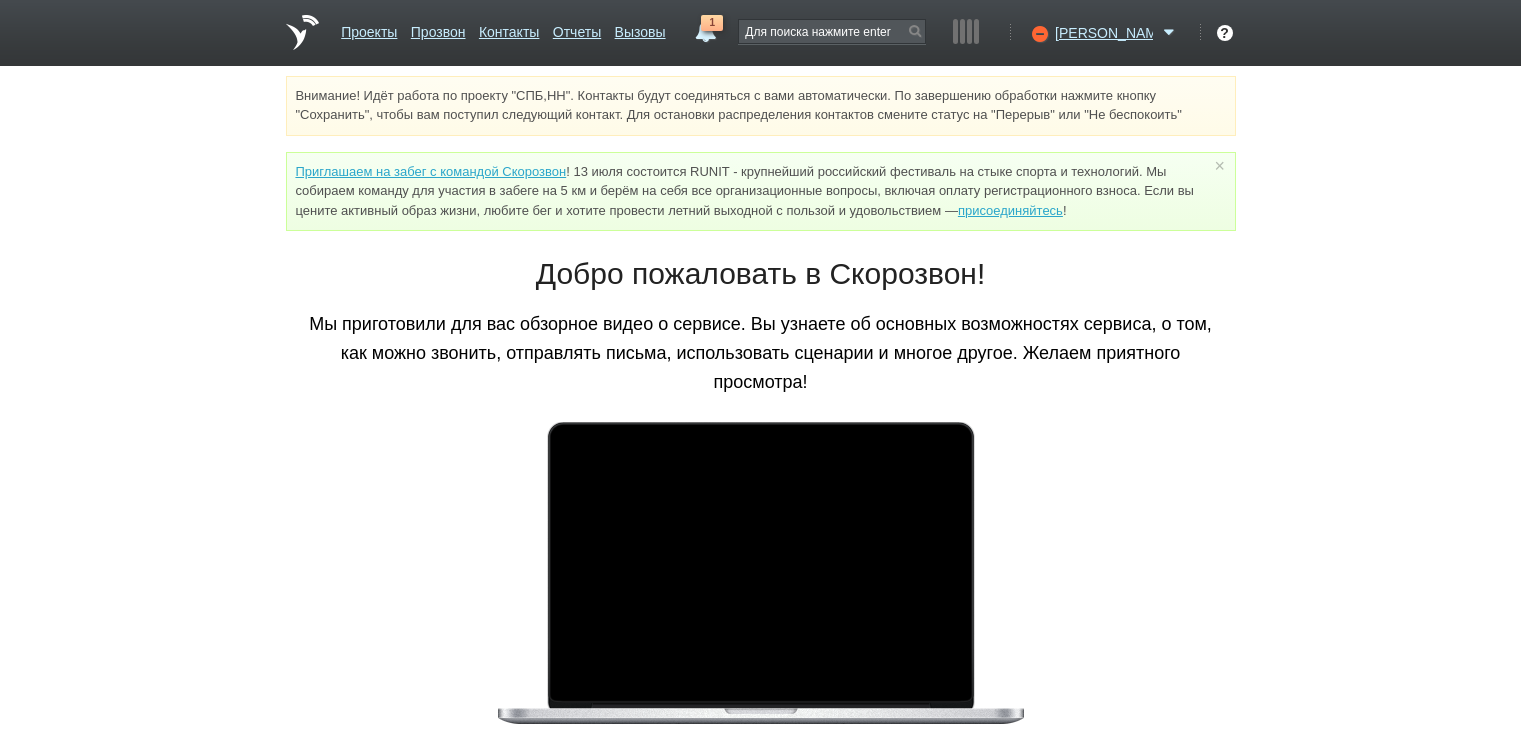 scroll, scrollTop: 0, scrollLeft: 0, axis: both 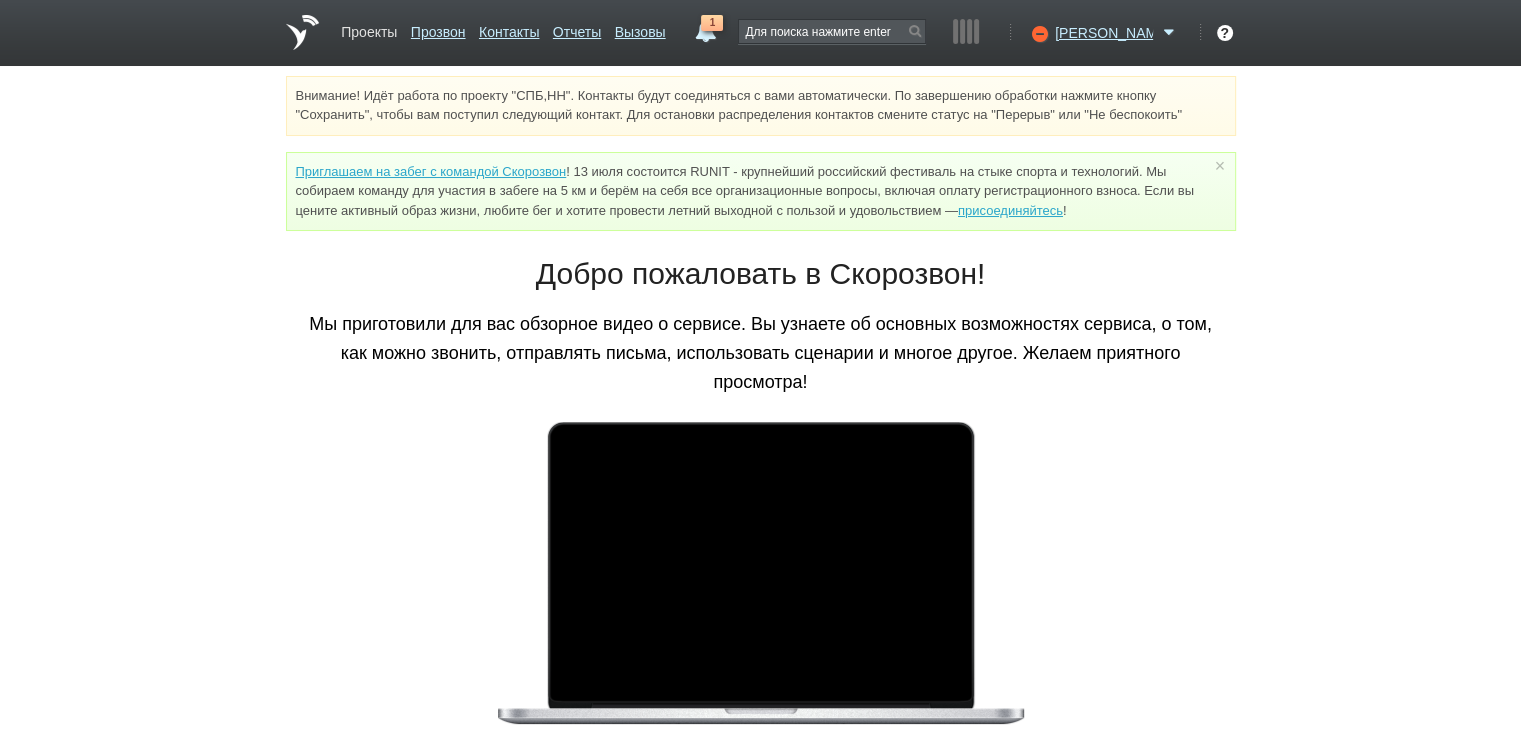 click on "Проекты" at bounding box center (369, 28) 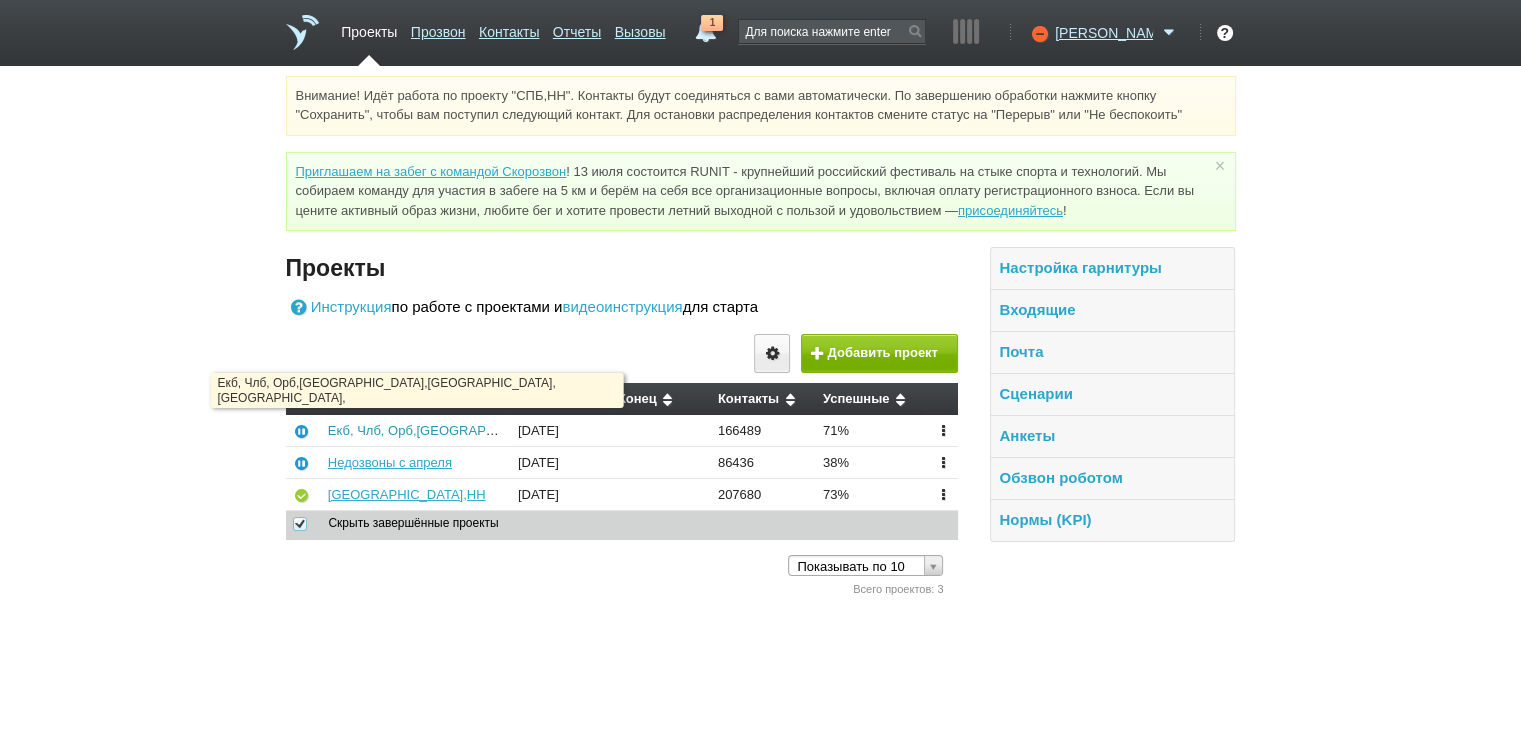 click on "Екб, Члб, Орб,[GEOGRAPHIC_DATA],[GEOGRAPHIC_DATA], [GEOGRAPHIC_DATA]," at bounding box center (582, 430) 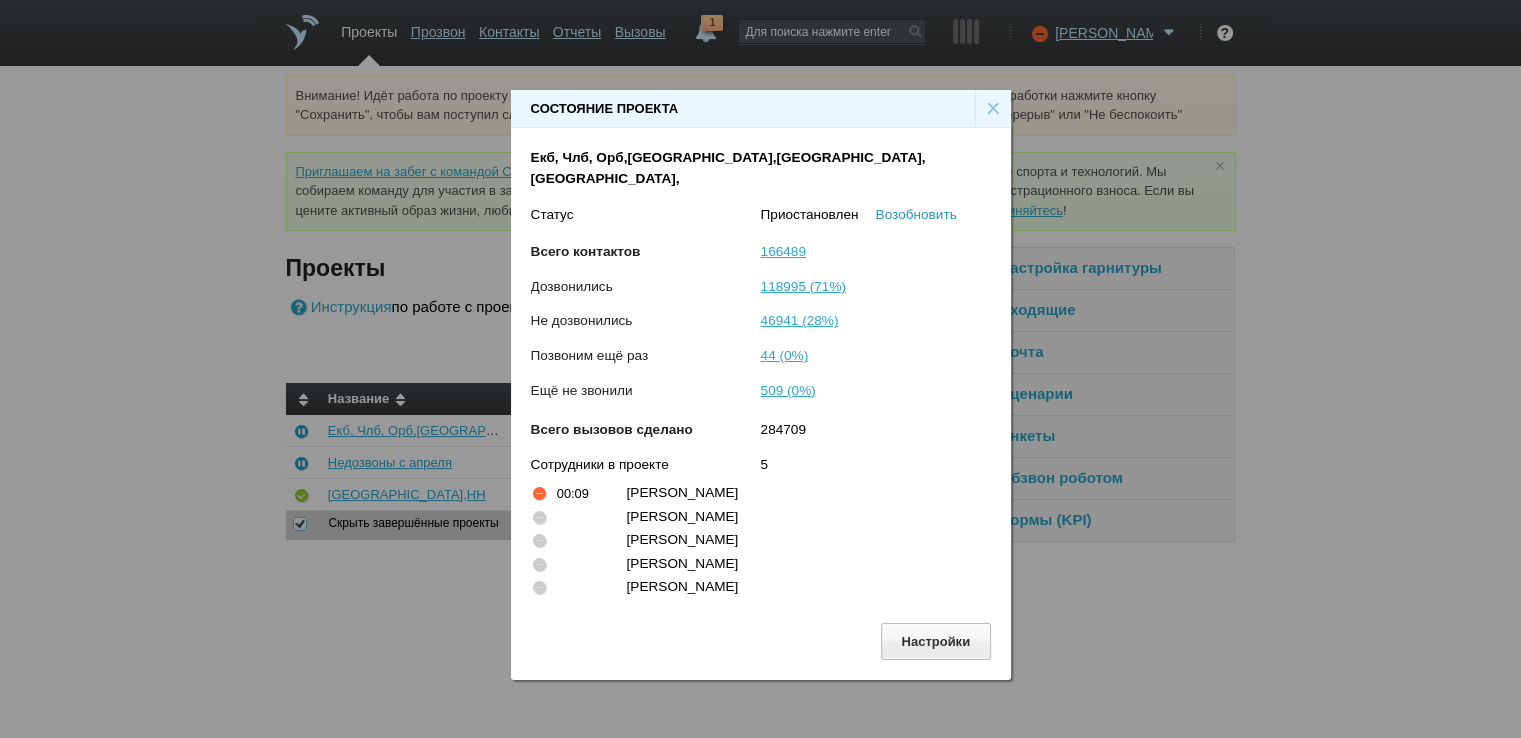 click on "Возобновить" at bounding box center (916, 214) 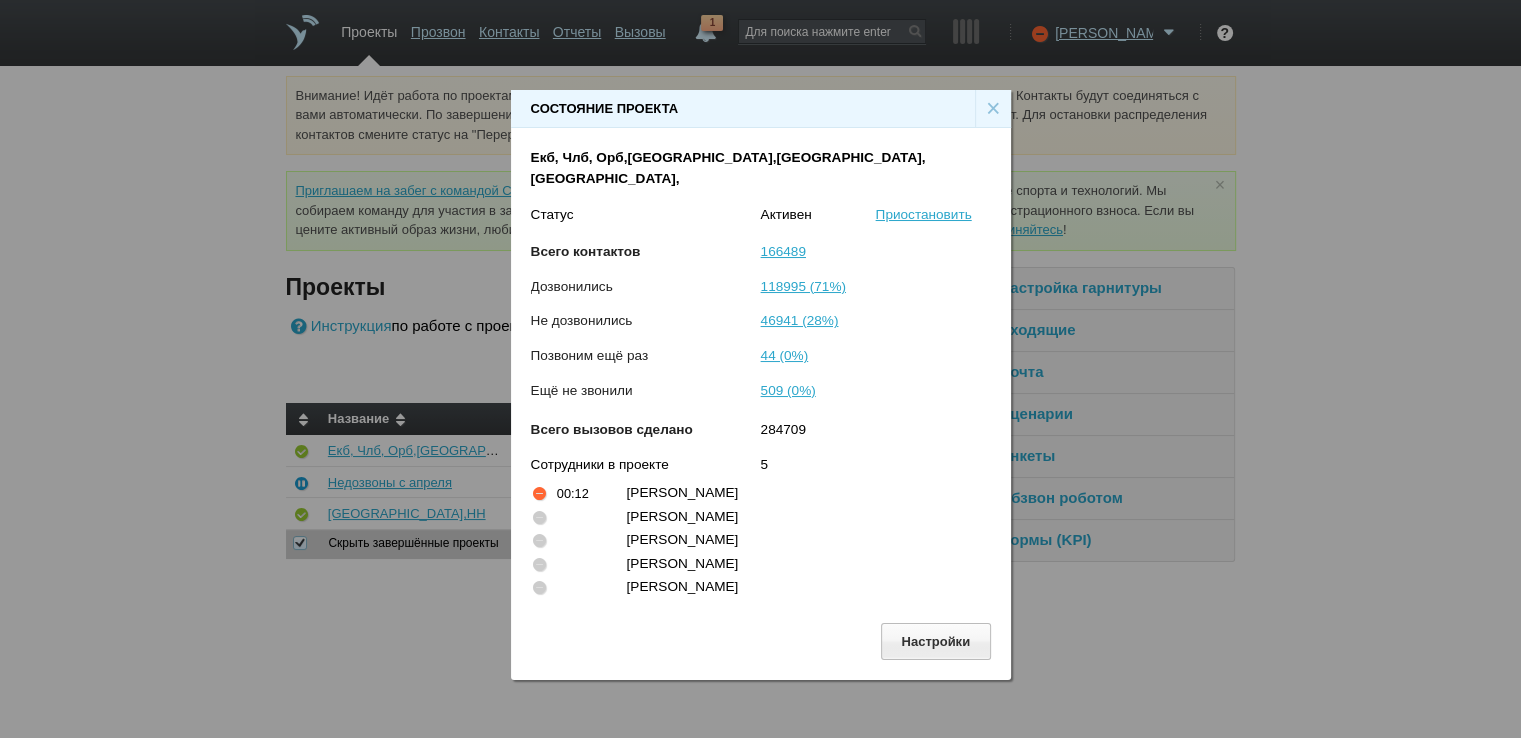 click on "×" at bounding box center (993, 109) 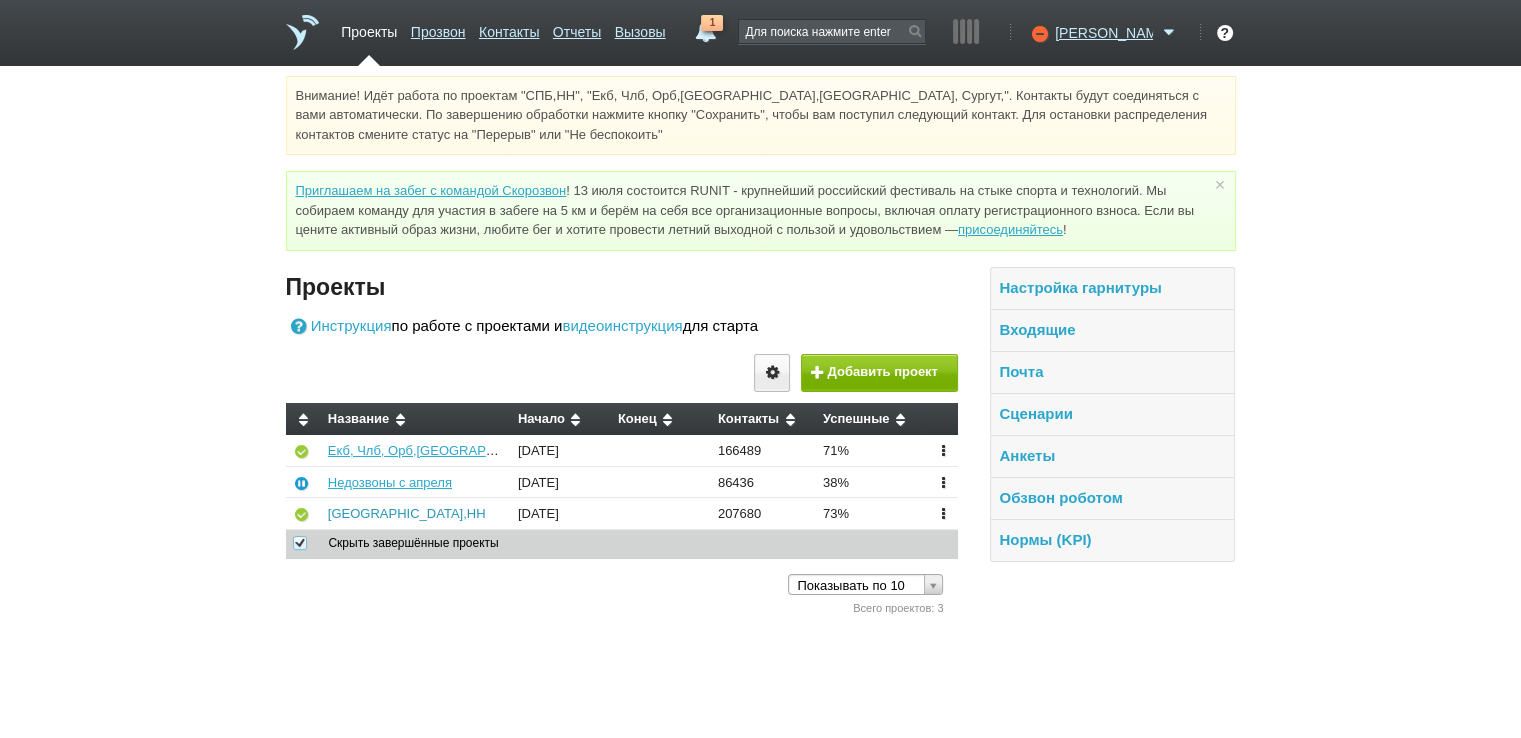 click on "[GEOGRAPHIC_DATA],НН" at bounding box center [407, 513] 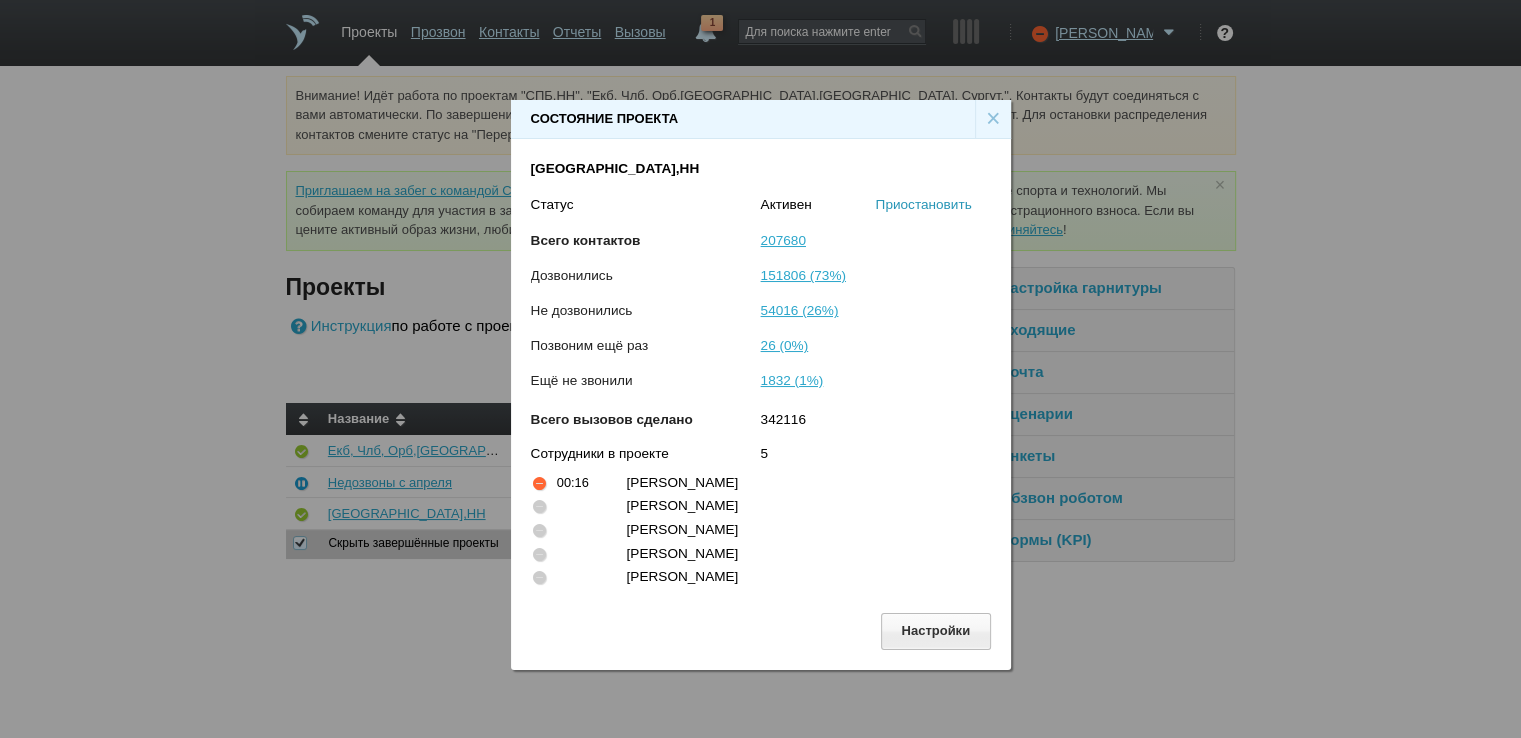 click on "Приостановить" at bounding box center [924, 204] 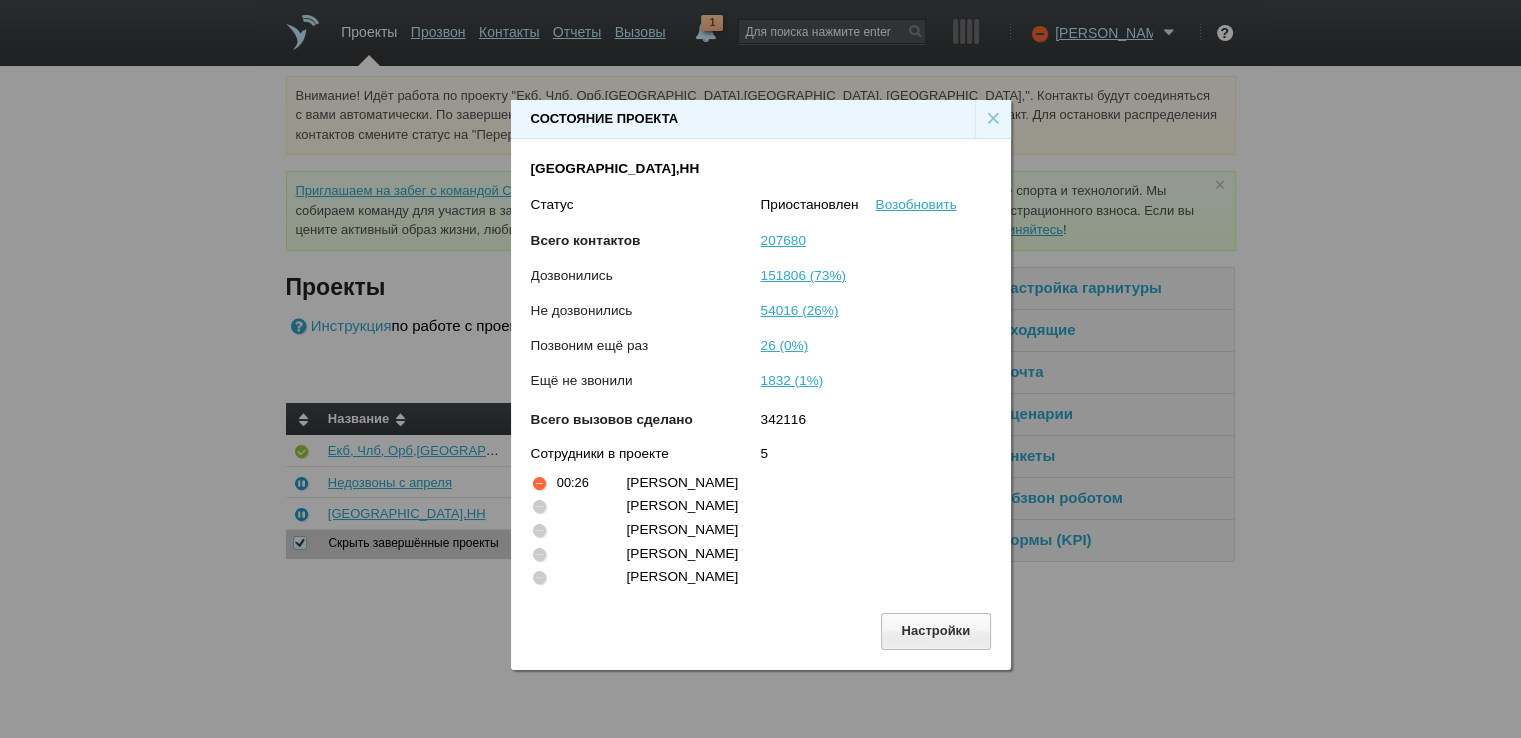 click on "×" at bounding box center (993, 119) 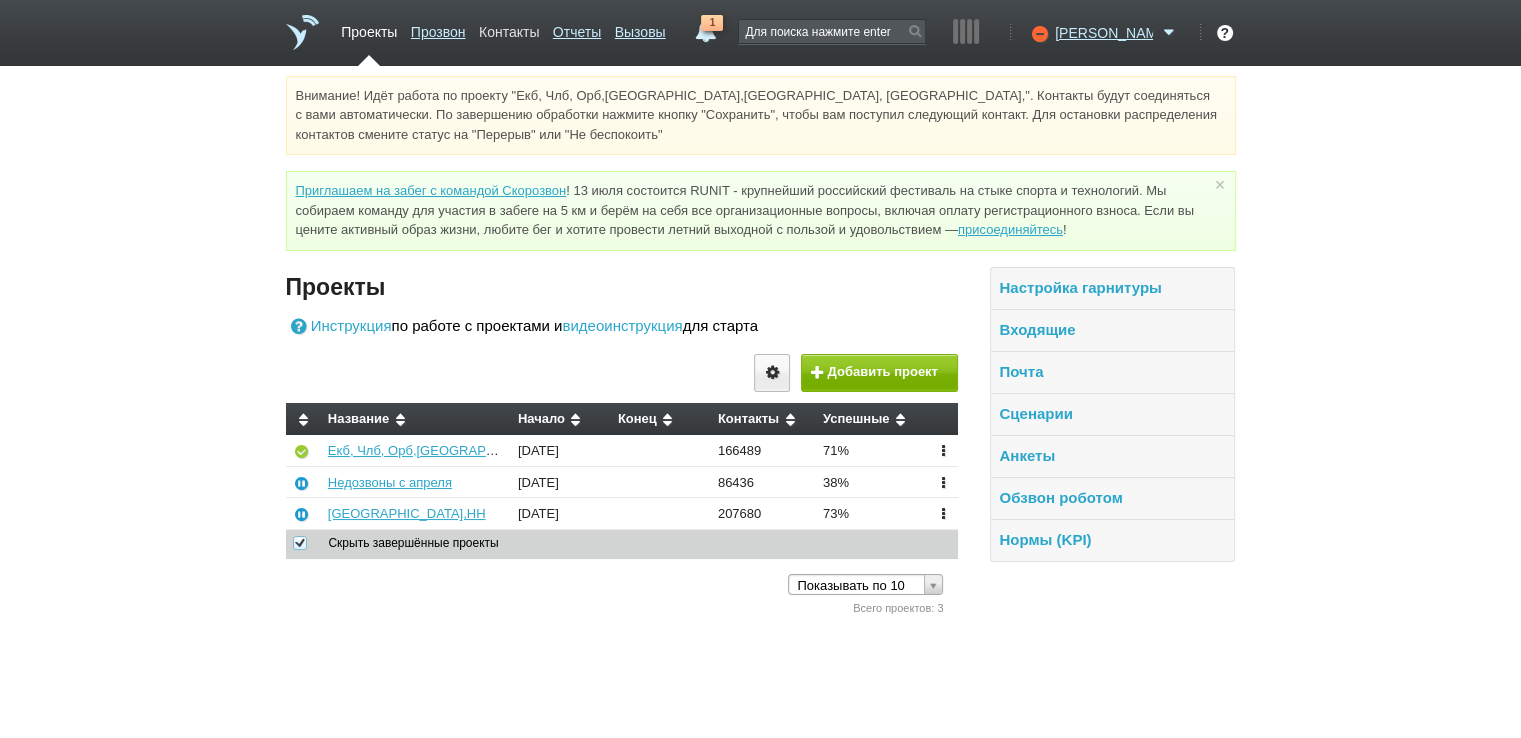 click on "Контакты" at bounding box center [509, 28] 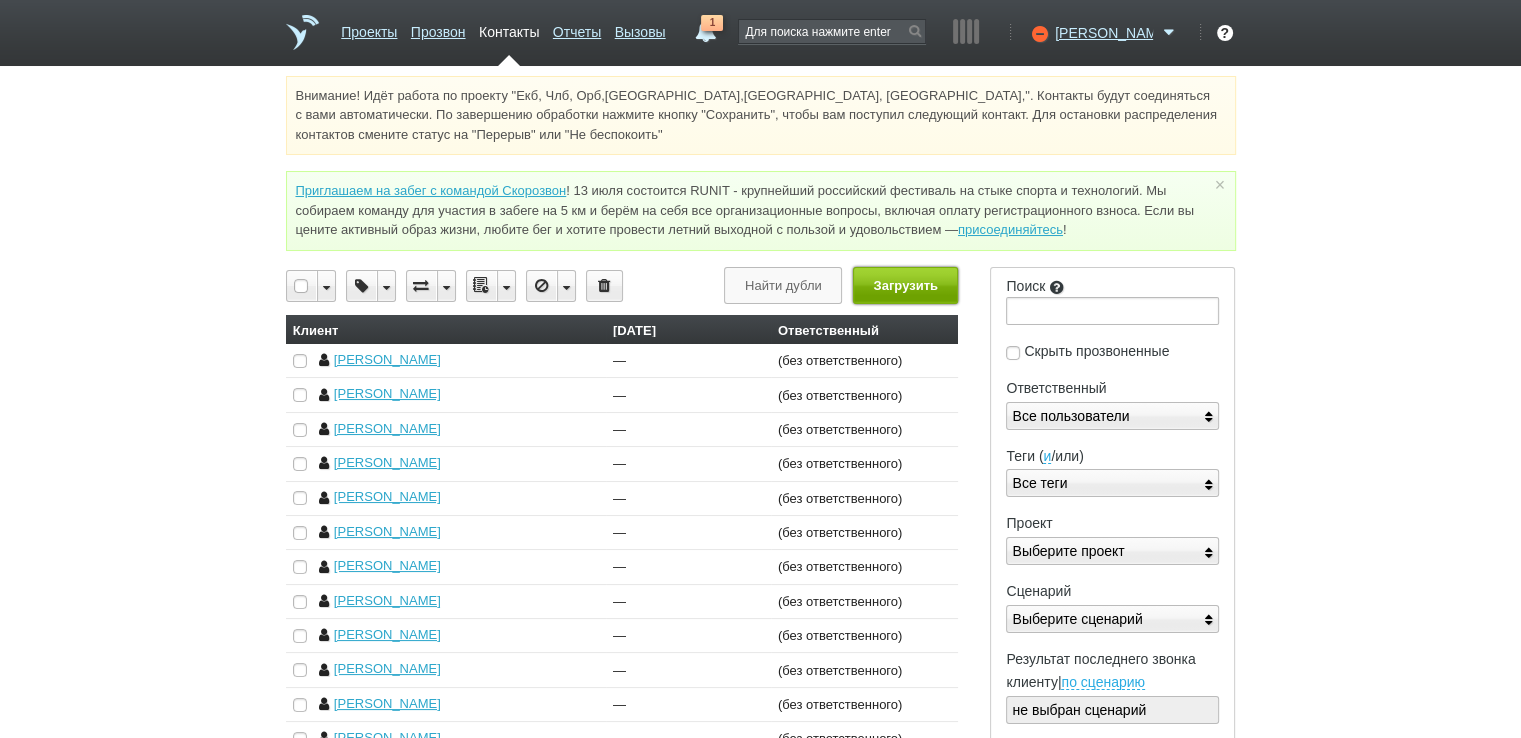 click on "Загрузить" at bounding box center (905, 285) 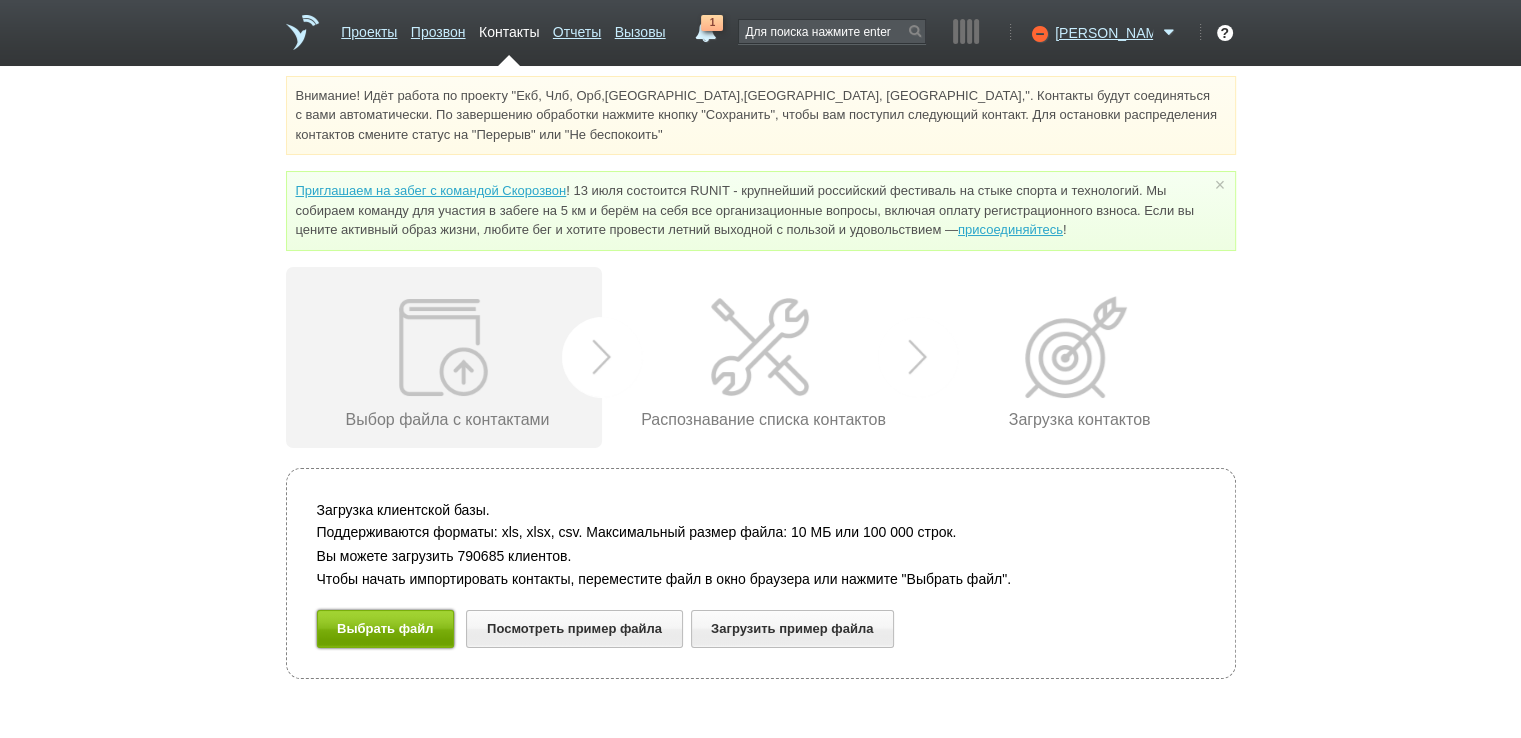 click on "Выбрать файл" at bounding box center [386, 628] 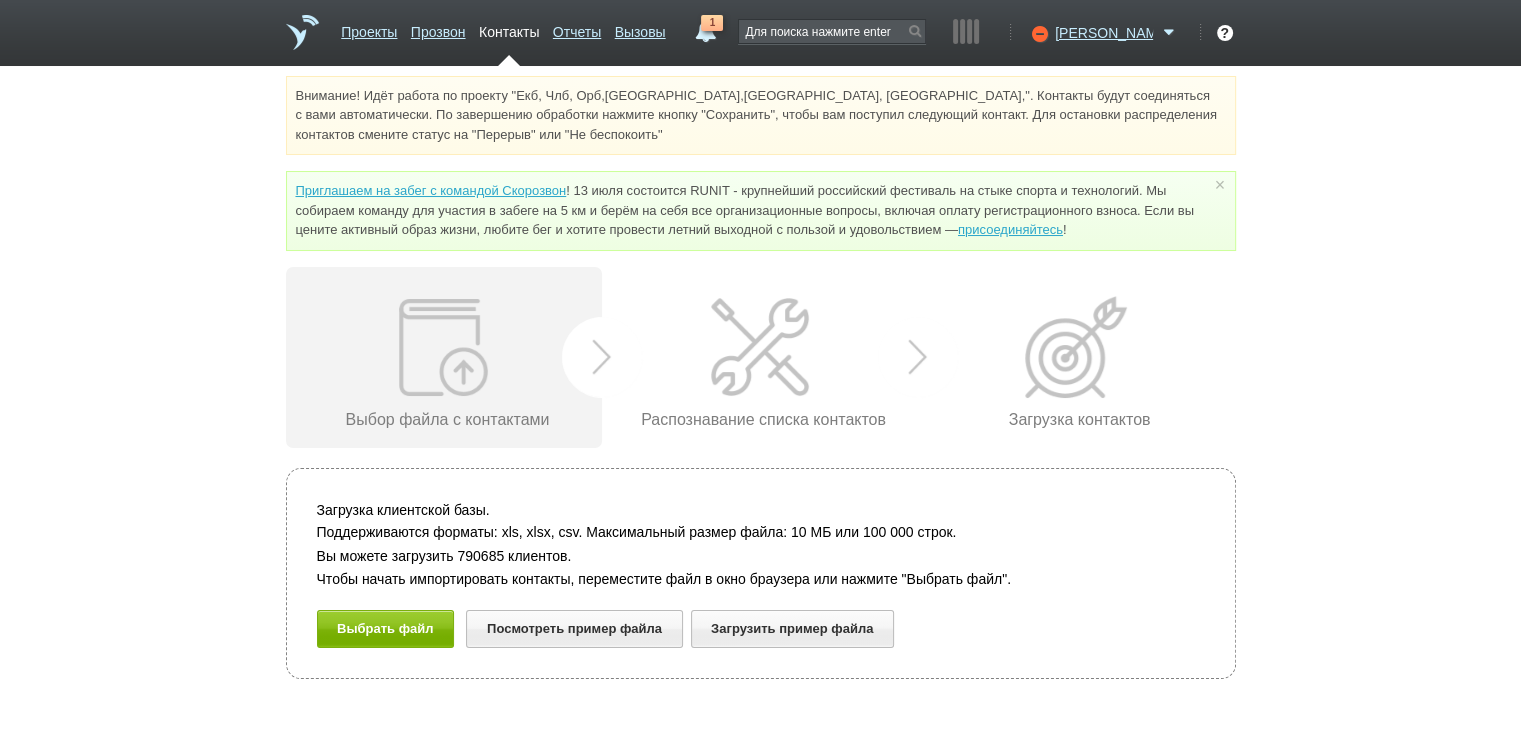 click on "Внимание! Идёт работа по проекту "Екб, Члб, Орб,[GEOGRAPHIC_DATA],[GEOGRAPHIC_DATA], [GEOGRAPHIC_DATA],". Контакты будут соединяться с вами автоматически. По завершению обработки нажмите кнопку "Сохранить", чтобы вам поступил следующий контакт. Для остановки распределения контактов смените статус на "Перерыв" или "Не беспокоить"
Приглашаем на забег с командой Скорозвон присоединяйтесь !
×
Вы можете звонить напрямую из строки поиска - введите номер и нажмите "Позвонить"
Выбор файла с контактами Распознавание списка контактов" at bounding box center (760, 377) 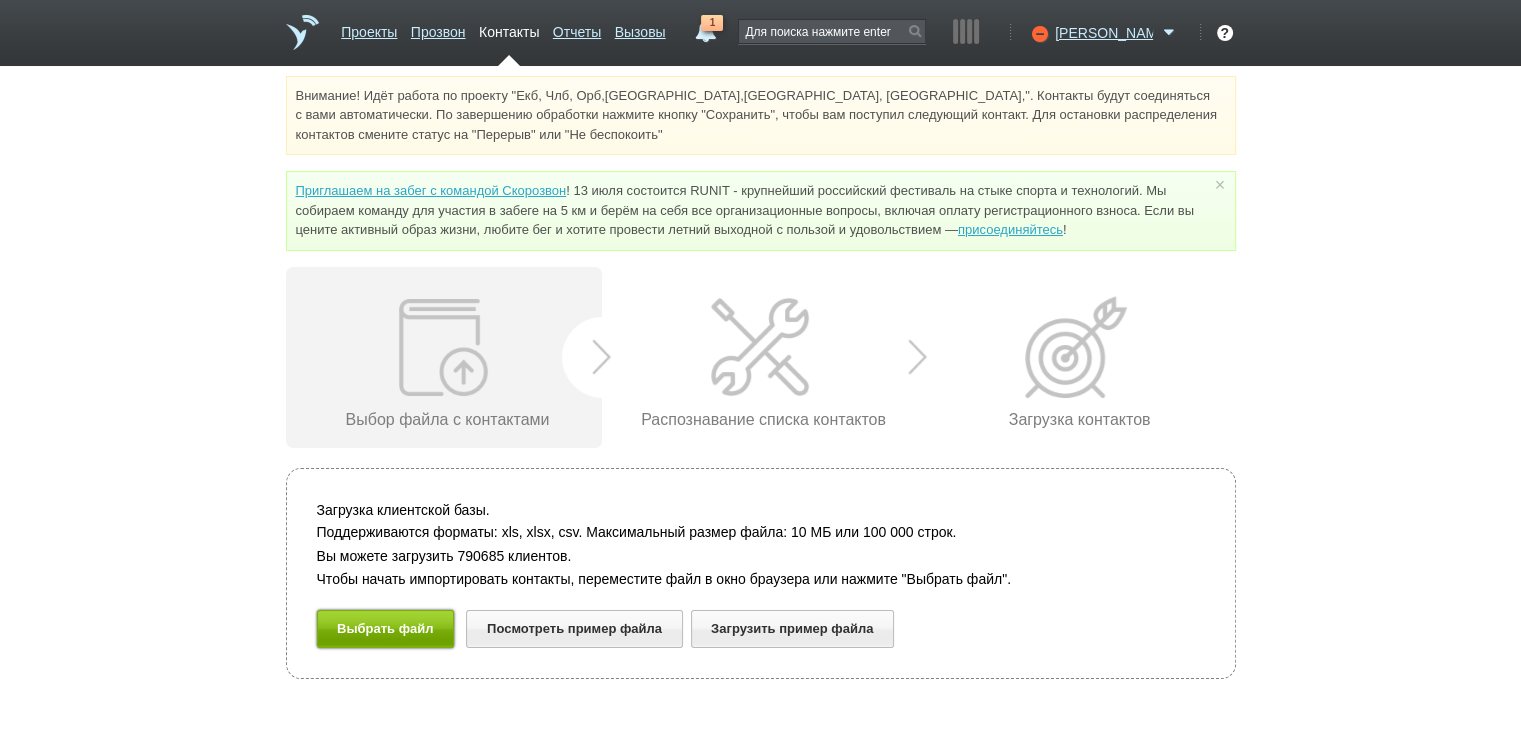 click on "Выбрать файл" at bounding box center (386, 628) 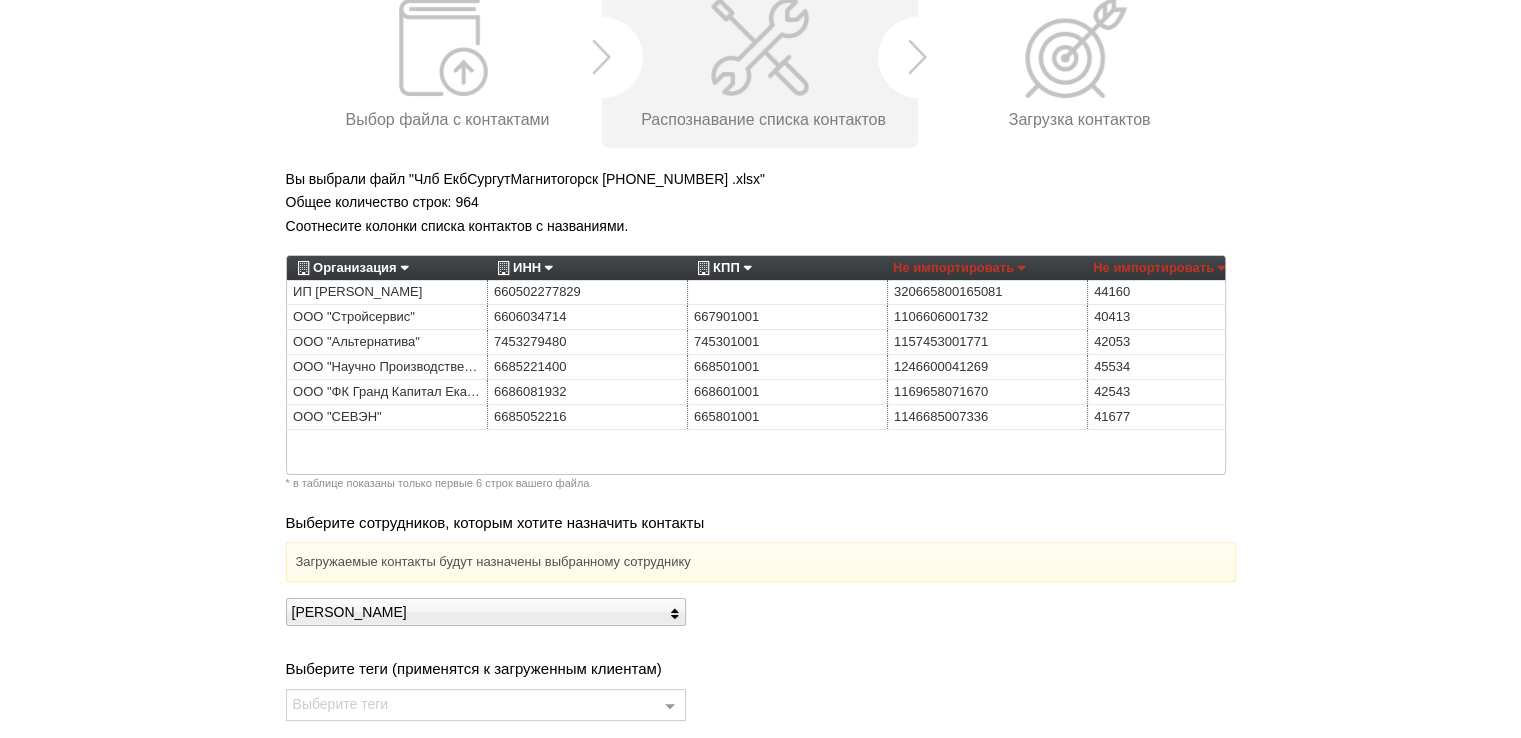 scroll, scrollTop: 400, scrollLeft: 0, axis: vertical 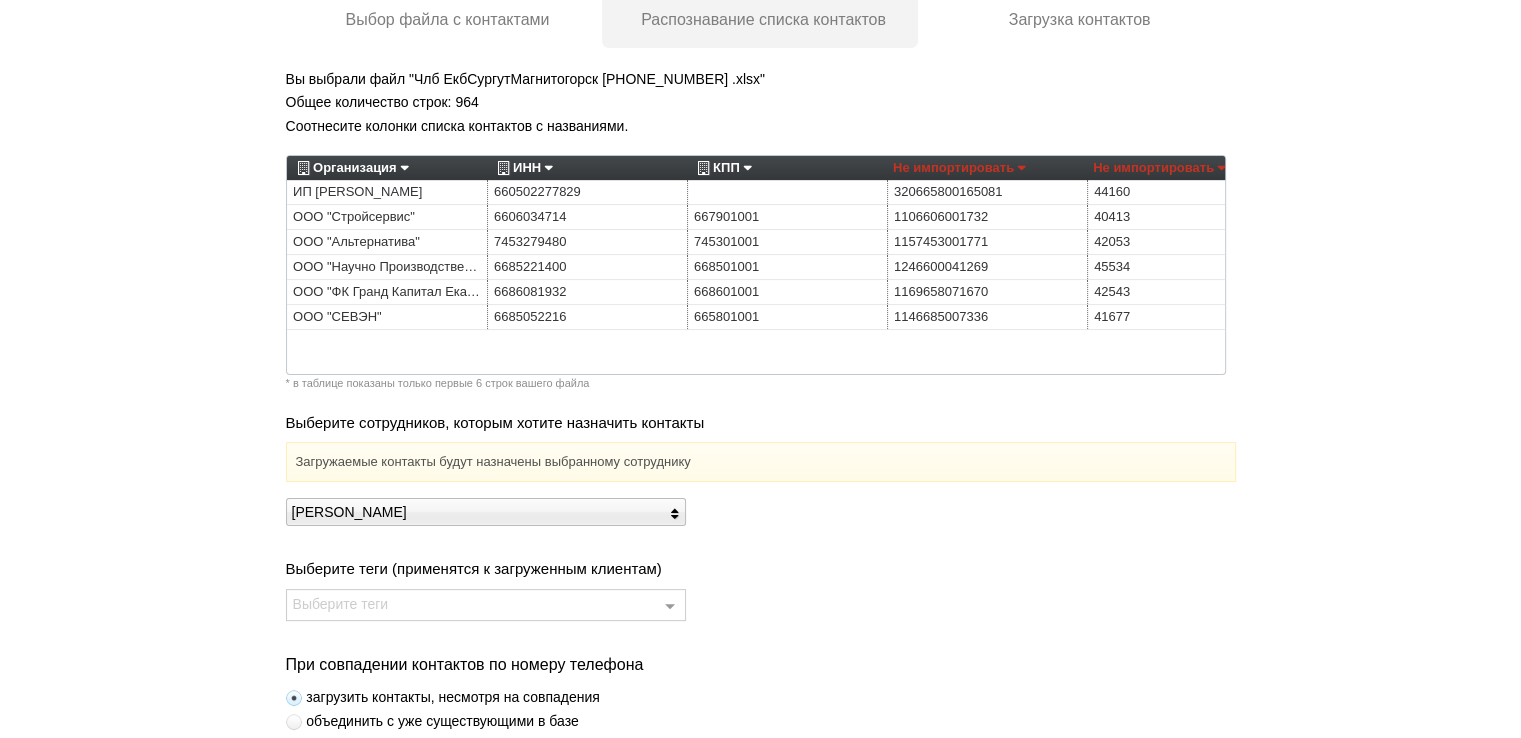 click on "Организация" at bounding box center (350, 168) 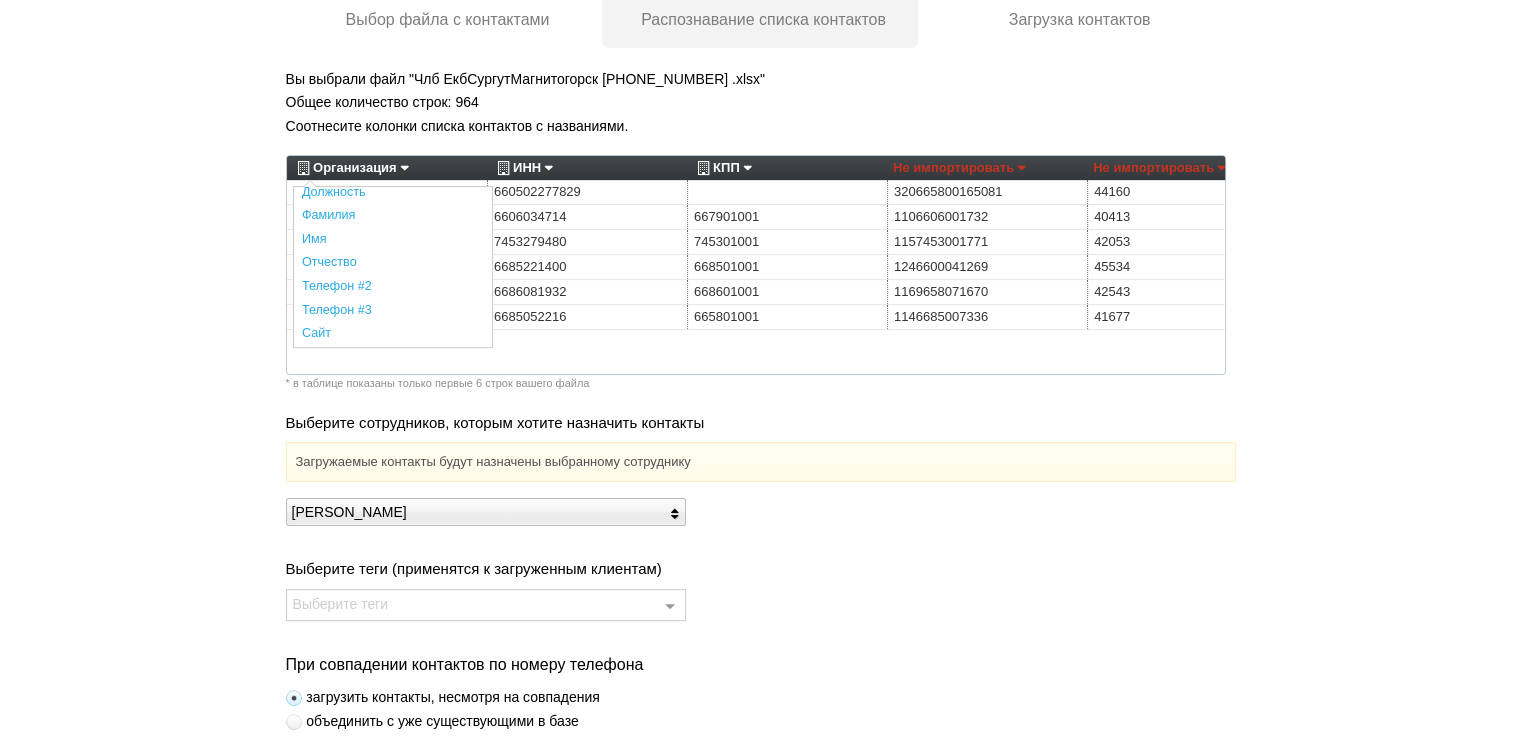 scroll, scrollTop: 440, scrollLeft: 0, axis: vertical 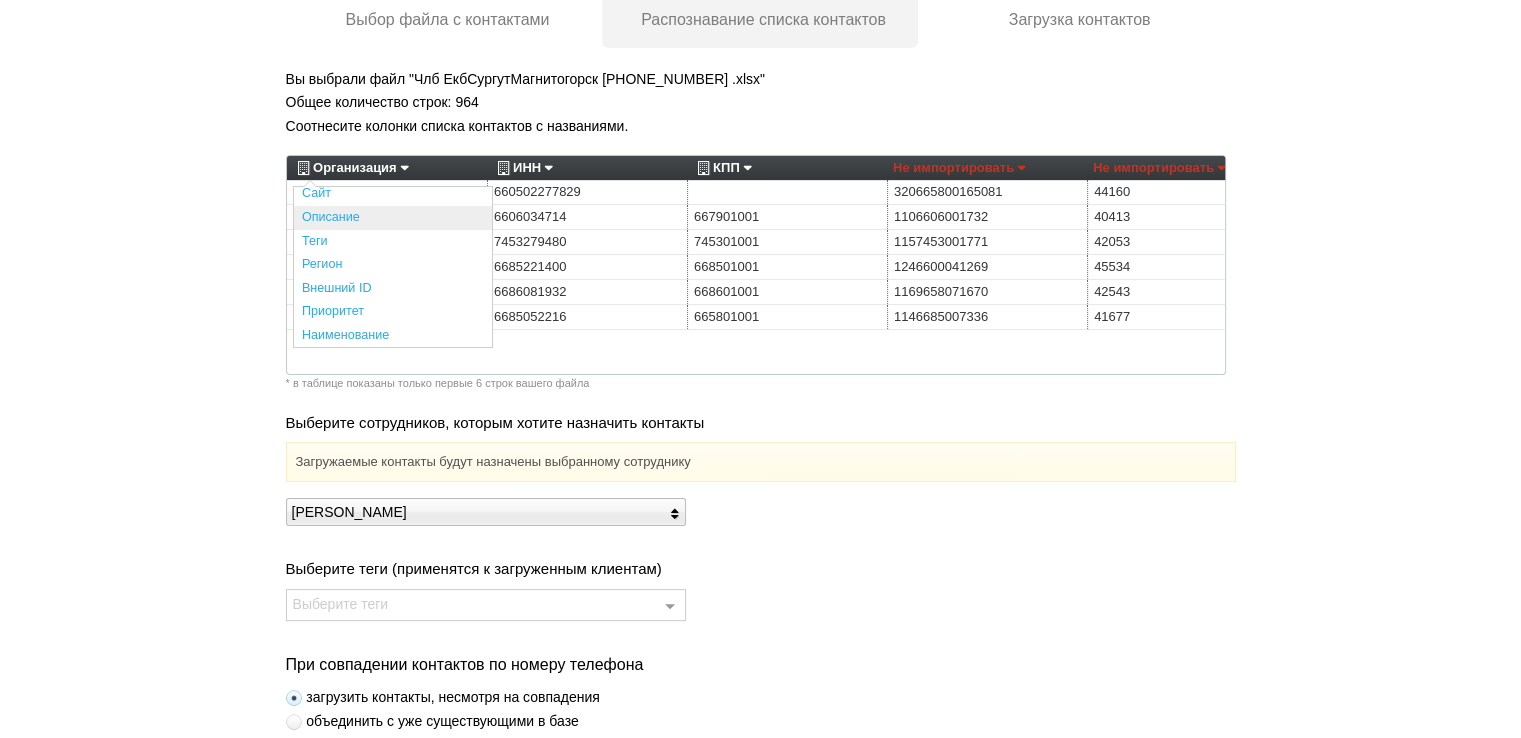 click on "Описание" at bounding box center [393, 218] 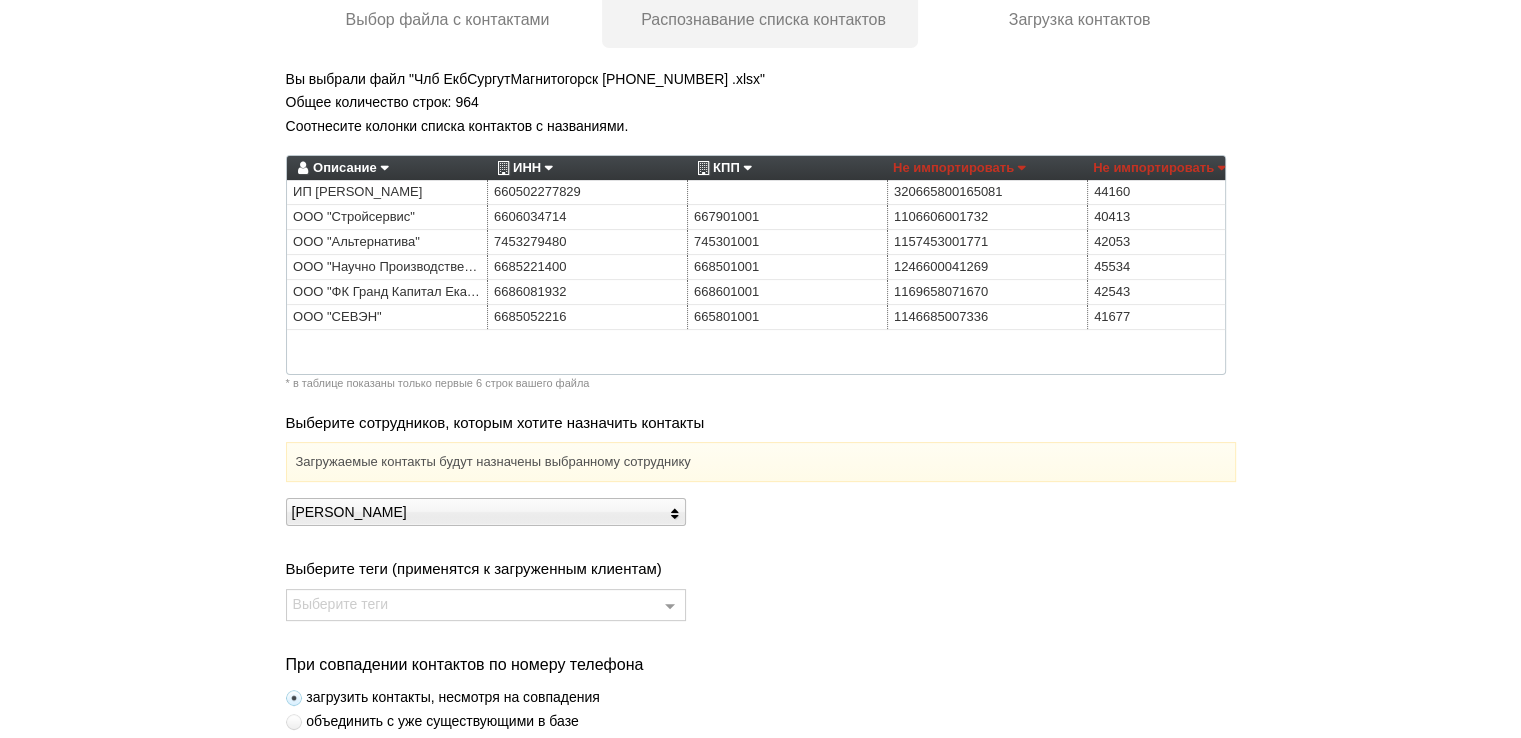 click on "ИНН" at bounding box center [522, 168] 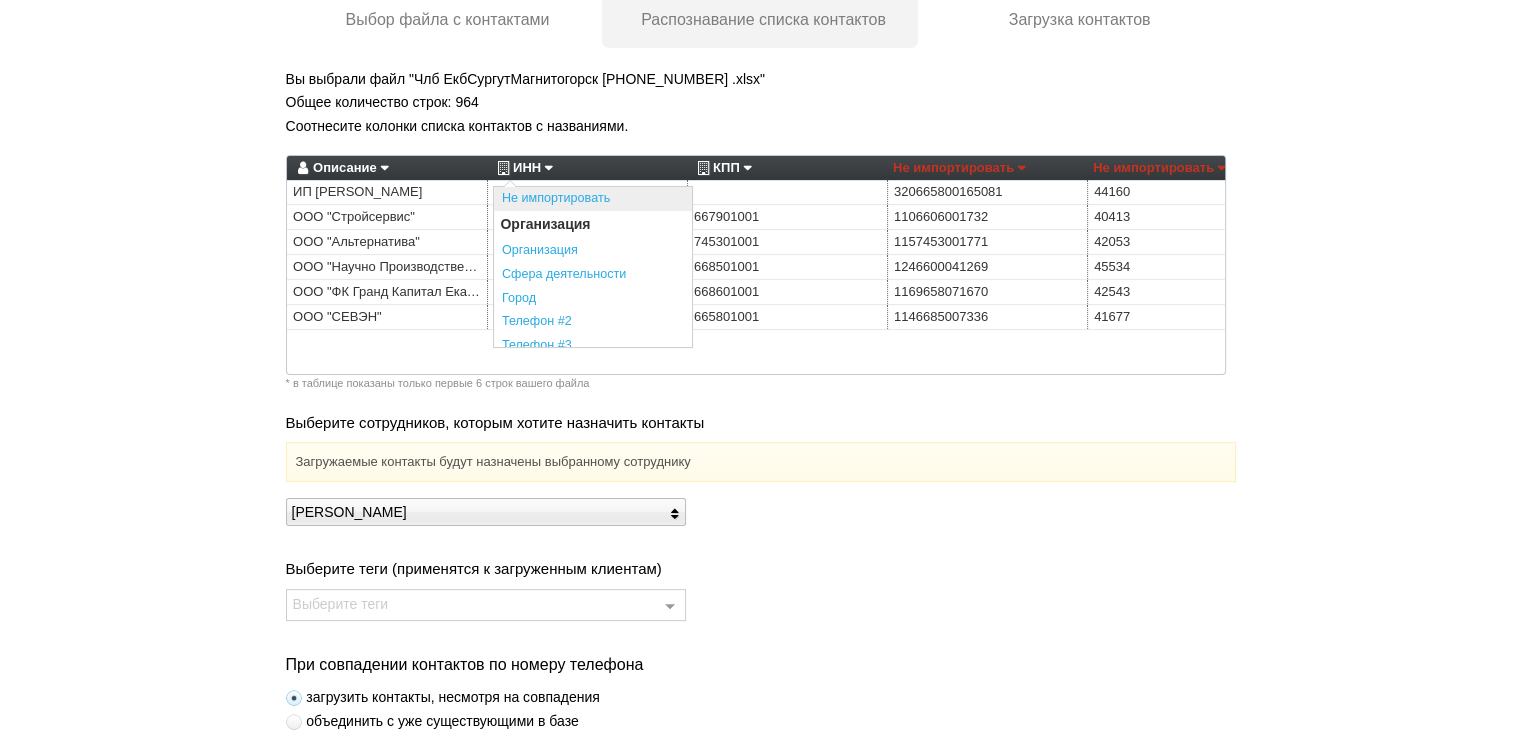 click on "Не импортировать" at bounding box center (593, 199) 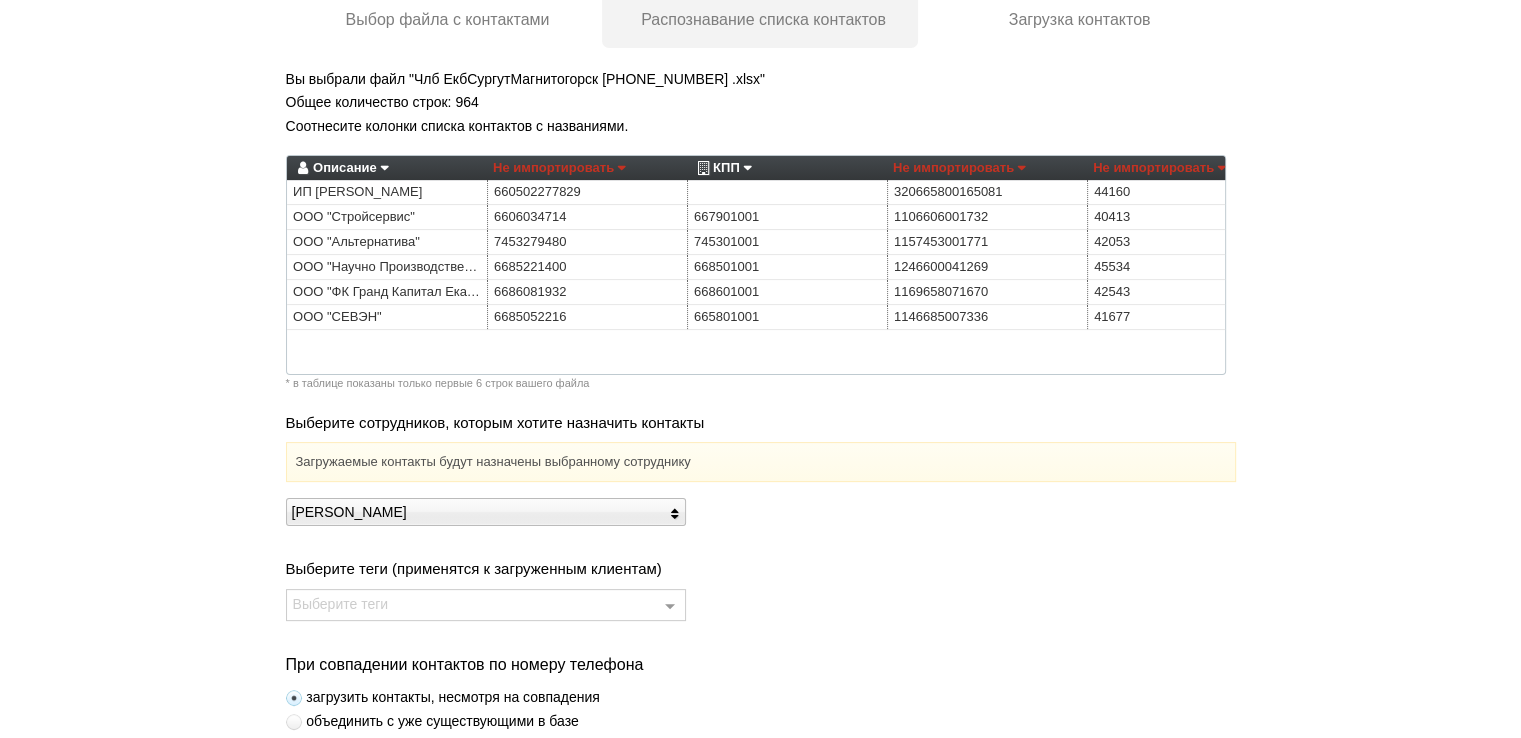 click on "КПП" at bounding box center [722, 168] 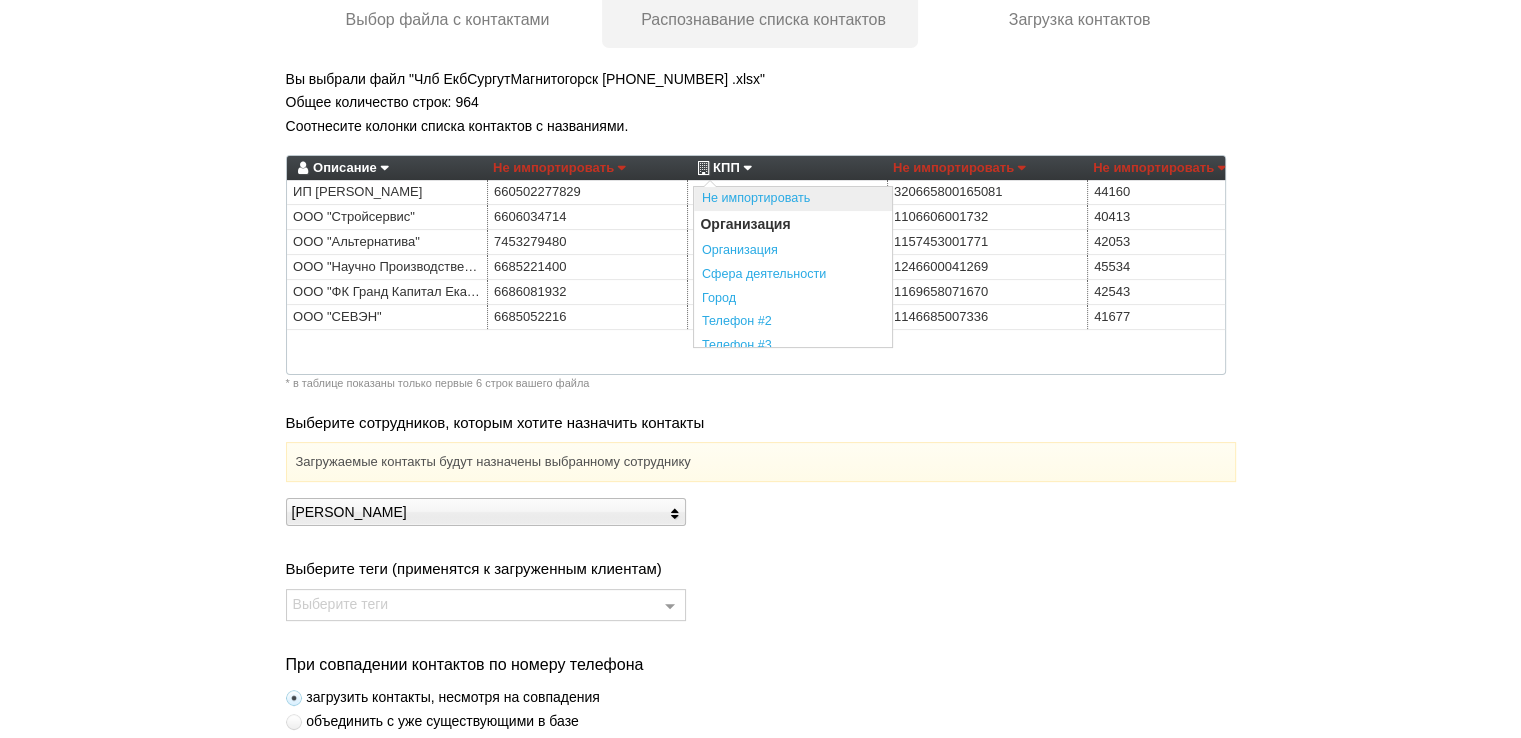 click on "Не импортировать" at bounding box center (793, 199) 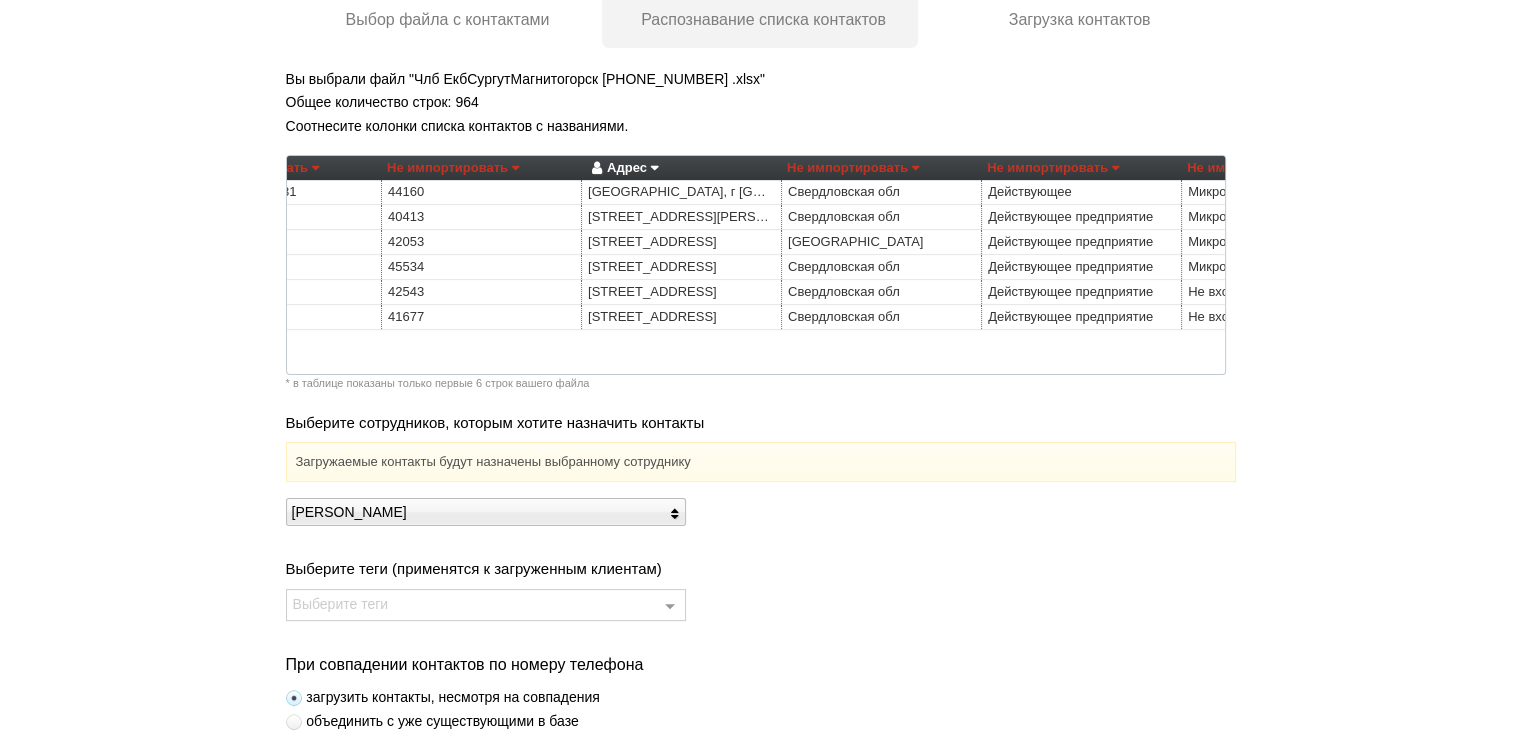 scroll, scrollTop: 0, scrollLeft: 720, axis: horizontal 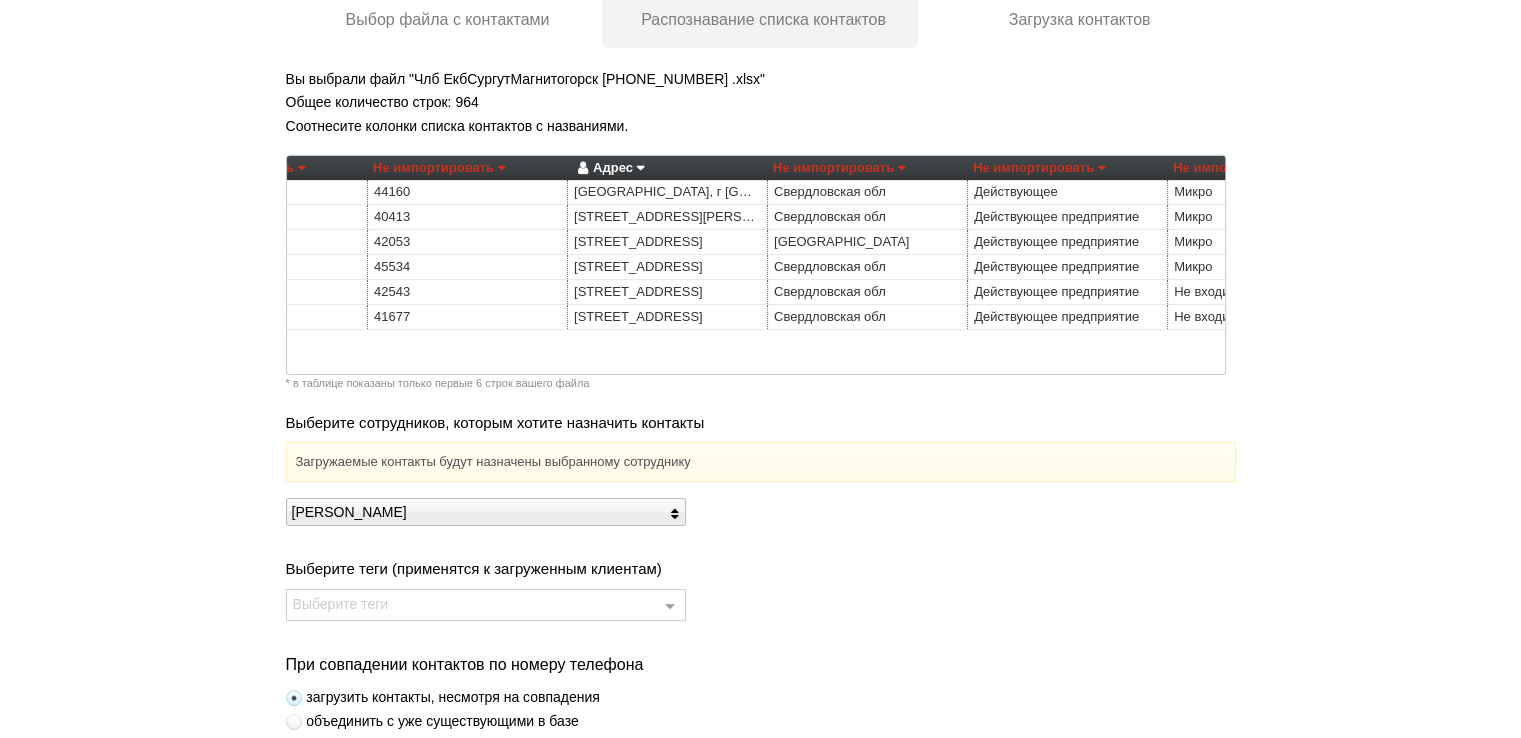 click on "Адрес" at bounding box center [608, 168] 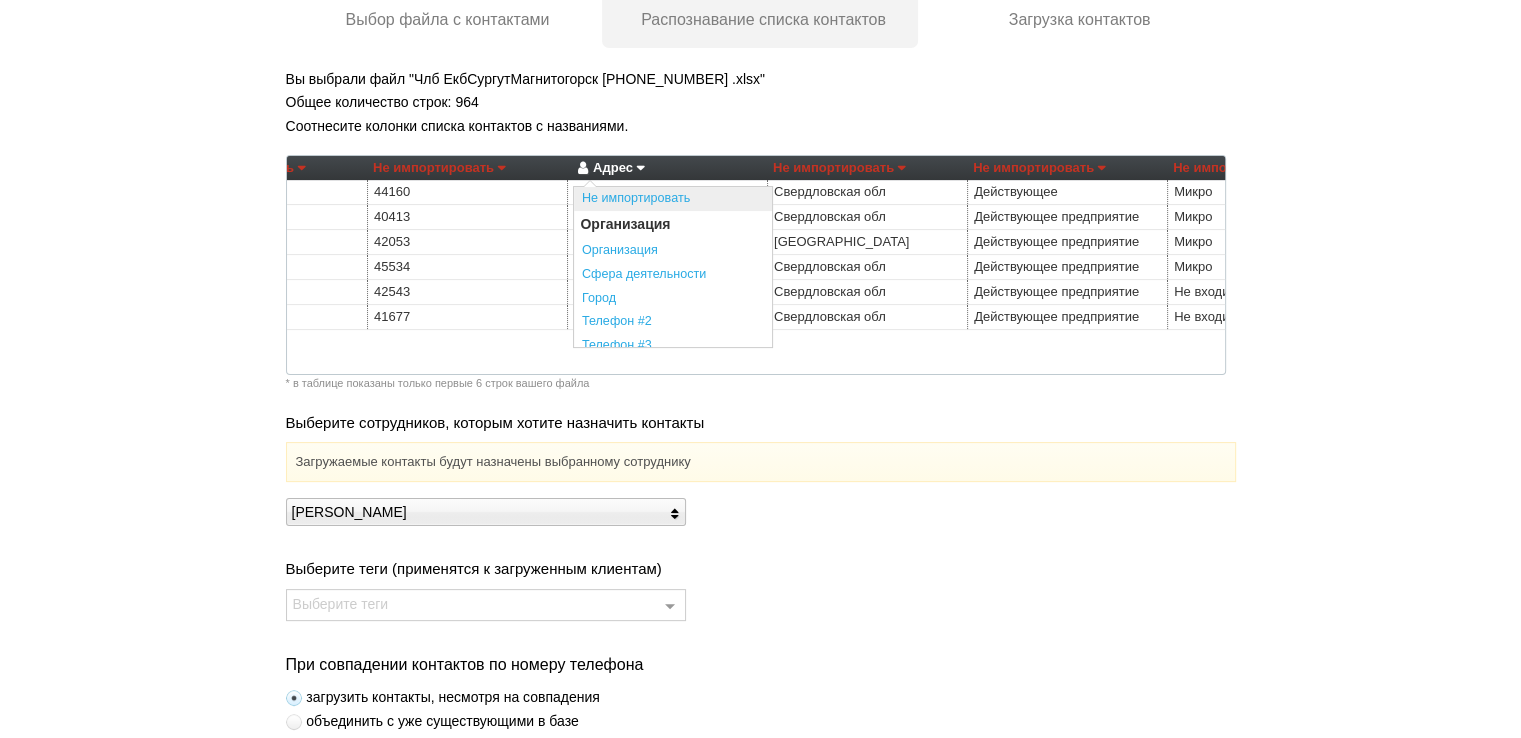 click on "Не импортировать" at bounding box center [673, 199] 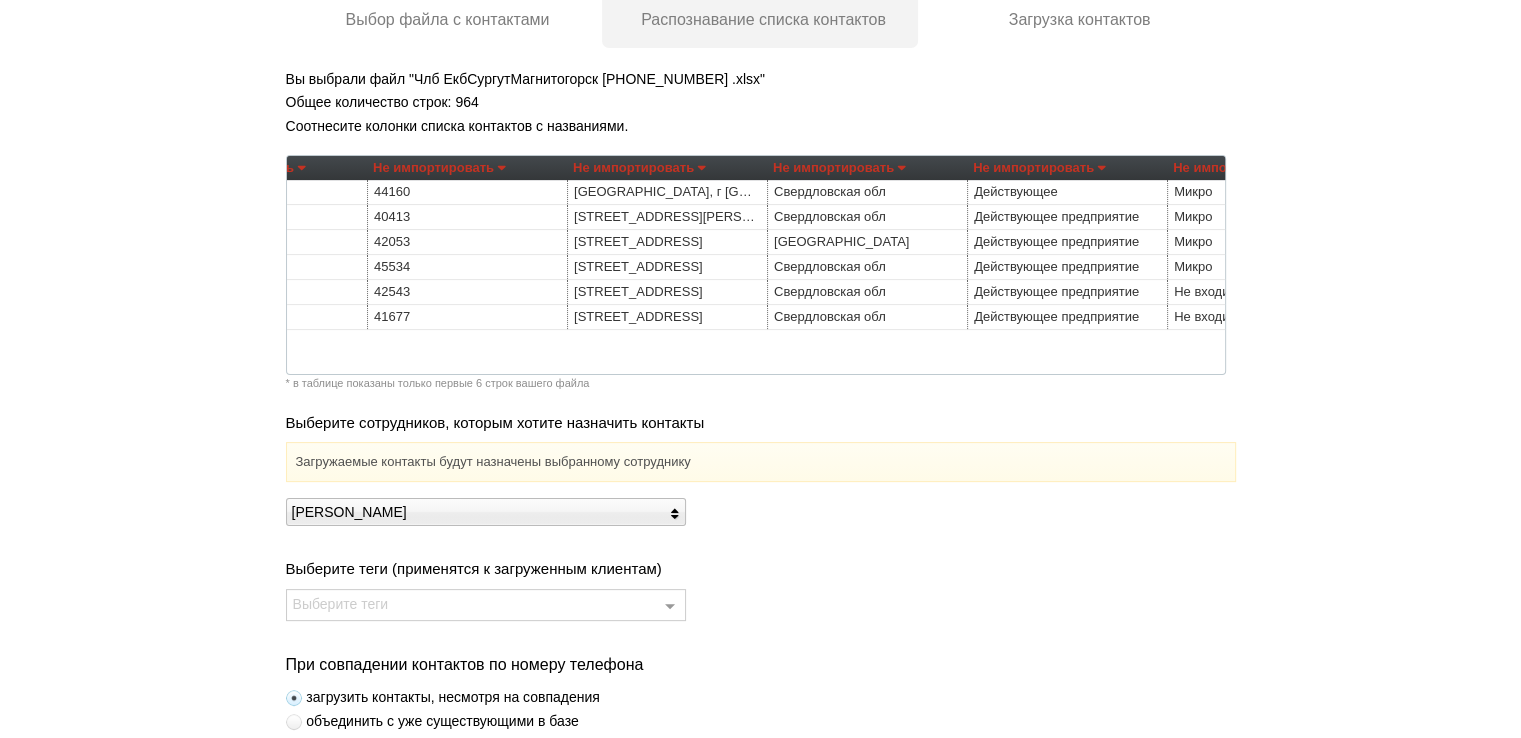 click on "Не импортировать" at bounding box center [839, 168] 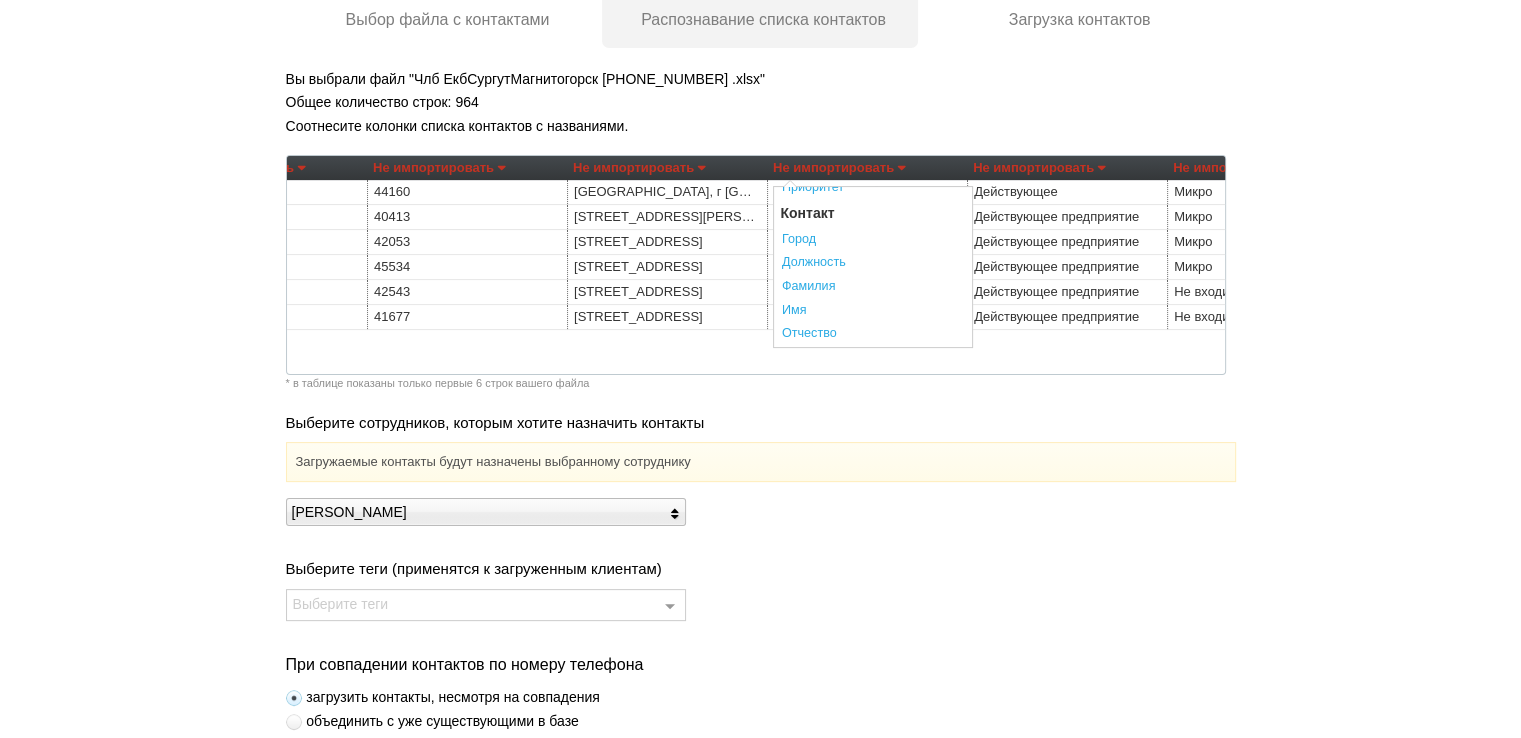 scroll, scrollTop: 500, scrollLeft: 0, axis: vertical 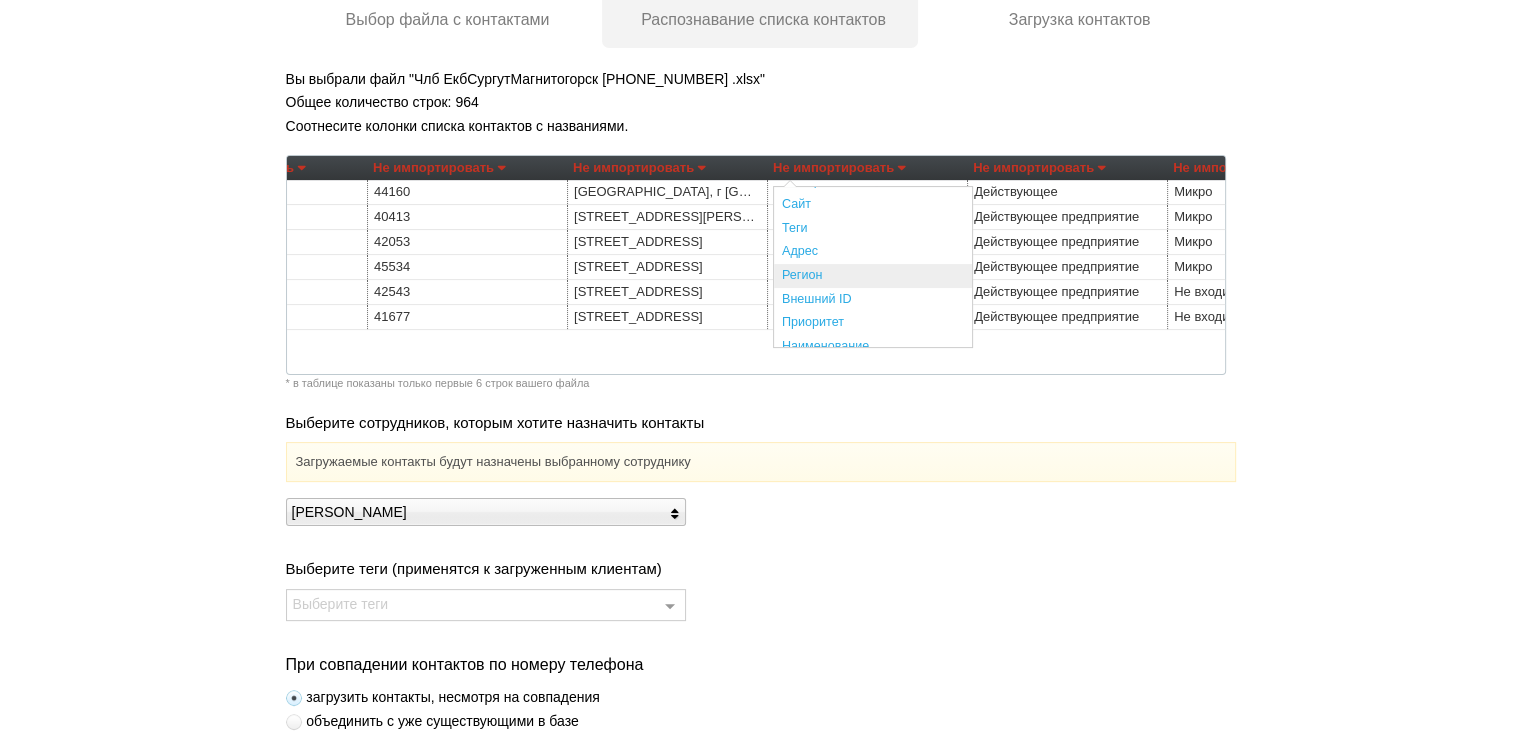 click on "Регион" at bounding box center (873, 276) 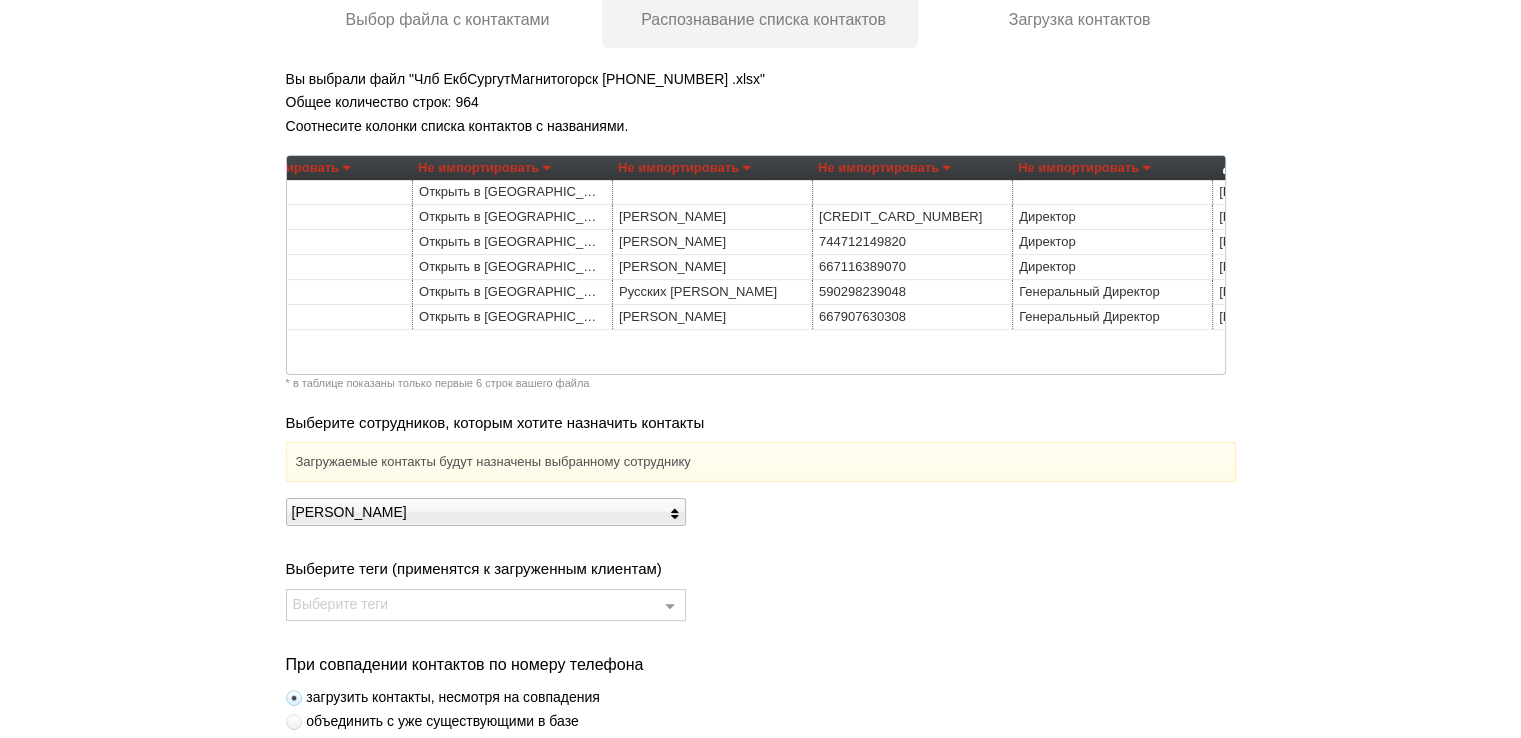 scroll, scrollTop: 0, scrollLeft: 1689, axis: horizontal 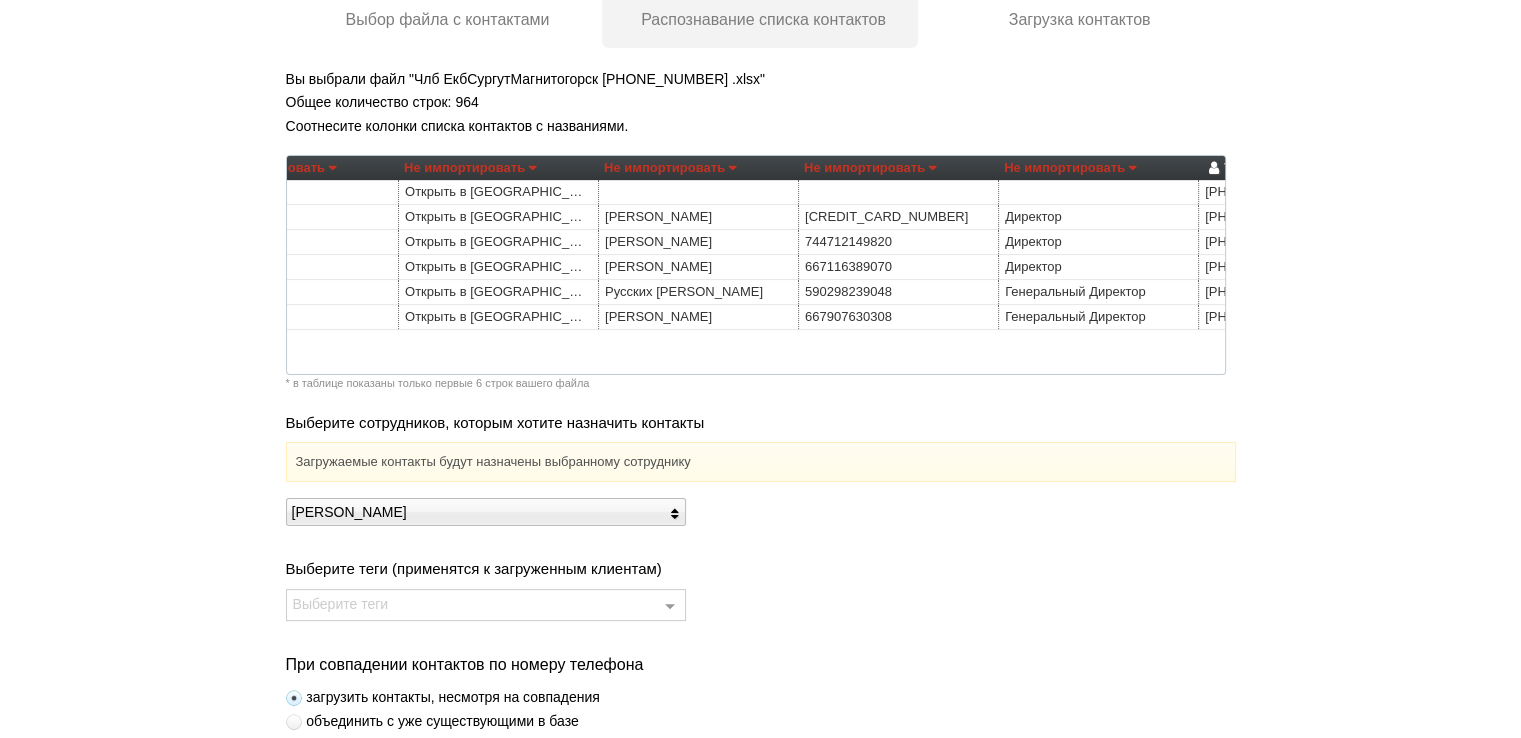 click on "Не импортировать" at bounding box center [670, 168] 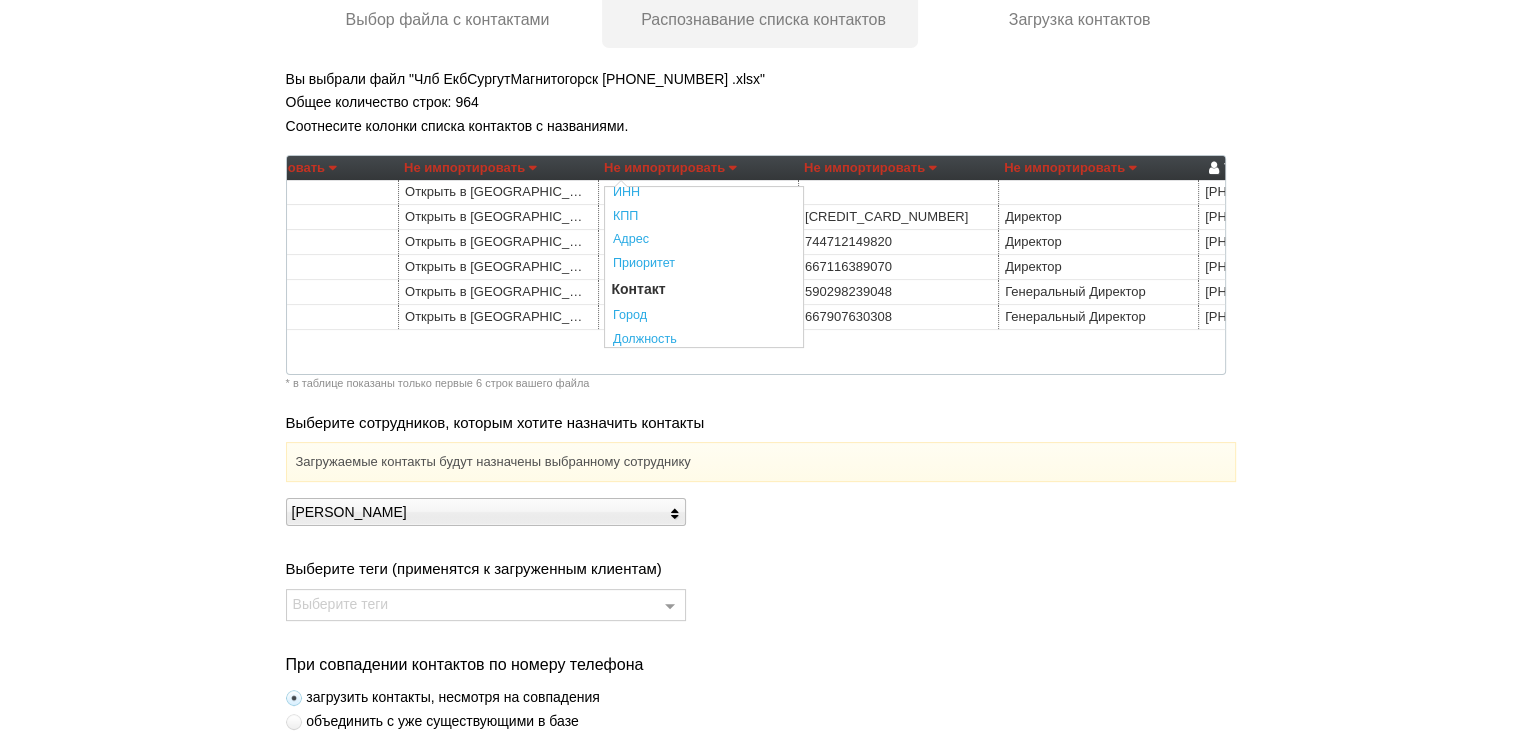 scroll, scrollTop: 300, scrollLeft: 0, axis: vertical 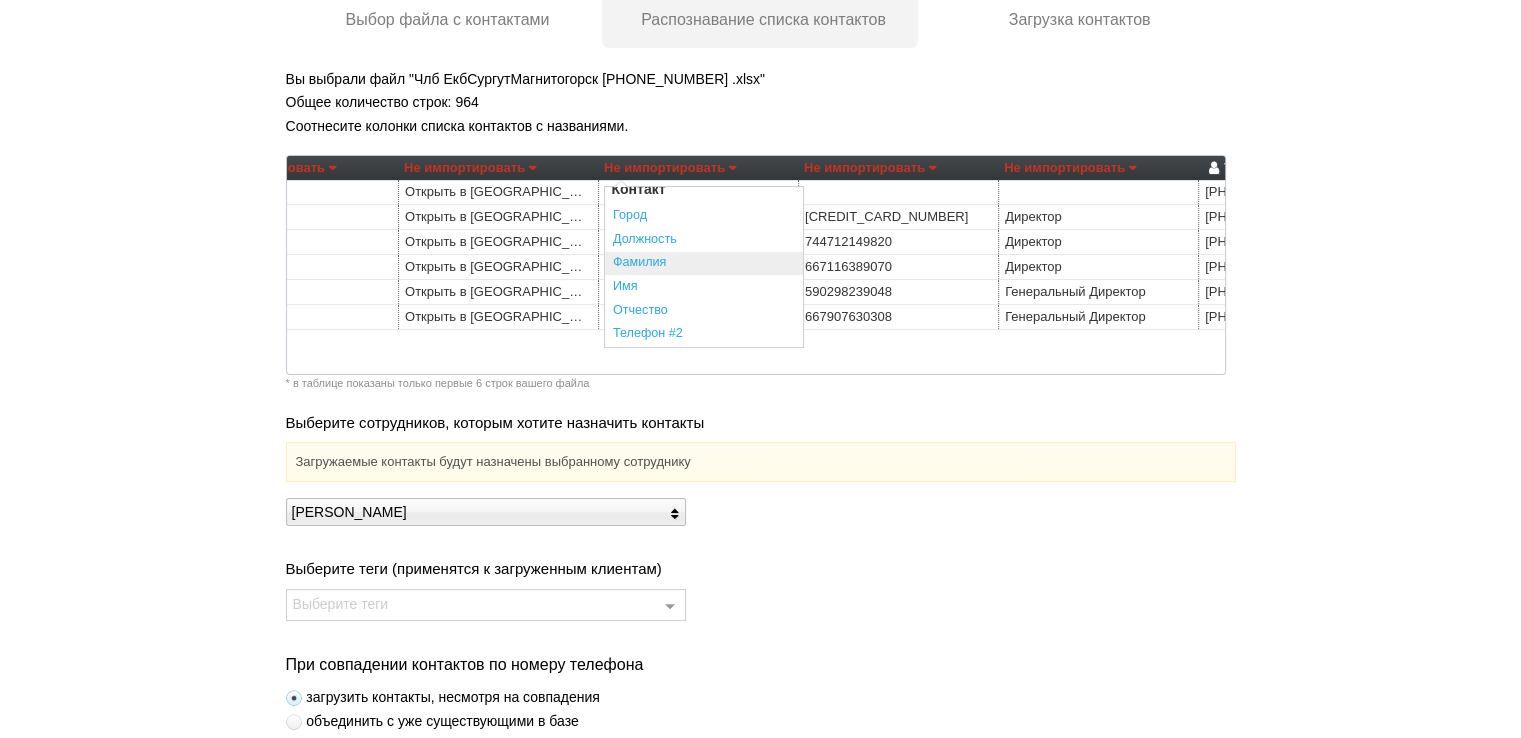 click on "Фамилия" at bounding box center [704, 264] 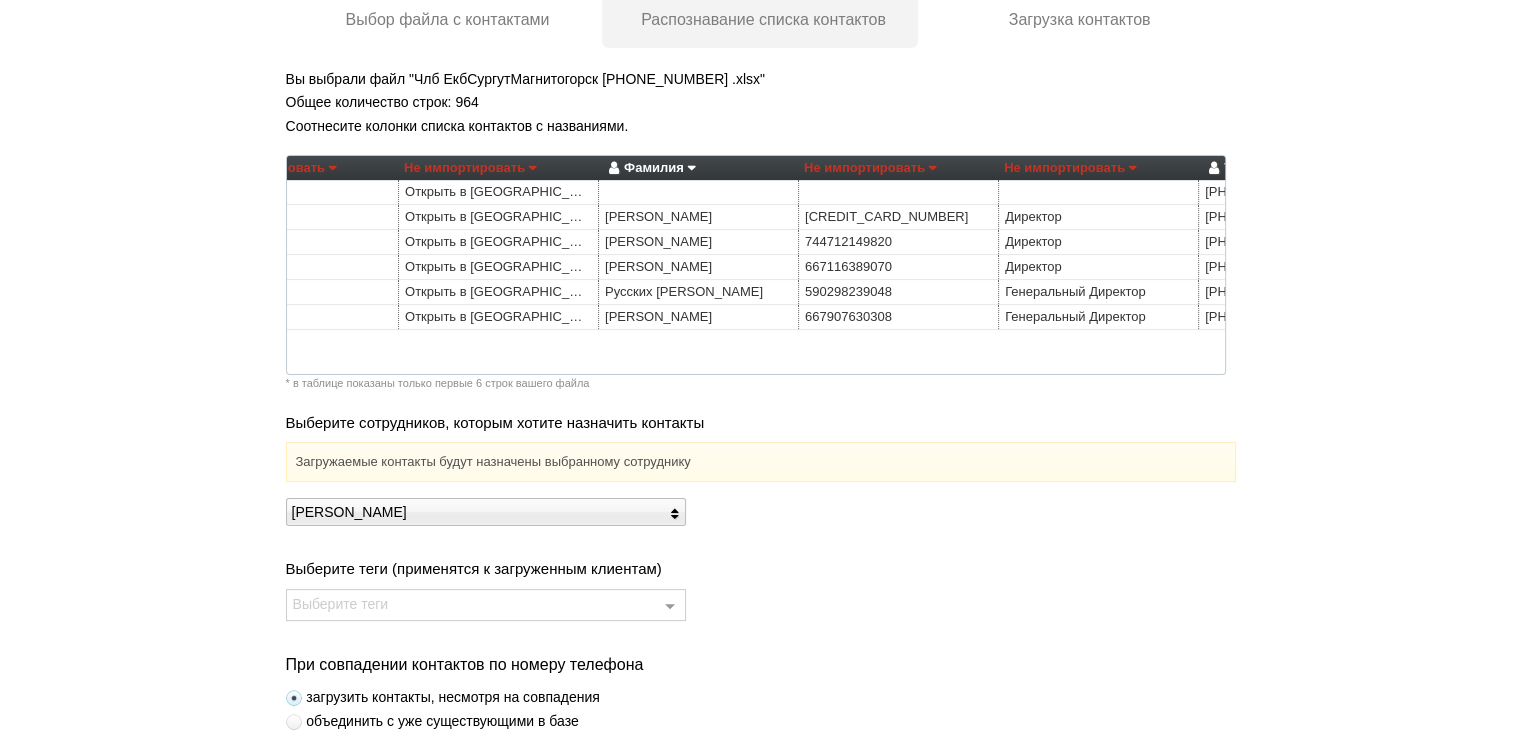 click on "Не импортировать" at bounding box center [1070, 168] 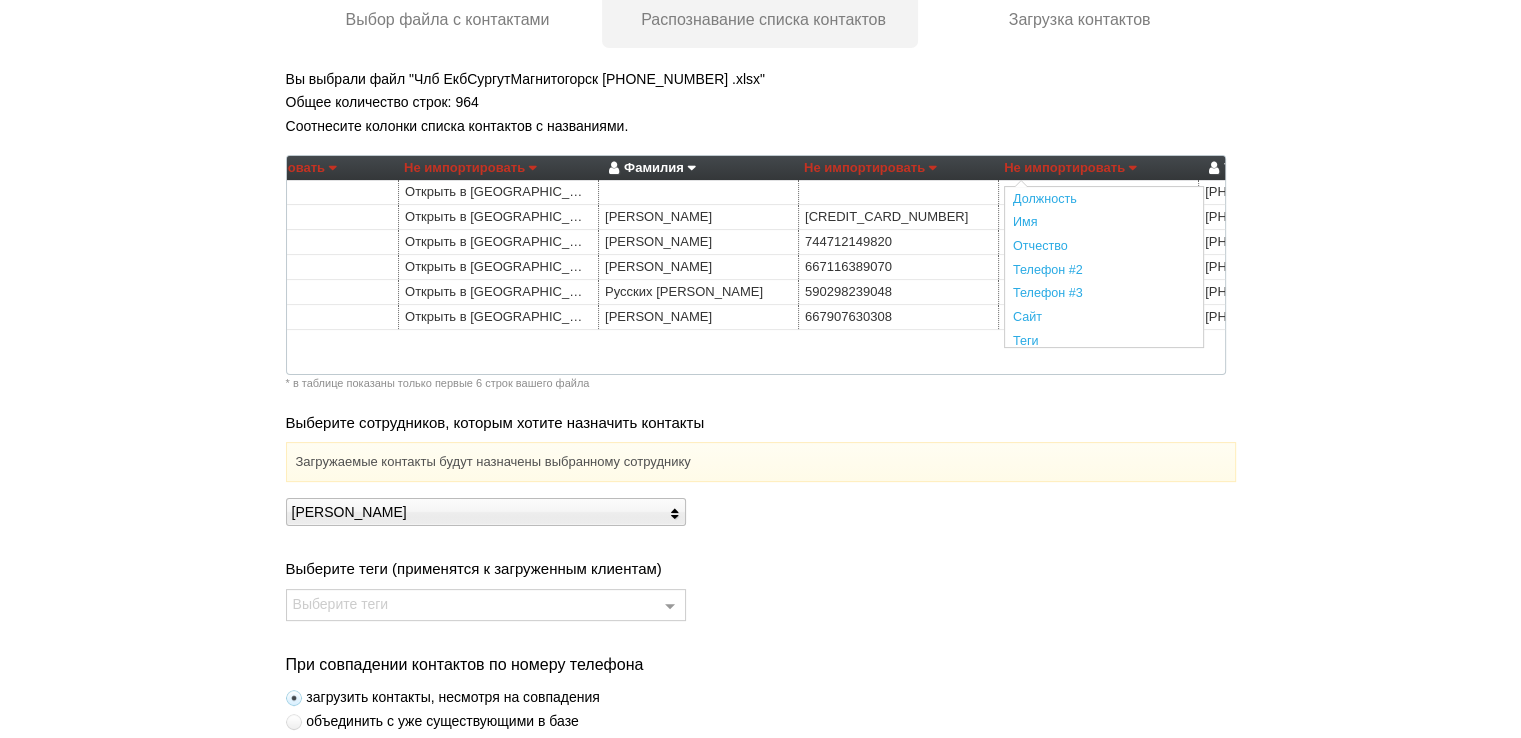 scroll, scrollTop: 240, scrollLeft: 0, axis: vertical 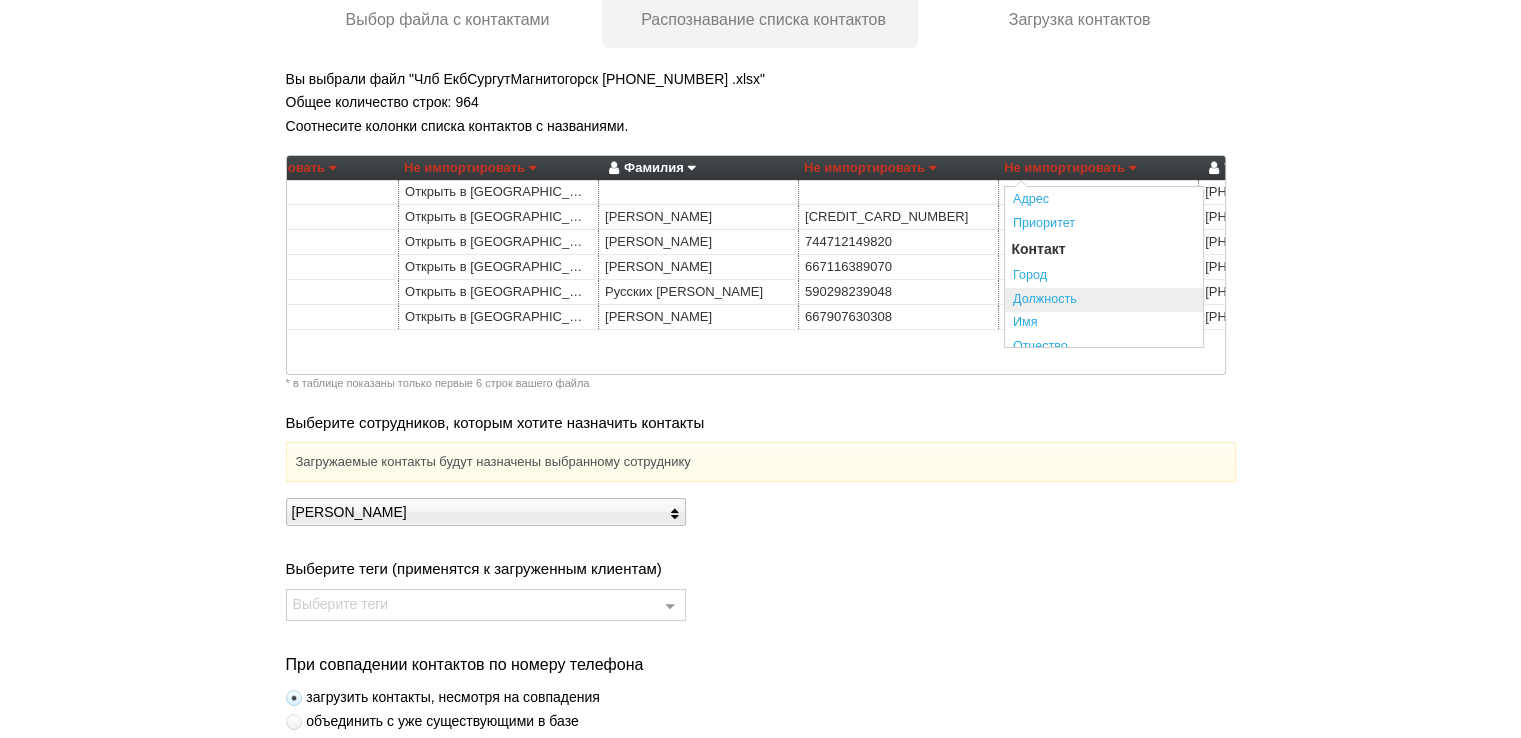 click on "Должность" at bounding box center [1104, 300] 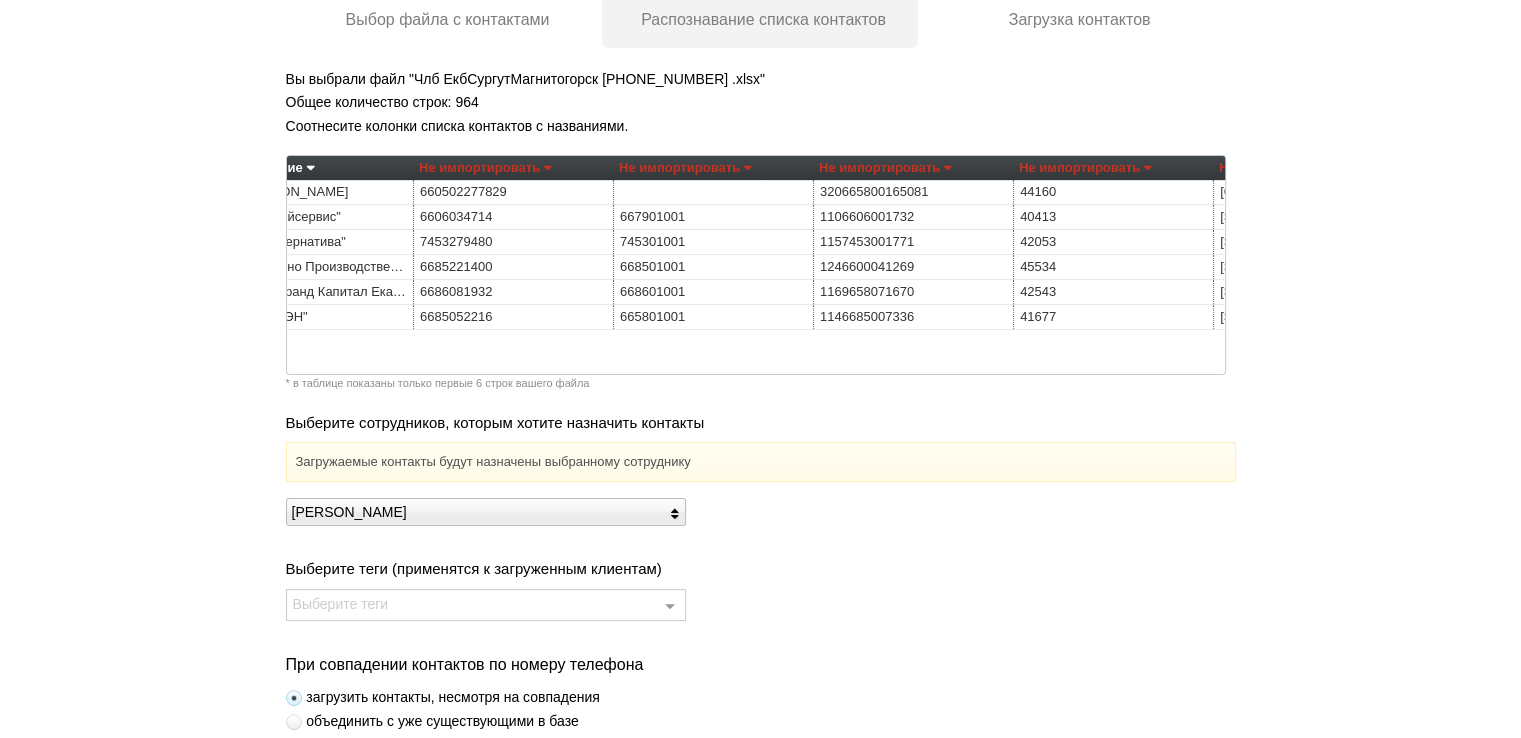 scroll, scrollTop: 0, scrollLeft: 0, axis: both 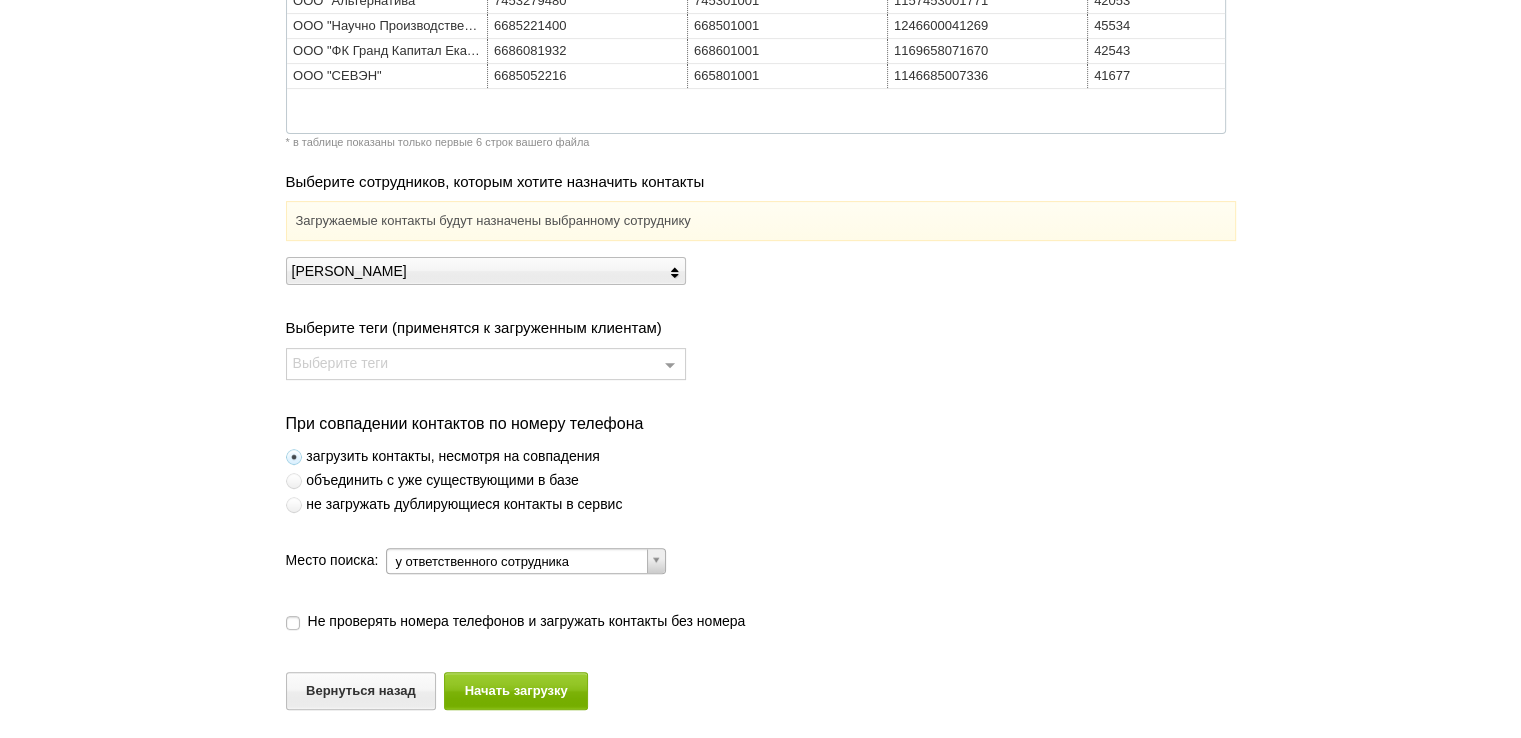 click at bounding box center (294, 505) 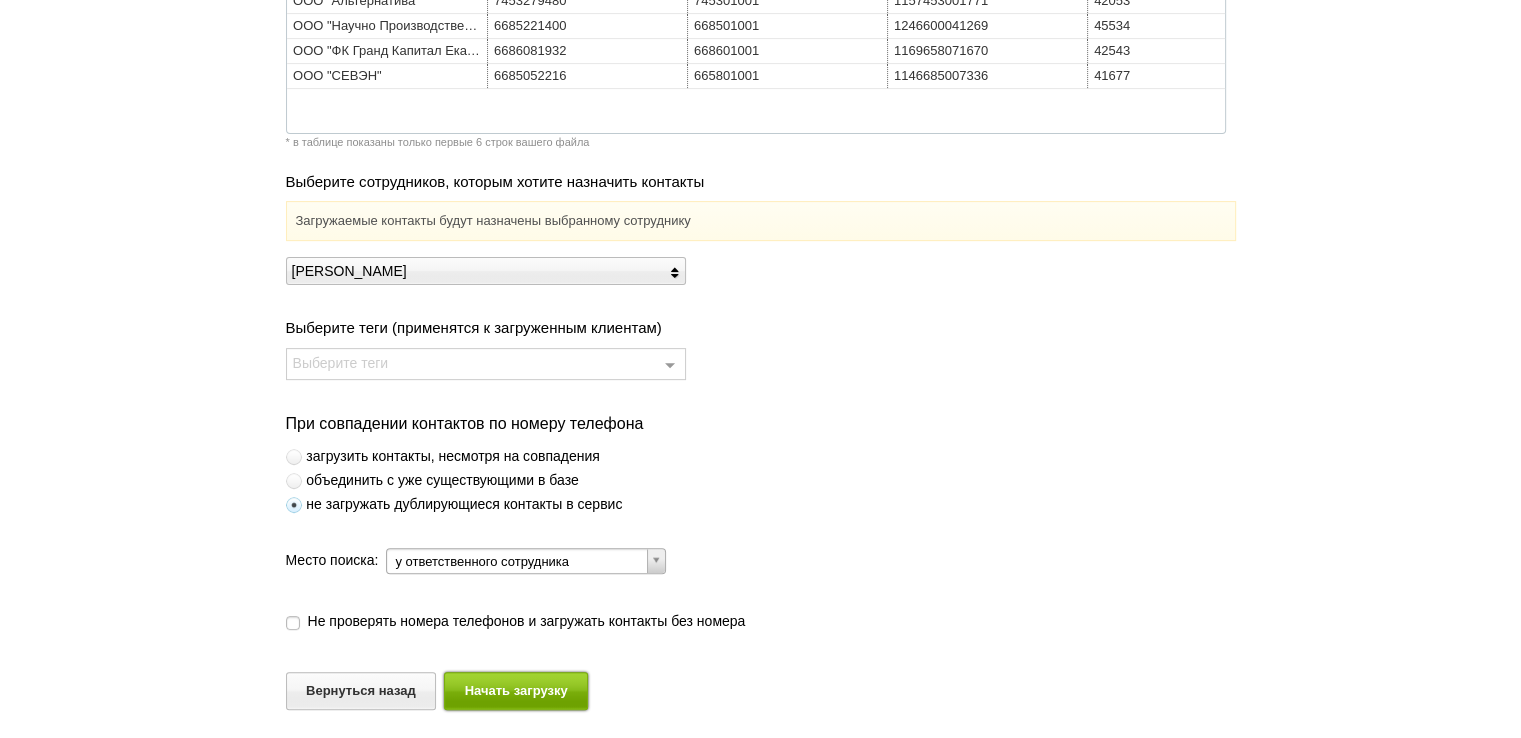 click on "Начать загрузку" at bounding box center [516, 690] 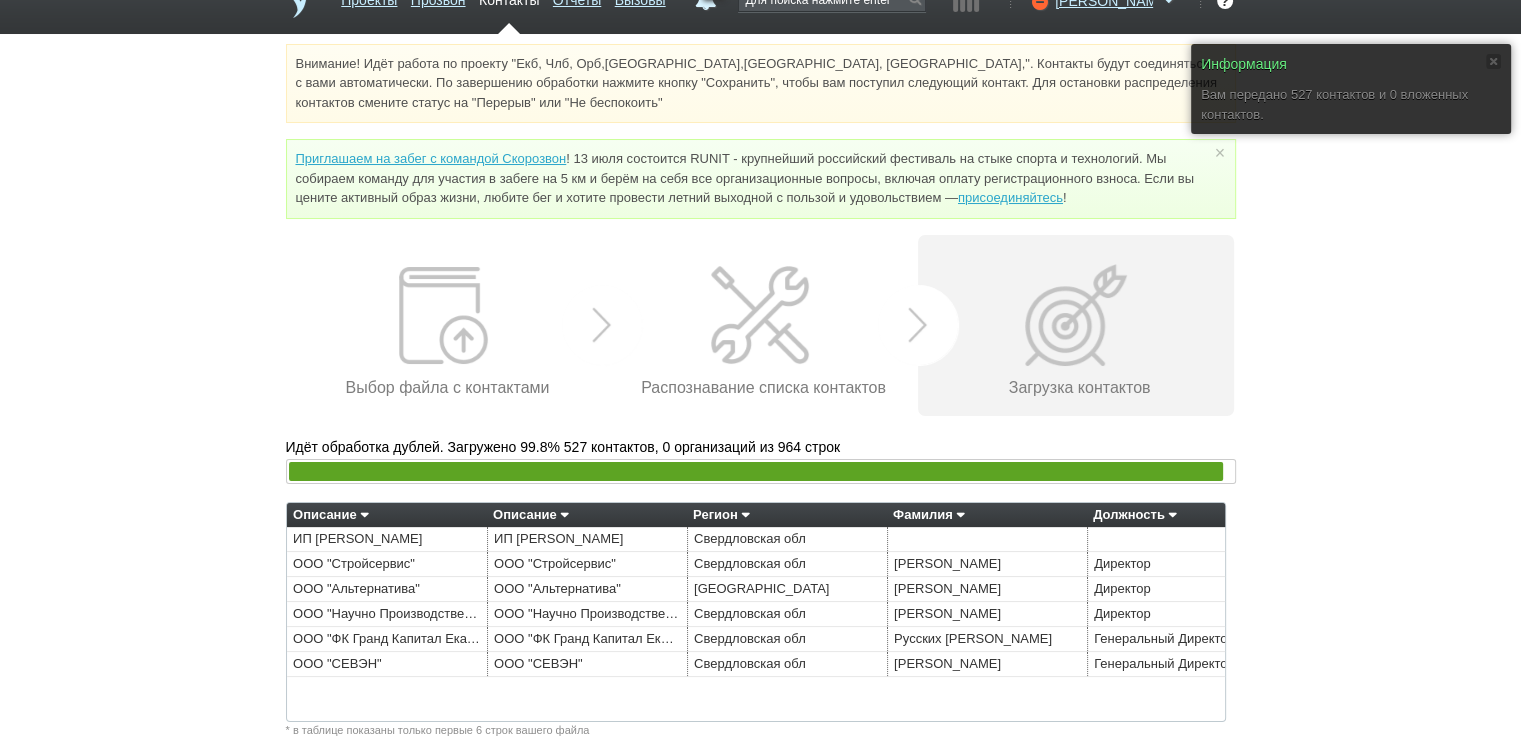 scroll, scrollTop: 150, scrollLeft: 0, axis: vertical 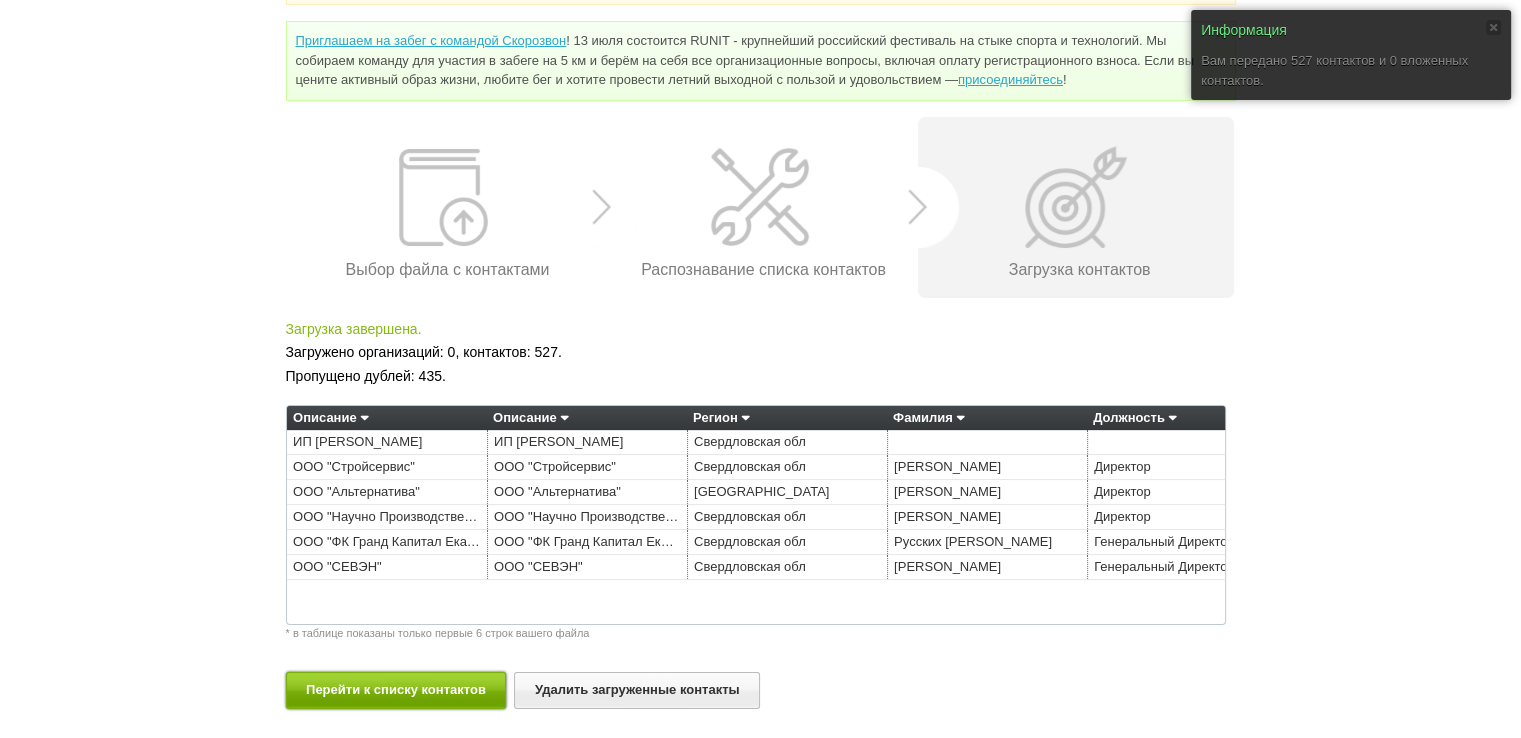 click on "Перейти к списку контактов" at bounding box center [396, 690] 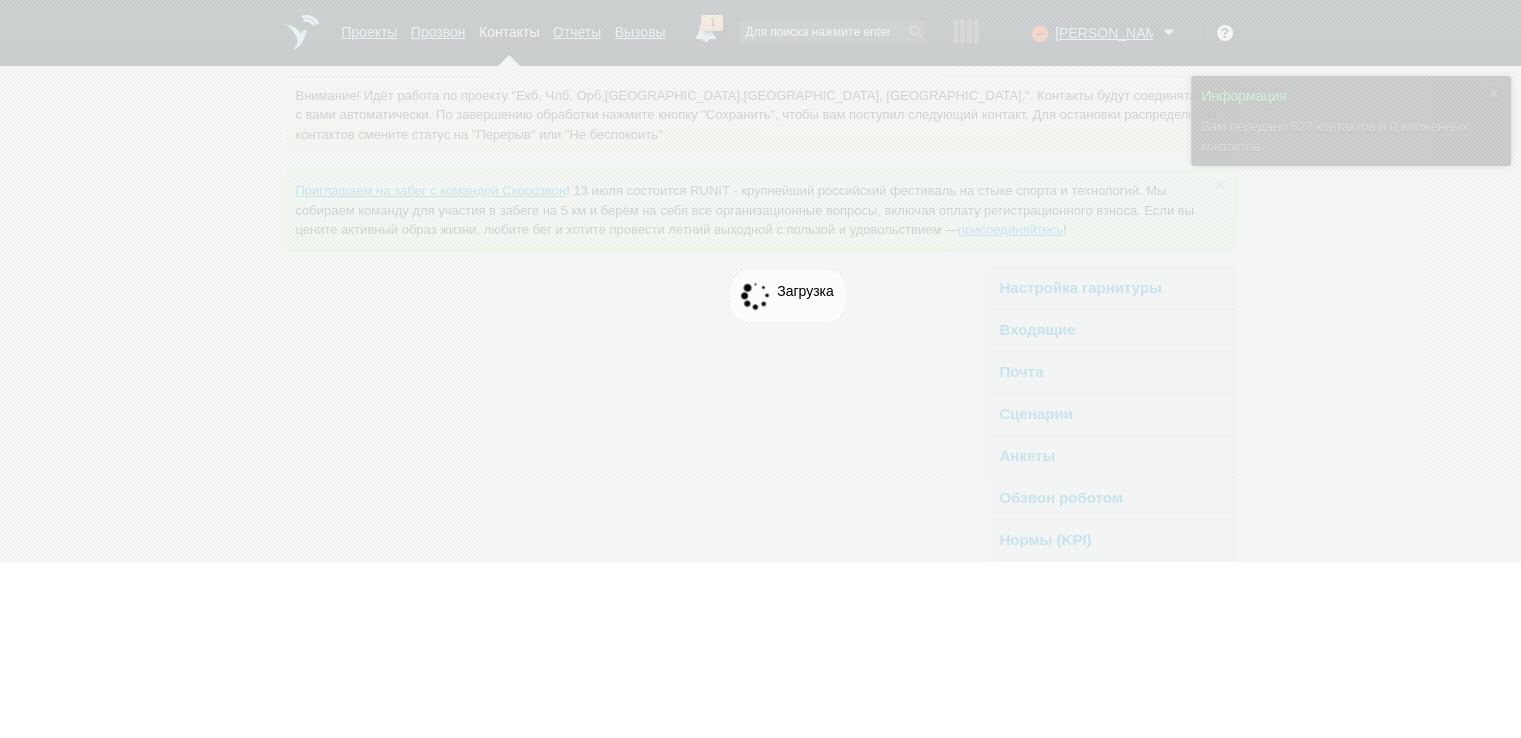 scroll, scrollTop: 0, scrollLeft: 0, axis: both 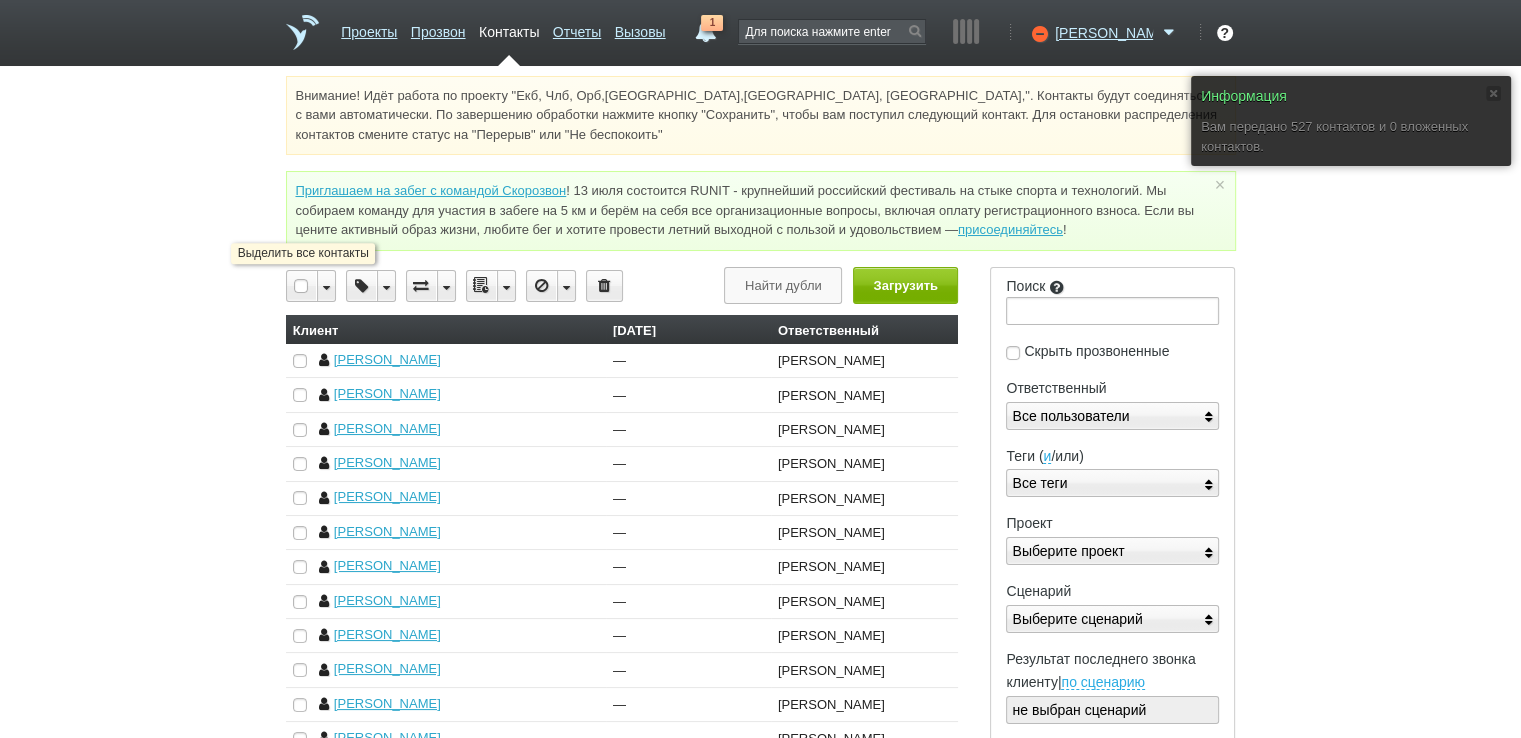 click at bounding box center (302, 286) 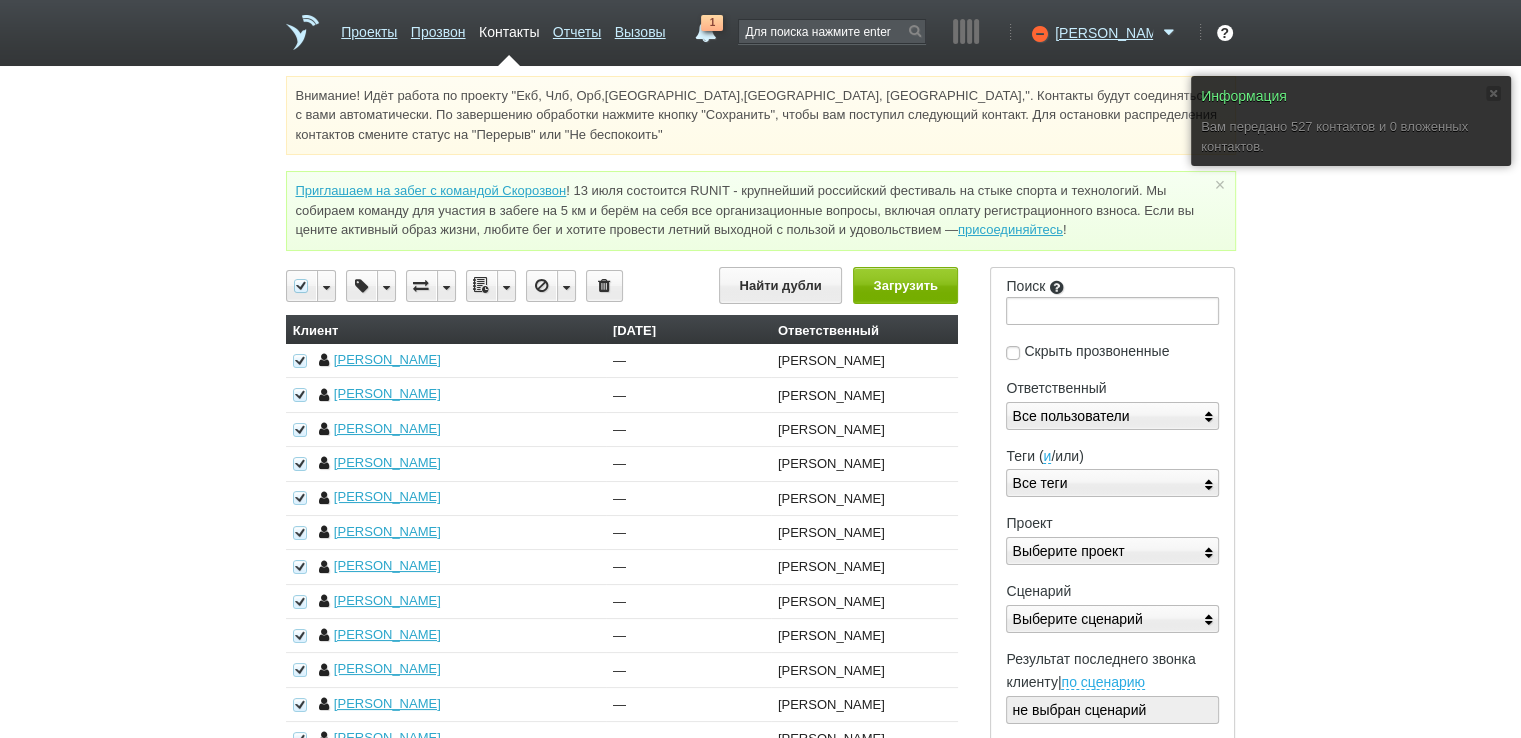 click on "Все контакты
На странице
Управление тегами
Назначить выбранные теги
Передать контакты
(выбрать всех)
[PERSON_NAME]
[PERSON_NAME]
[PERSON_NAME]
[PERSON_NAME]
[PERSON_NAME]" at bounding box center (622, 291) 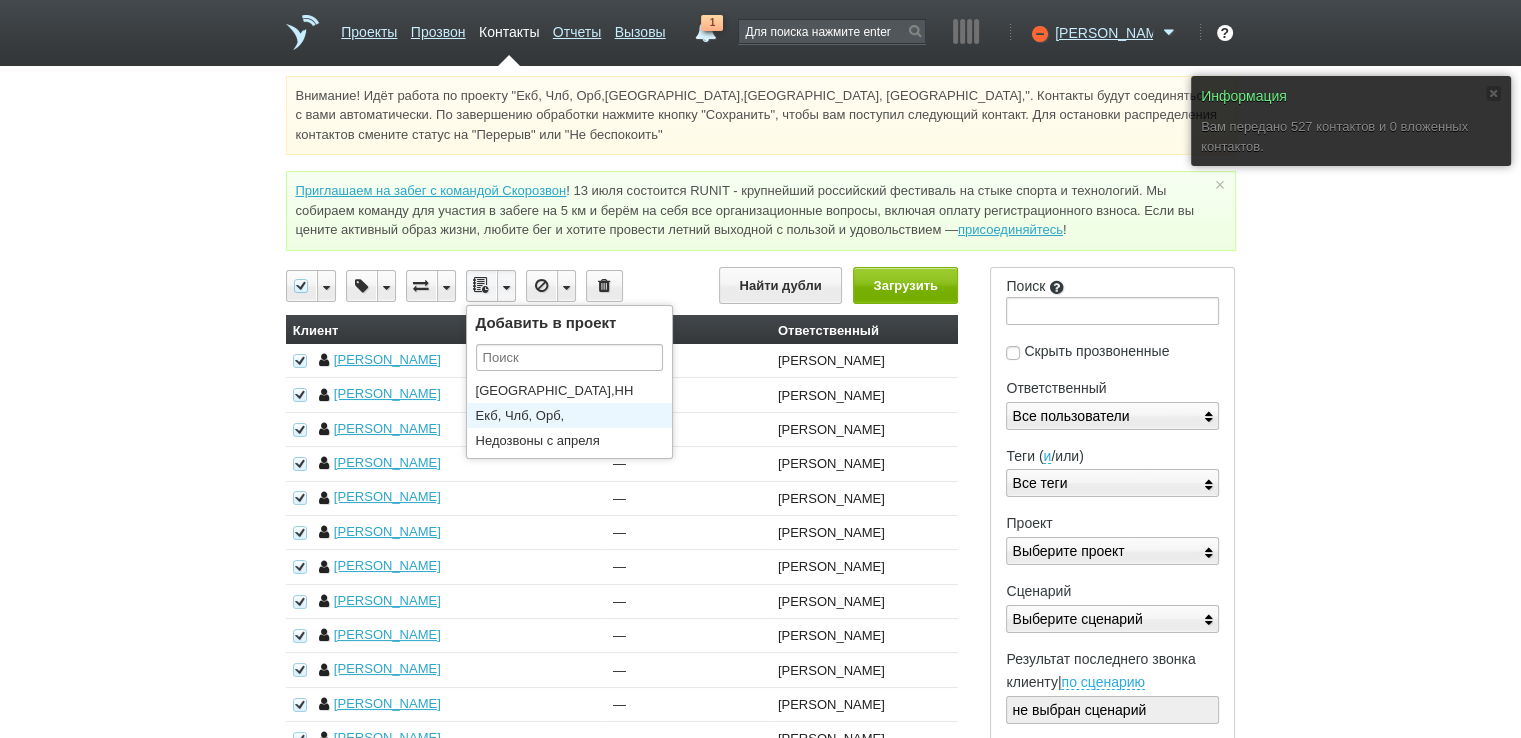 click on "Екб, Члб, Орб,[GEOGRAPHIC_DATA],[GEOGRAPHIC_DATA], [GEOGRAPHIC_DATA]," at bounding box center (574, 415) 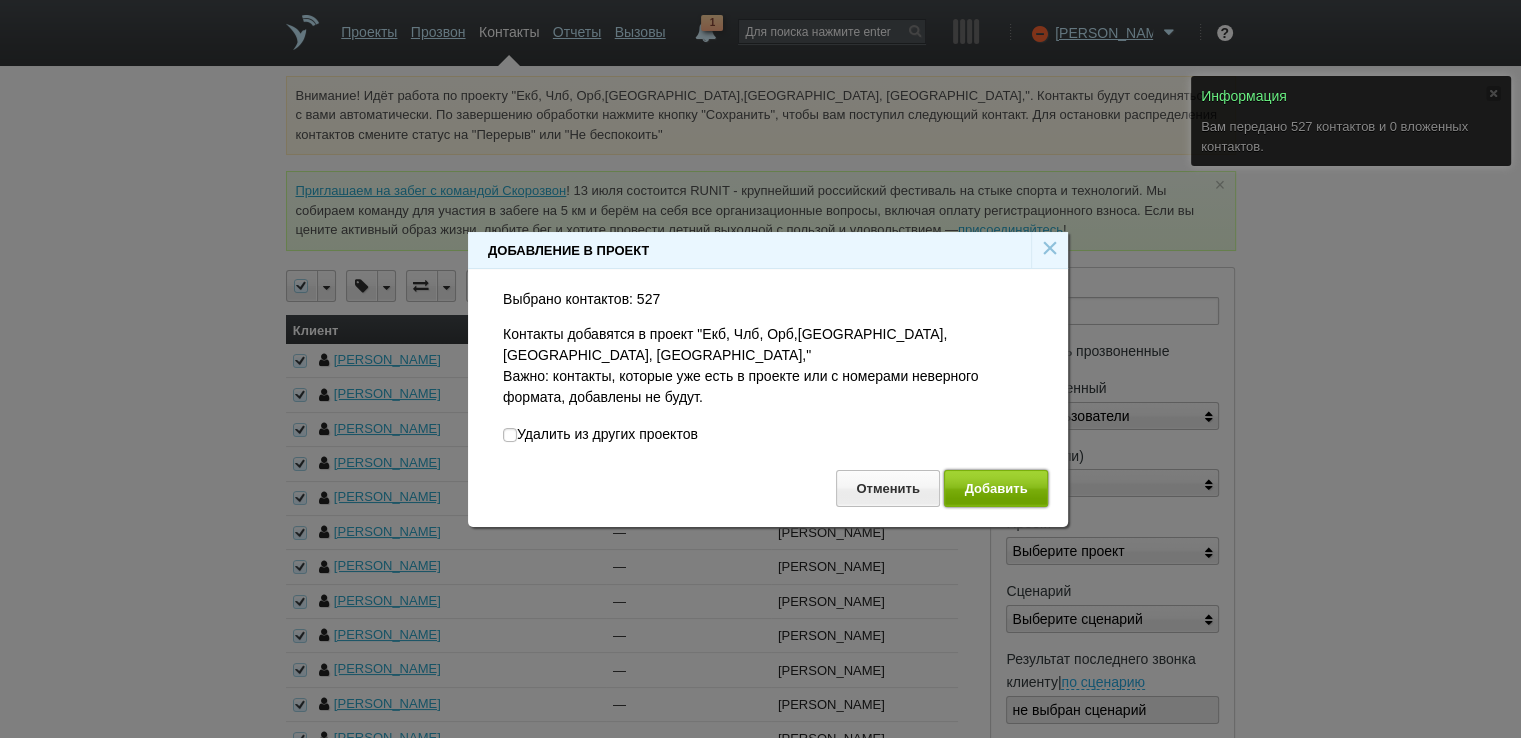 click on "Добавить" at bounding box center [996, 488] 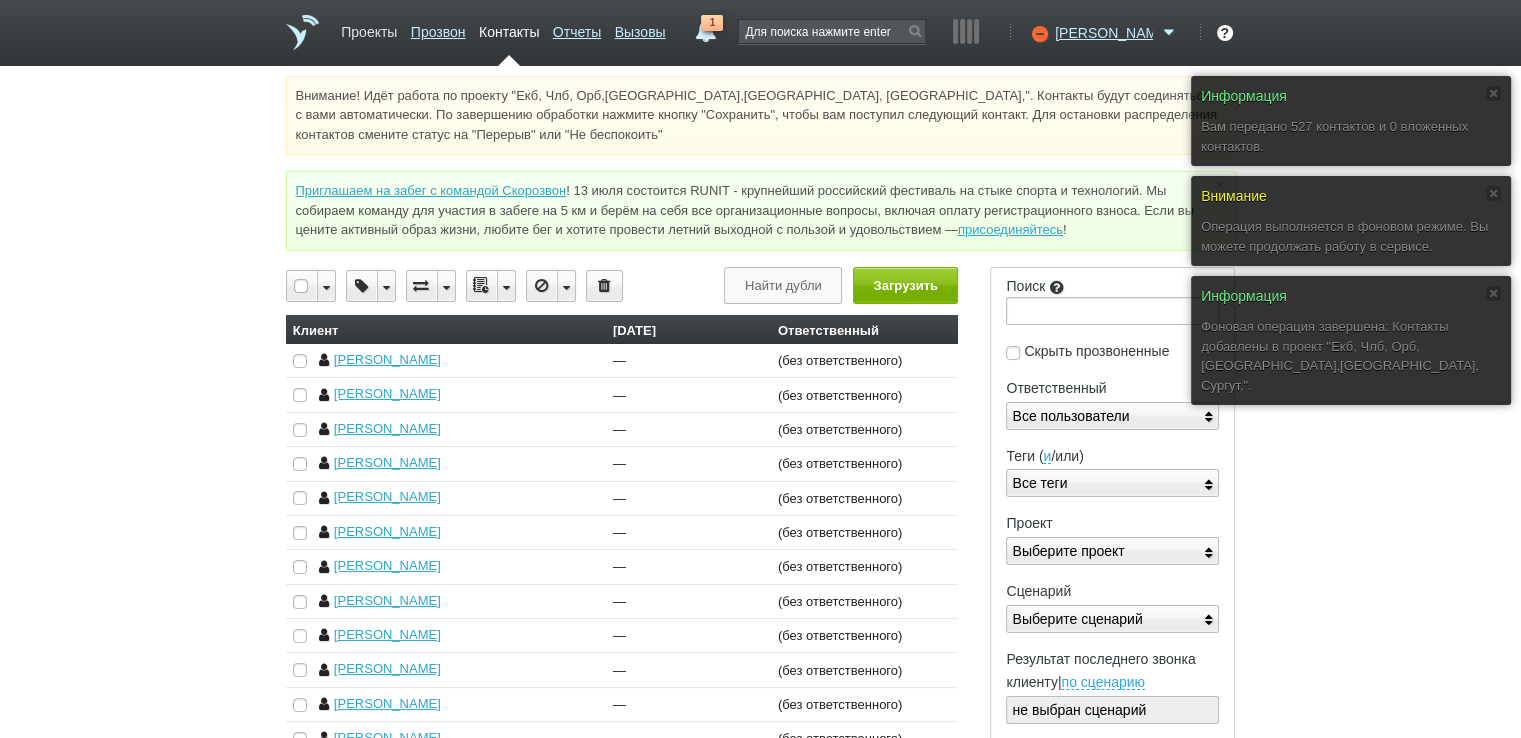 click on "Проекты" at bounding box center [369, 28] 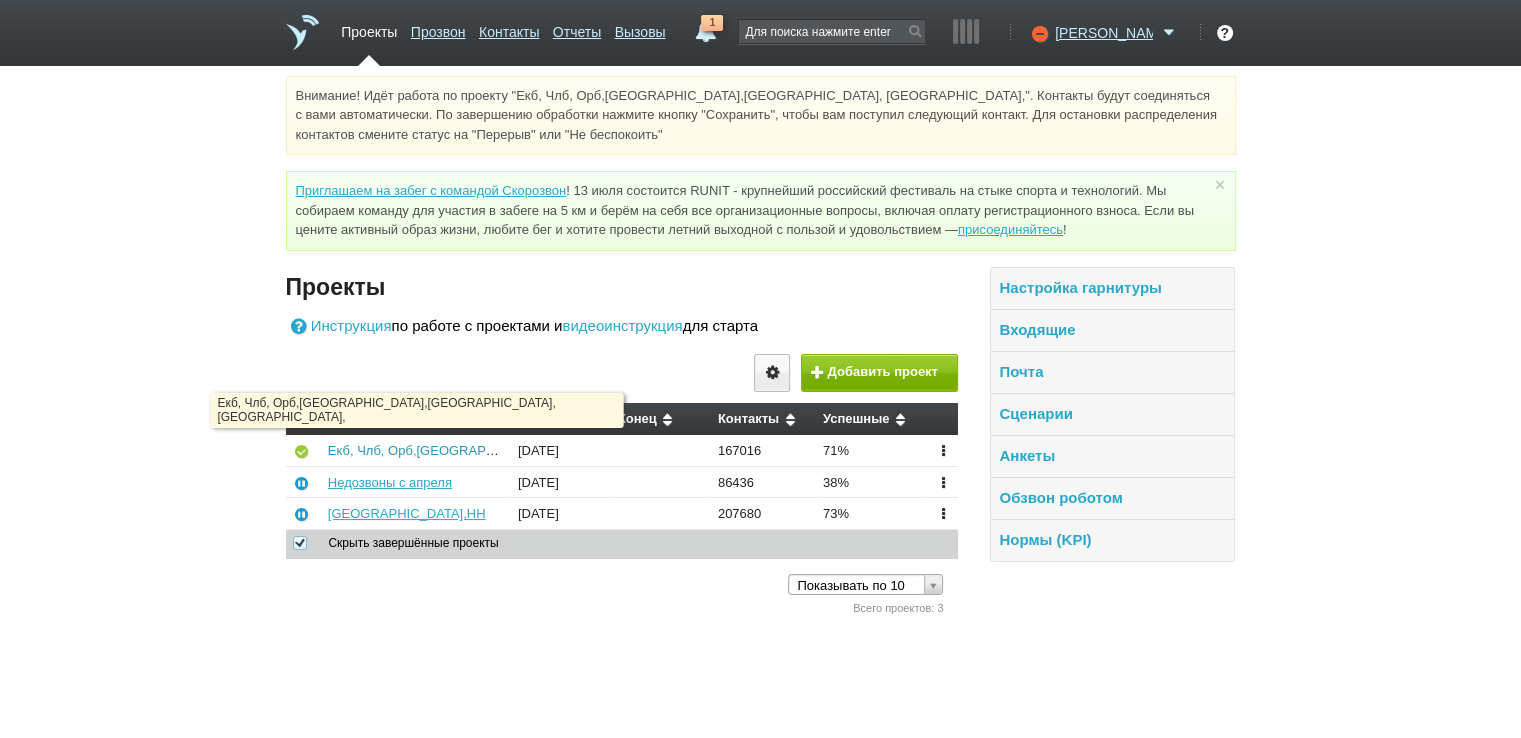 click on "Екб, Члб, Орб,[GEOGRAPHIC_DATA],[GEOGRAPHIC_DATA], [GEOGRAPHIC_DATA]," at bounding box center [582, 450] 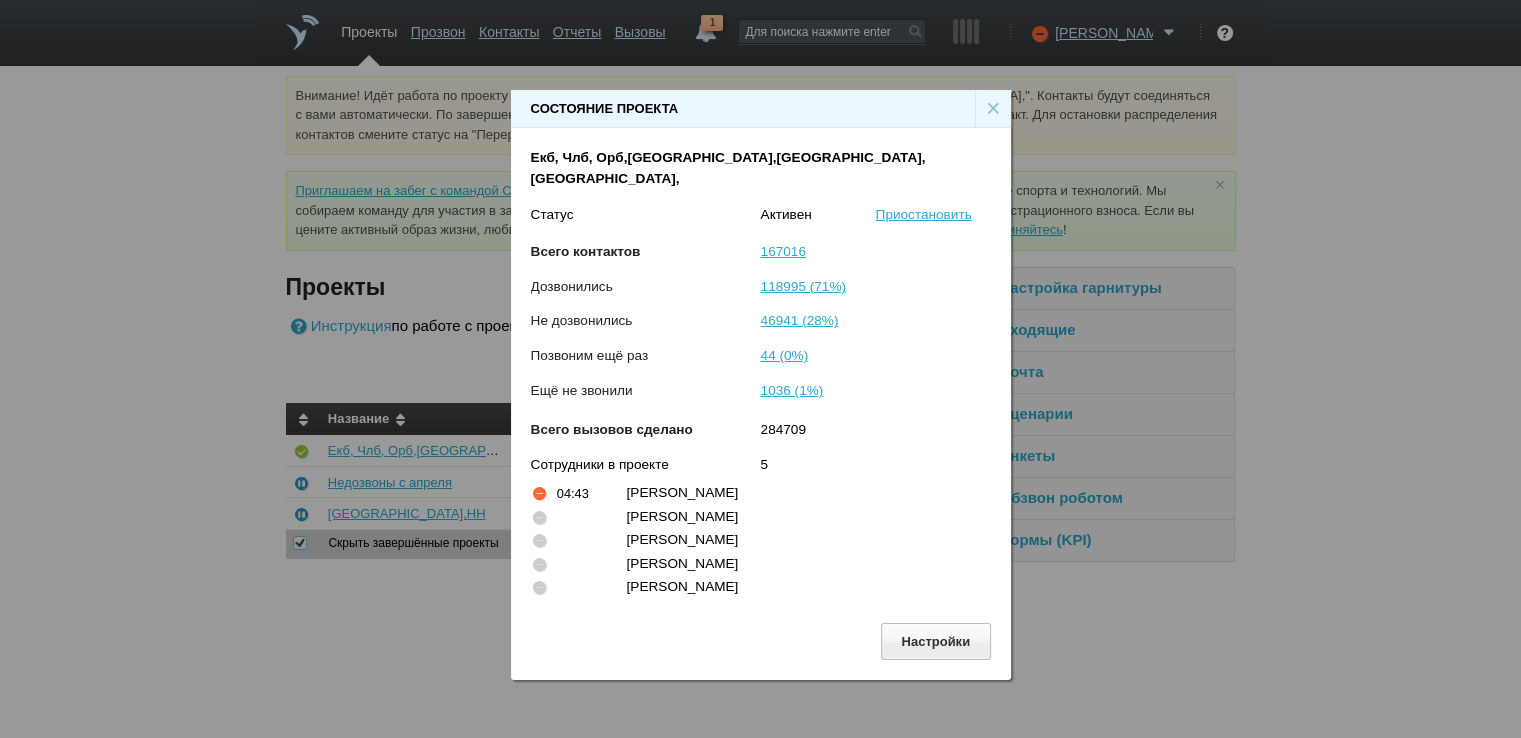 click on "×" at bounding box center (993, 109) 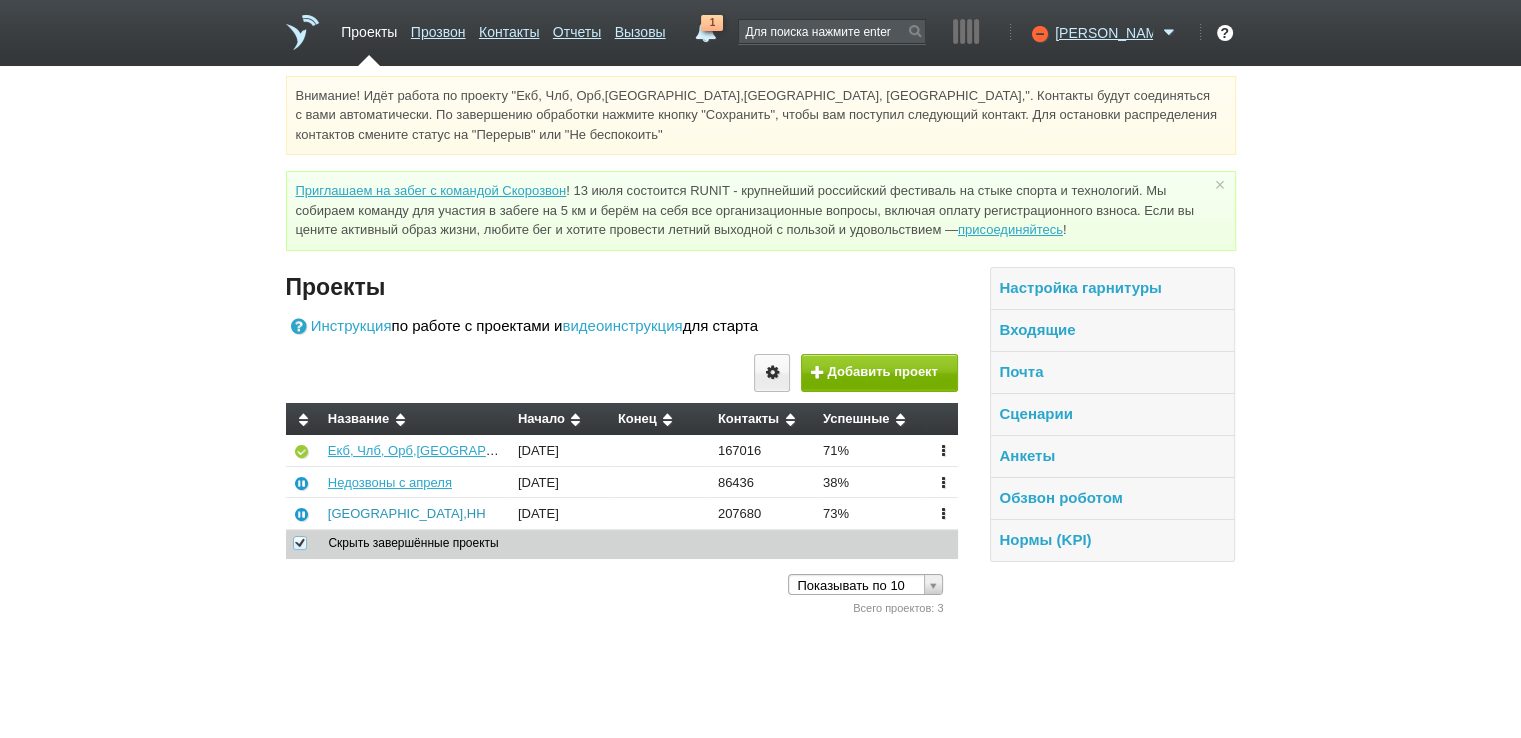 click on "[GEOGRAPHIC_DATA],НН" at bounding box center (407, 513) 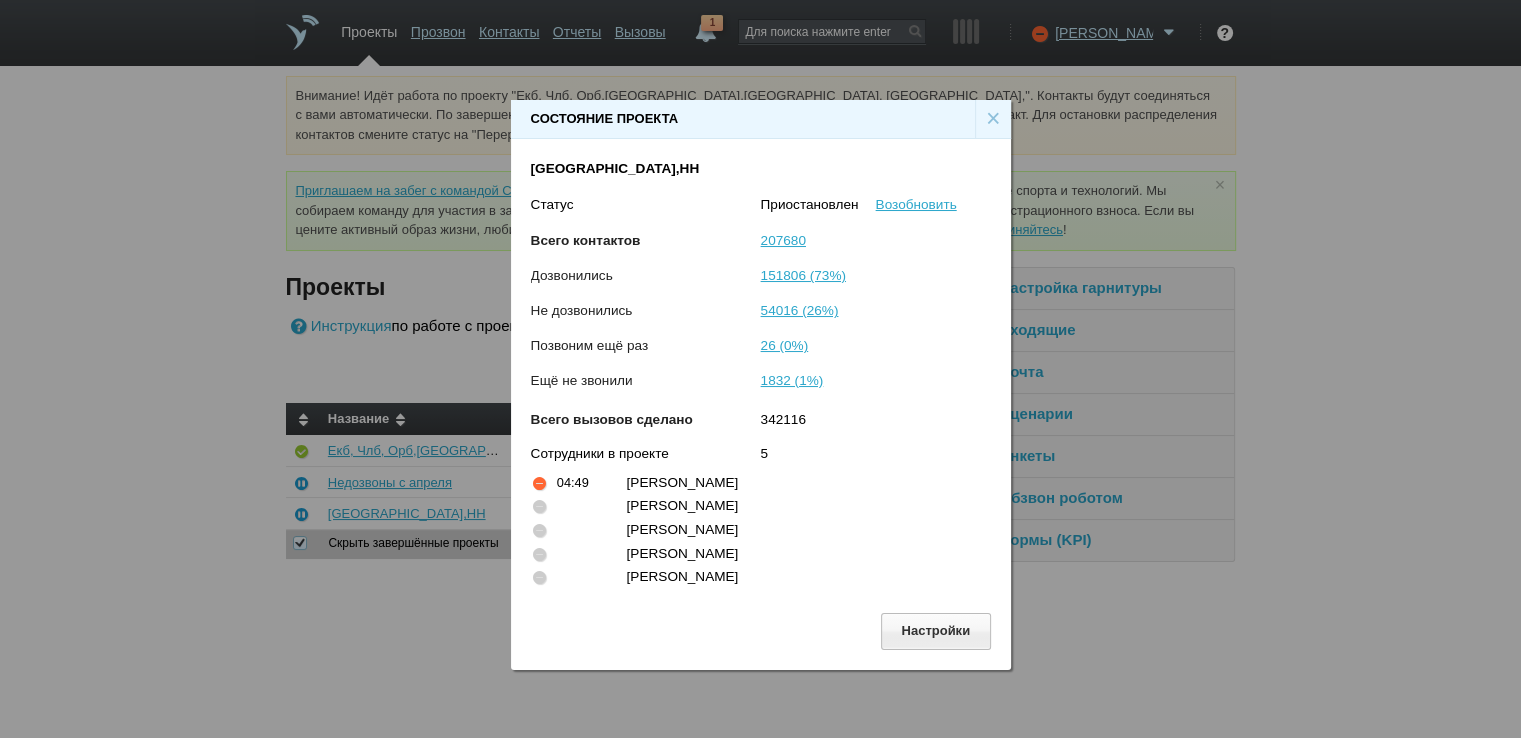 click on "×" at bounding box center (993, 119) 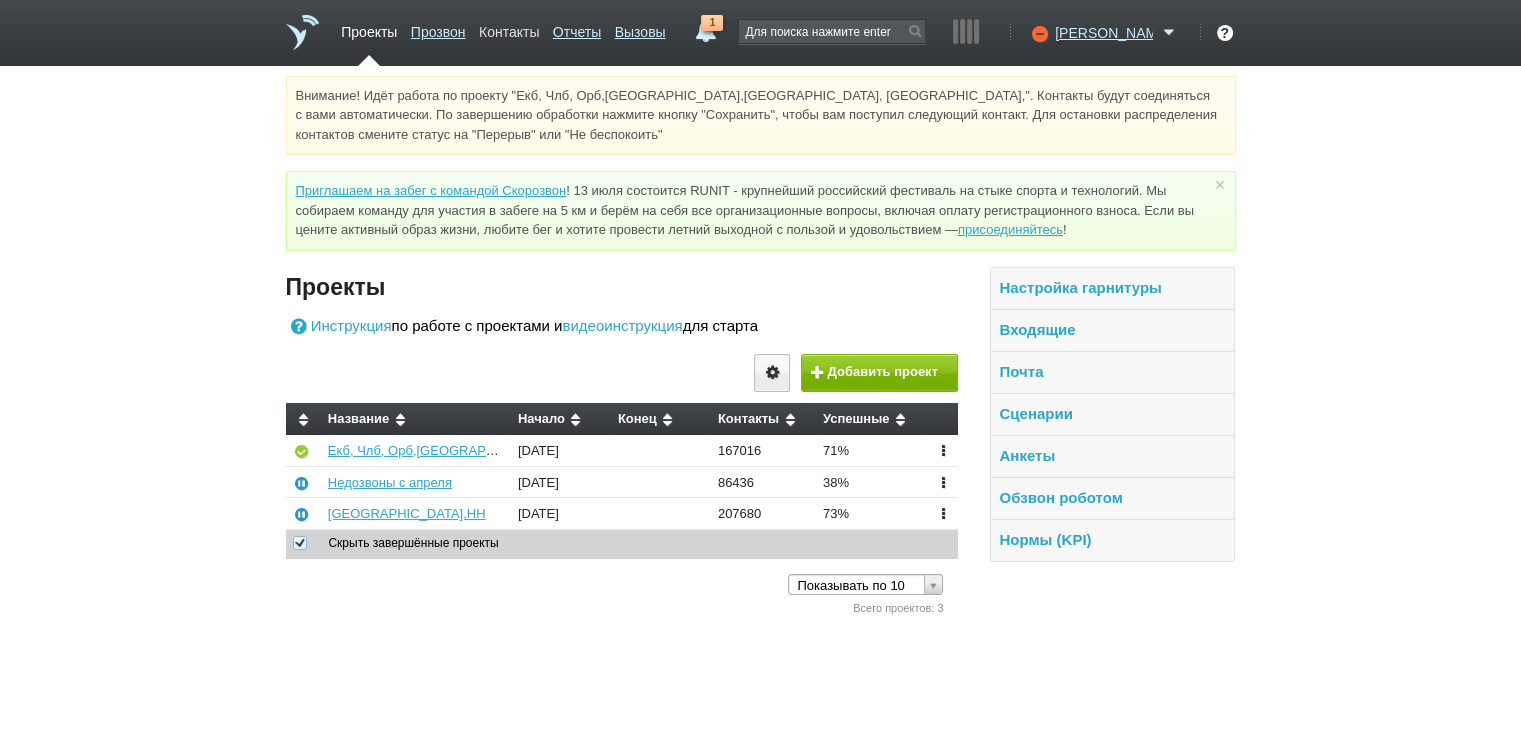 click on "Контакты" at bounding box center (509, 28) 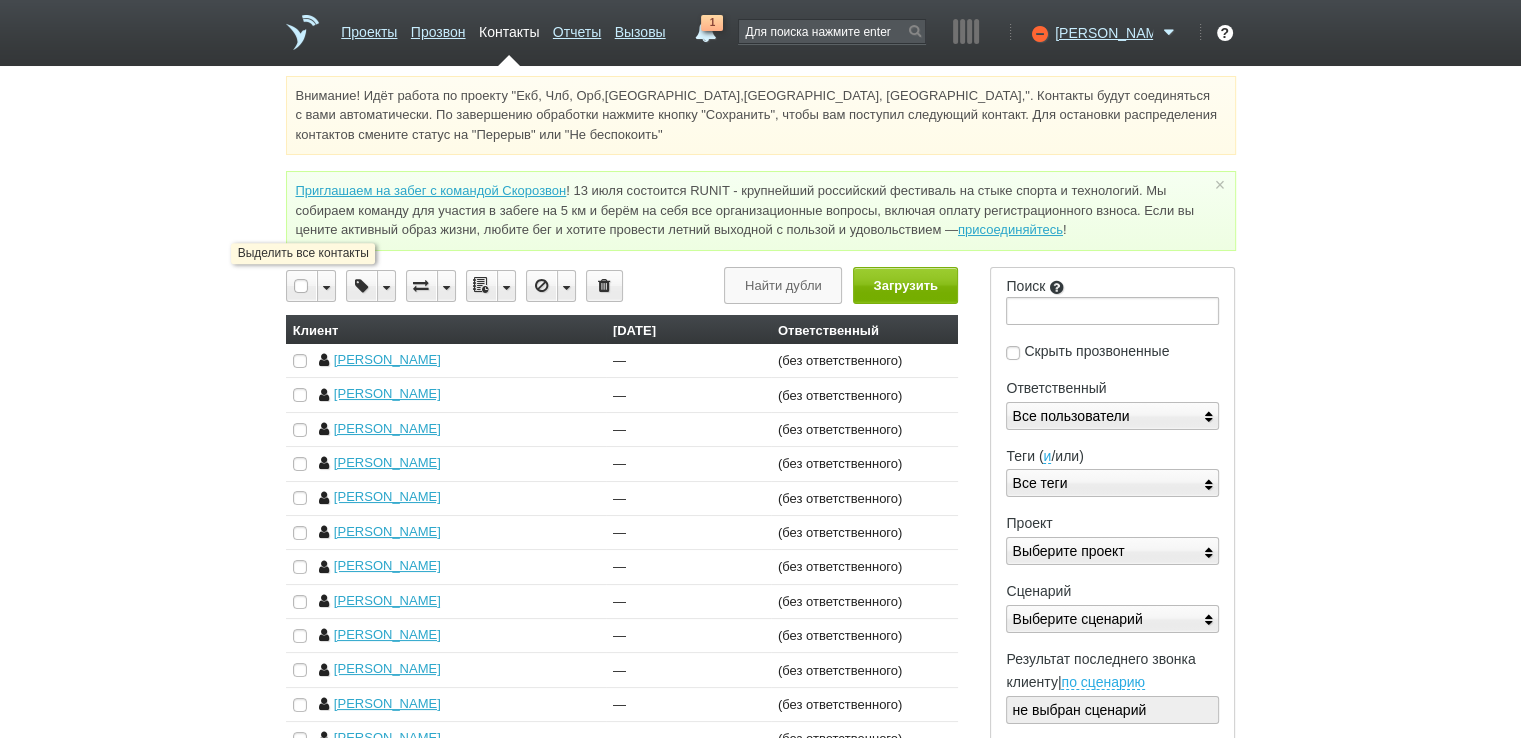 click at bounding box center [302, 286] 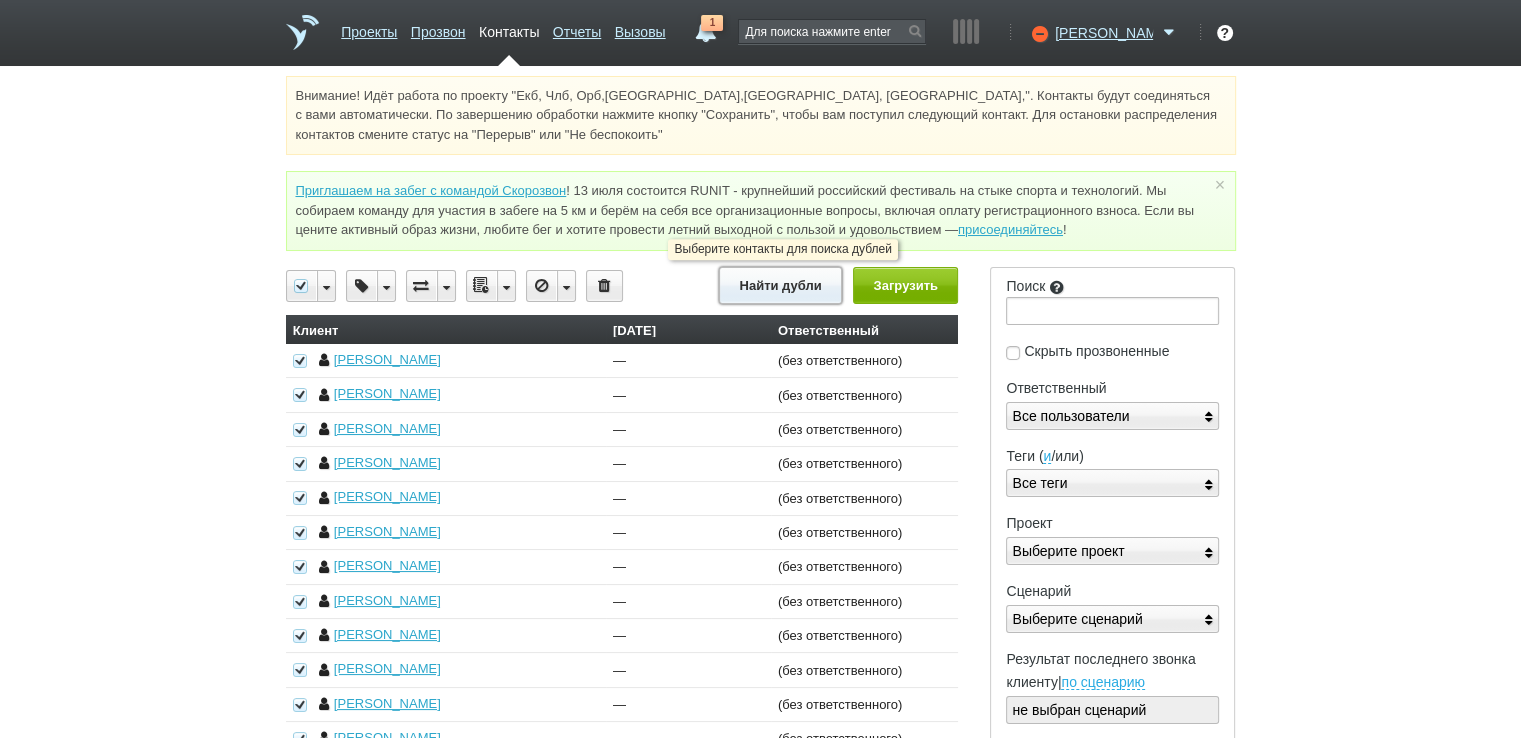 click on "Найти дубли" at bounding box center (780, 285) 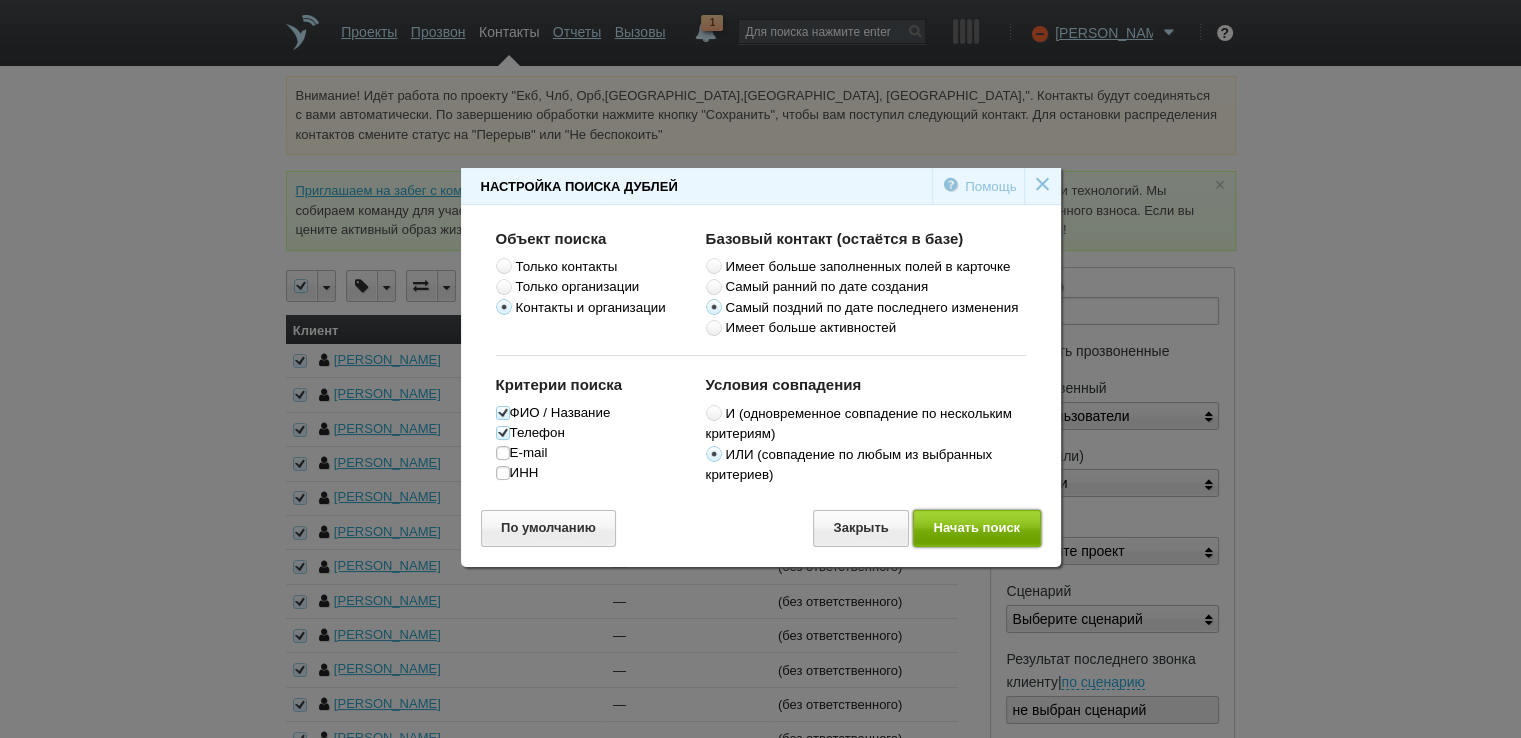 click on "Начать поиск" at bounding box center [977, 528] 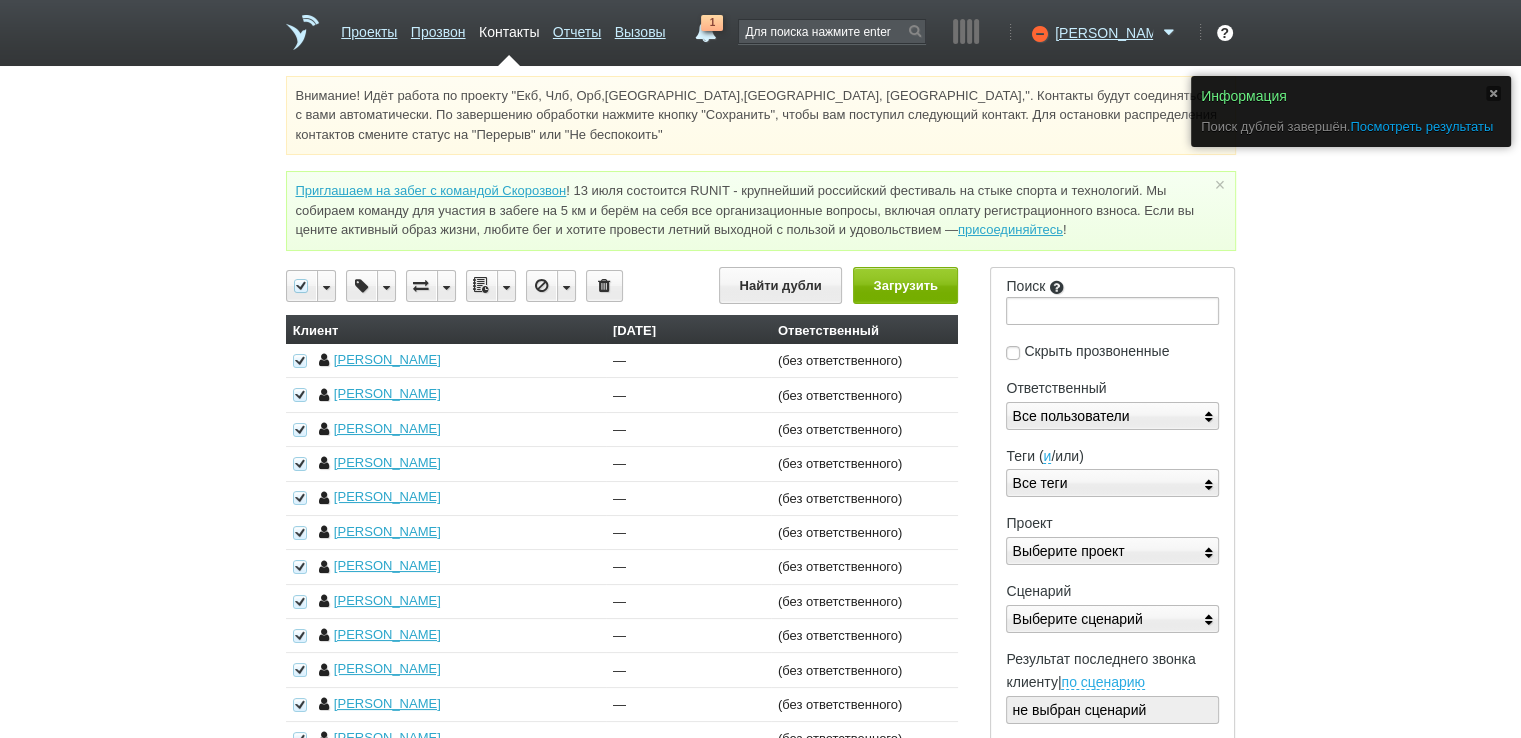 click on "Посмотреть результаты" at bounding box center [1421, 126] 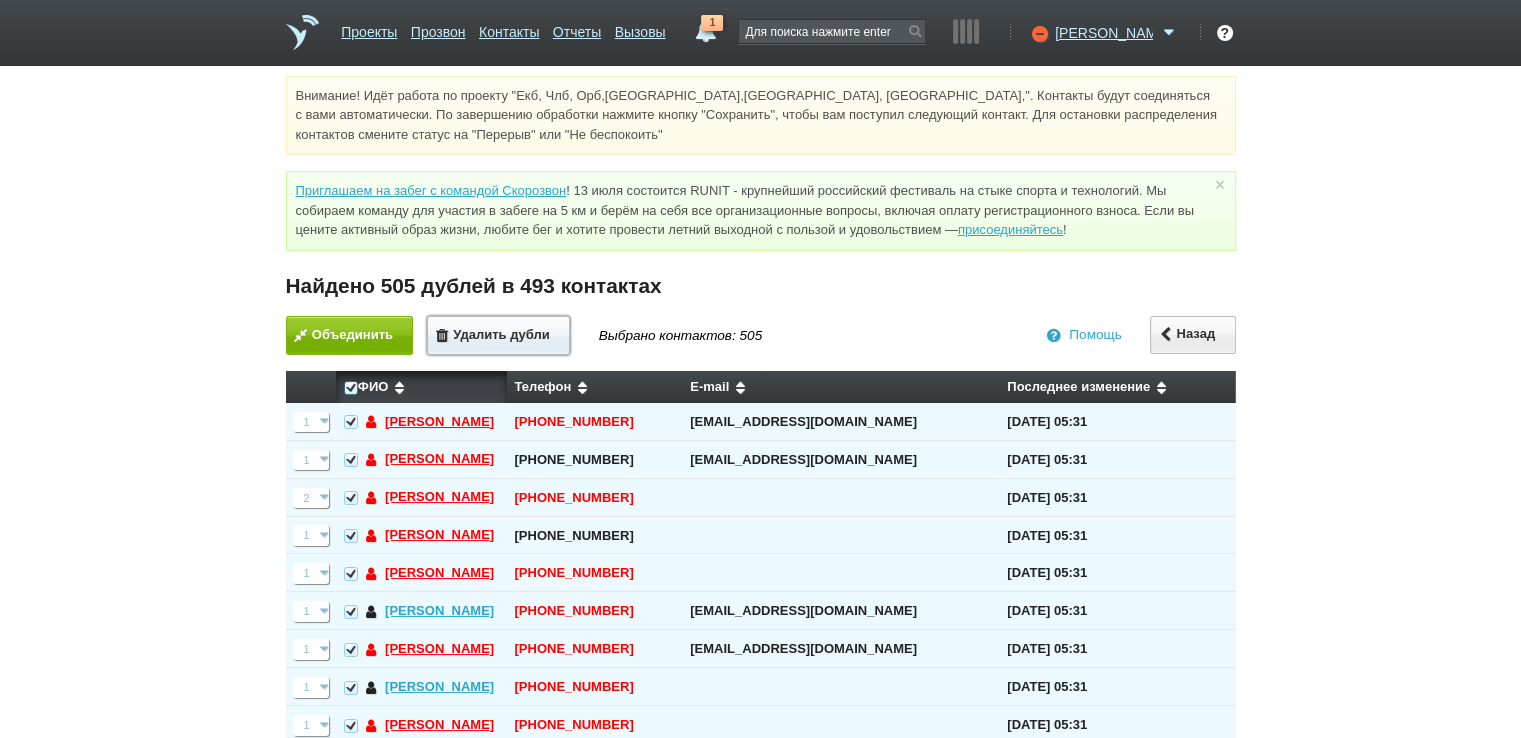 click on "Удалить дубли" at bounding box center [498, 335] 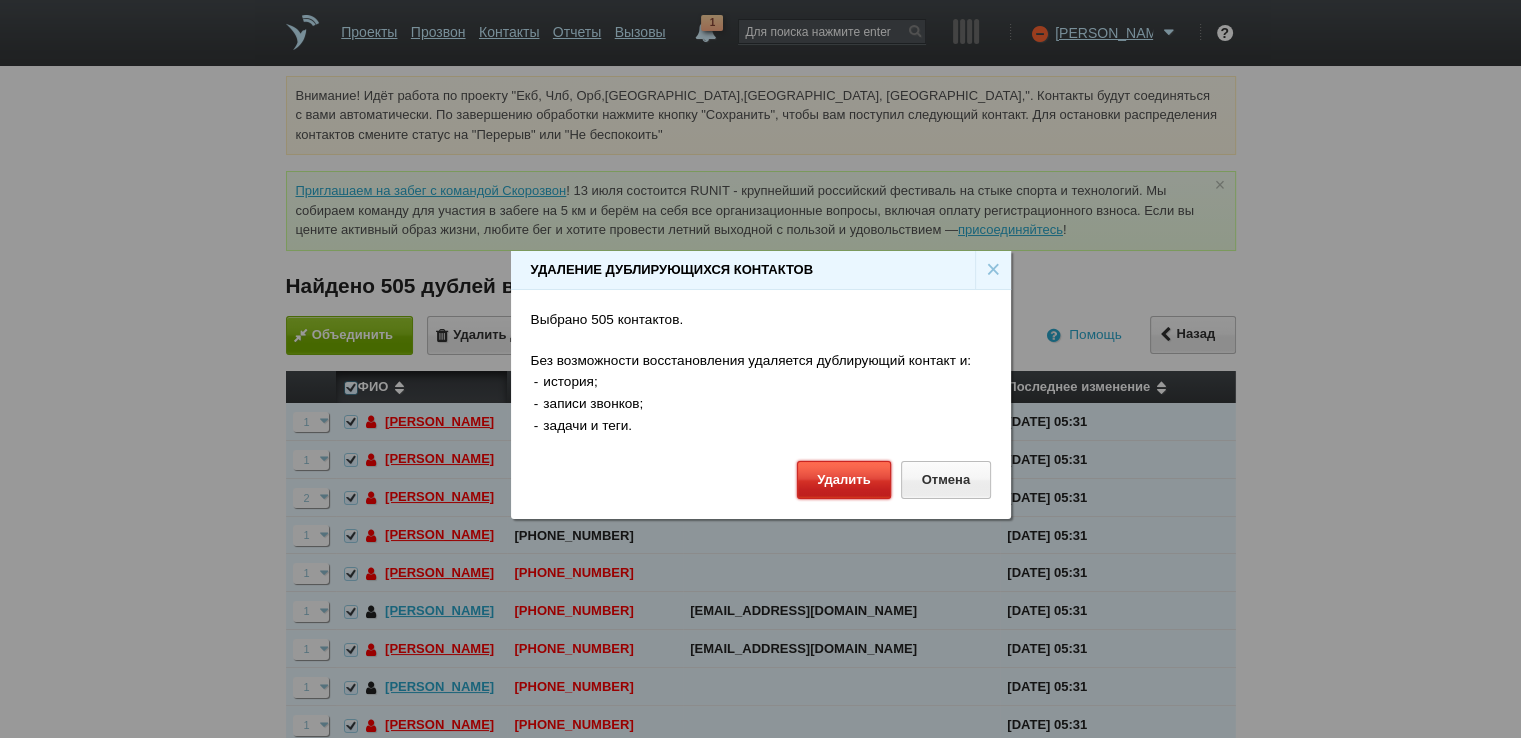 click on "Удалить" at bounding box center (844, 479) 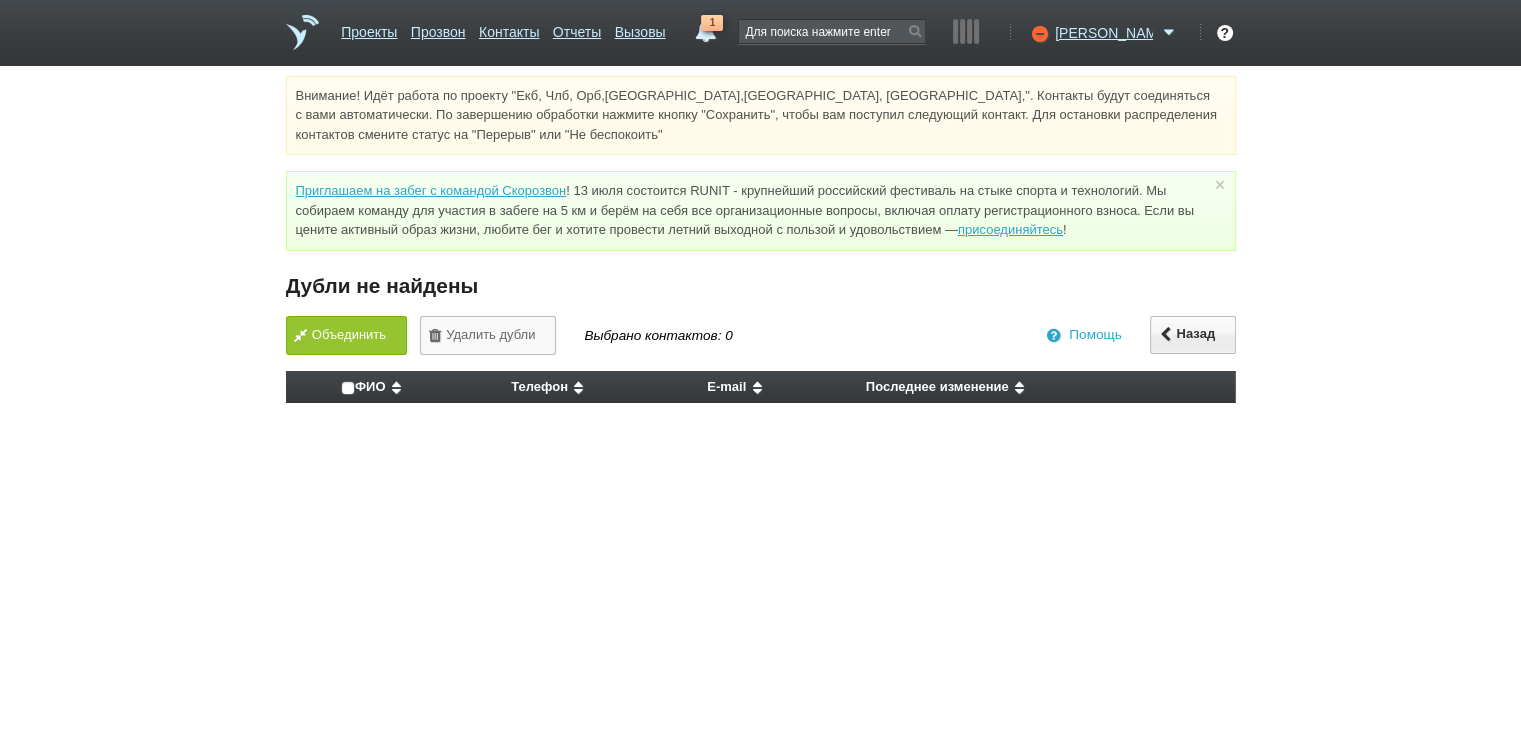 click on "Проекты   Прозвон   Контакты   Отчеты   Вызовы 1 [DATE] [DATE] неделя все Посмотреть события до [DATE]
Нормы (KPI) Входящие линии Прозвоненные контакты (без учета... 0 из 200 Исходящие 0
[PERSON_NAME]
Доступен
Не беспокоить
Перерыв
ID аккаунта: 52708
Профиль
Команда
[GEOGRAPHIC_DATA]
Телефония
Интеграции
Настройки
Стать партнёром
Гостевой доступ
Выход
?
×" at bounding box center (760, 206) 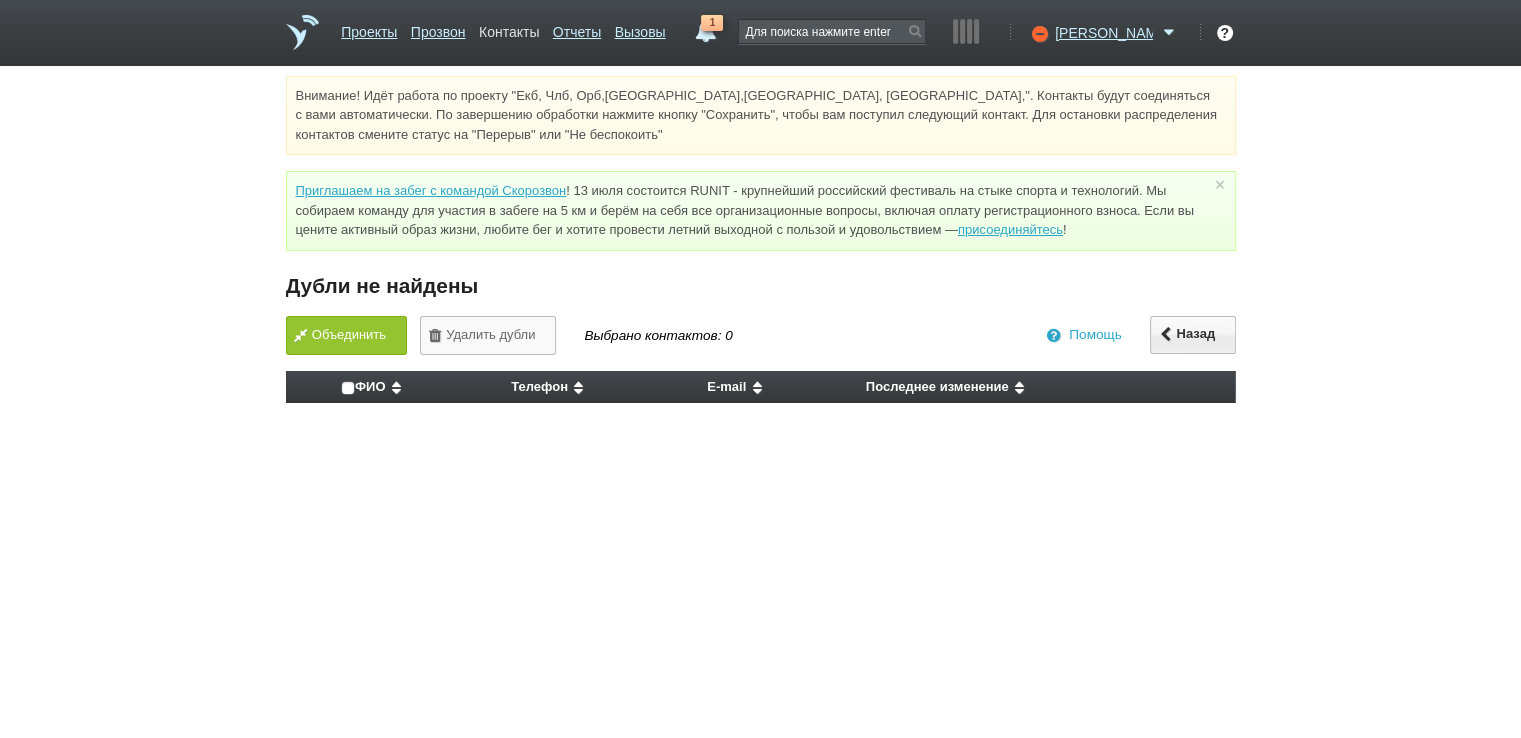 click on "Контакты" at bounding box center (509, 28) 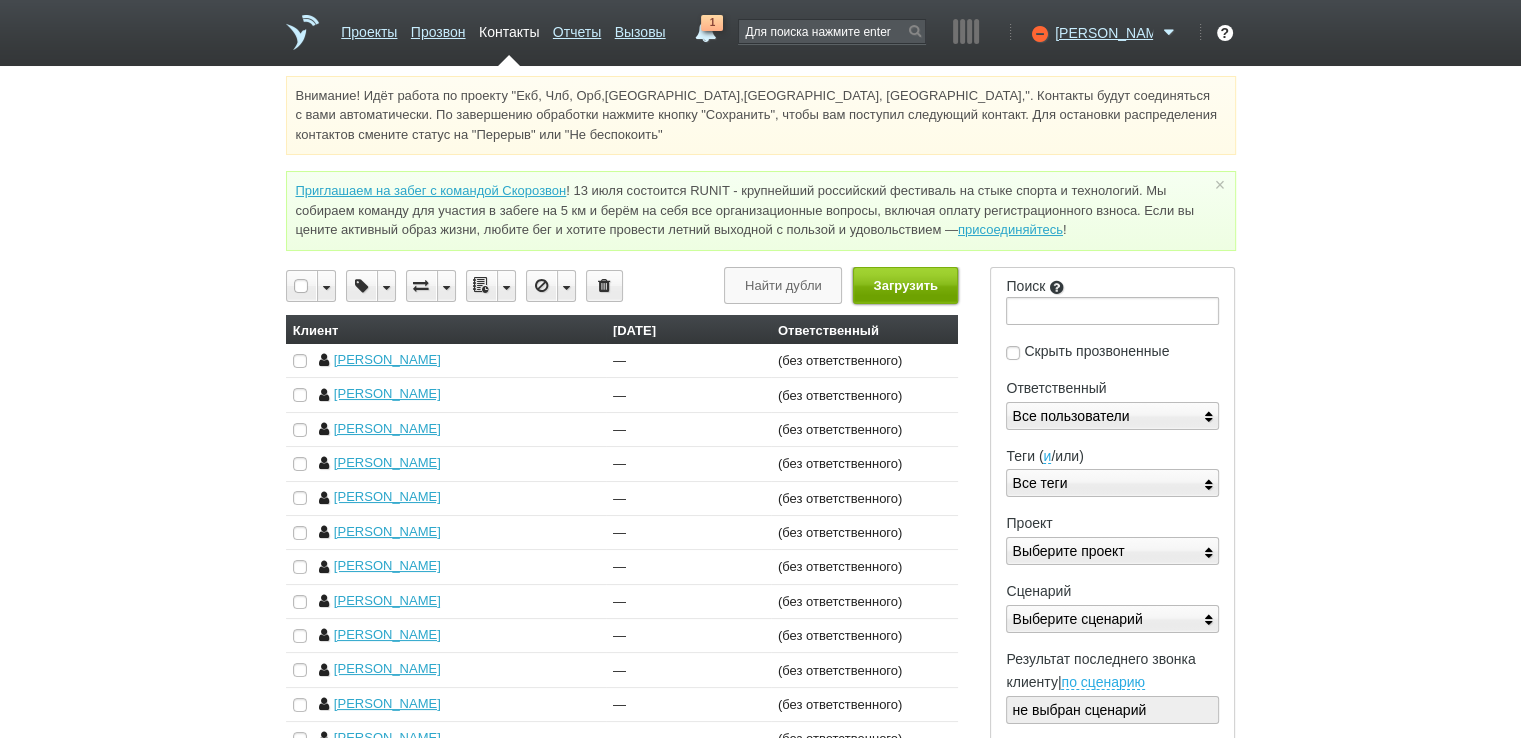 click on "Загрузить" at bounding box center [905, 285] 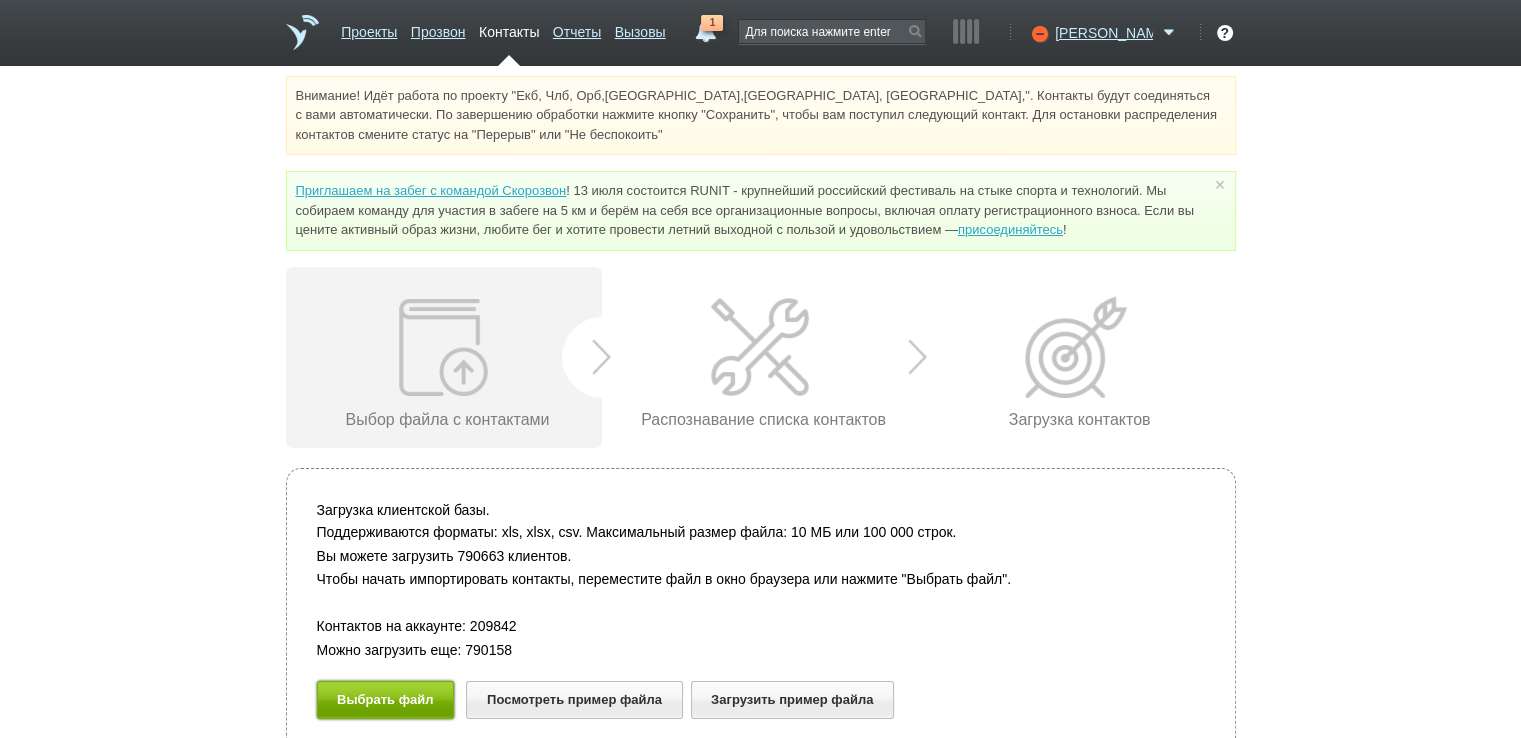 click on "Выбрать файл" at bounding box center (386, 699) 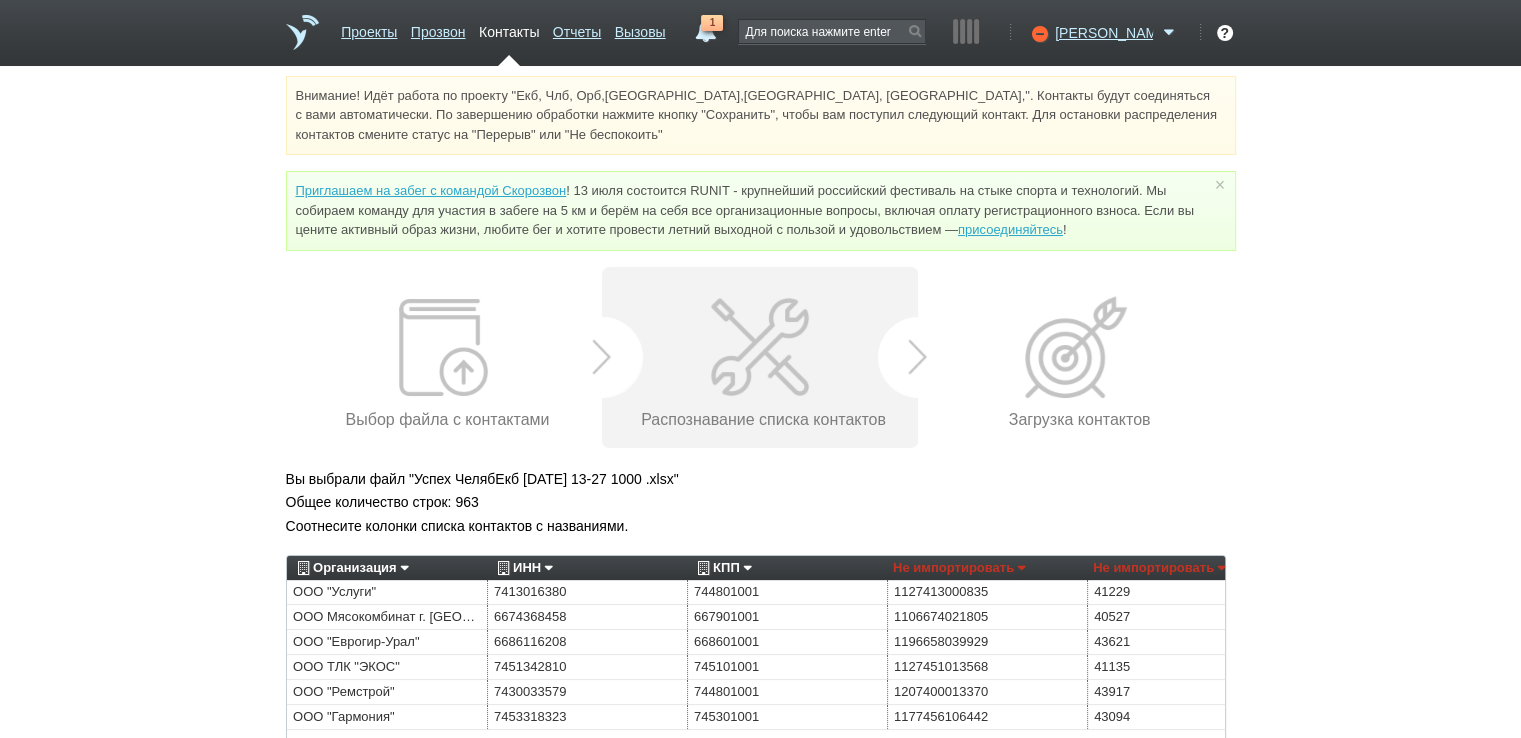 click on "ООО "Ремстрой"" at bounding box center (387, 692) 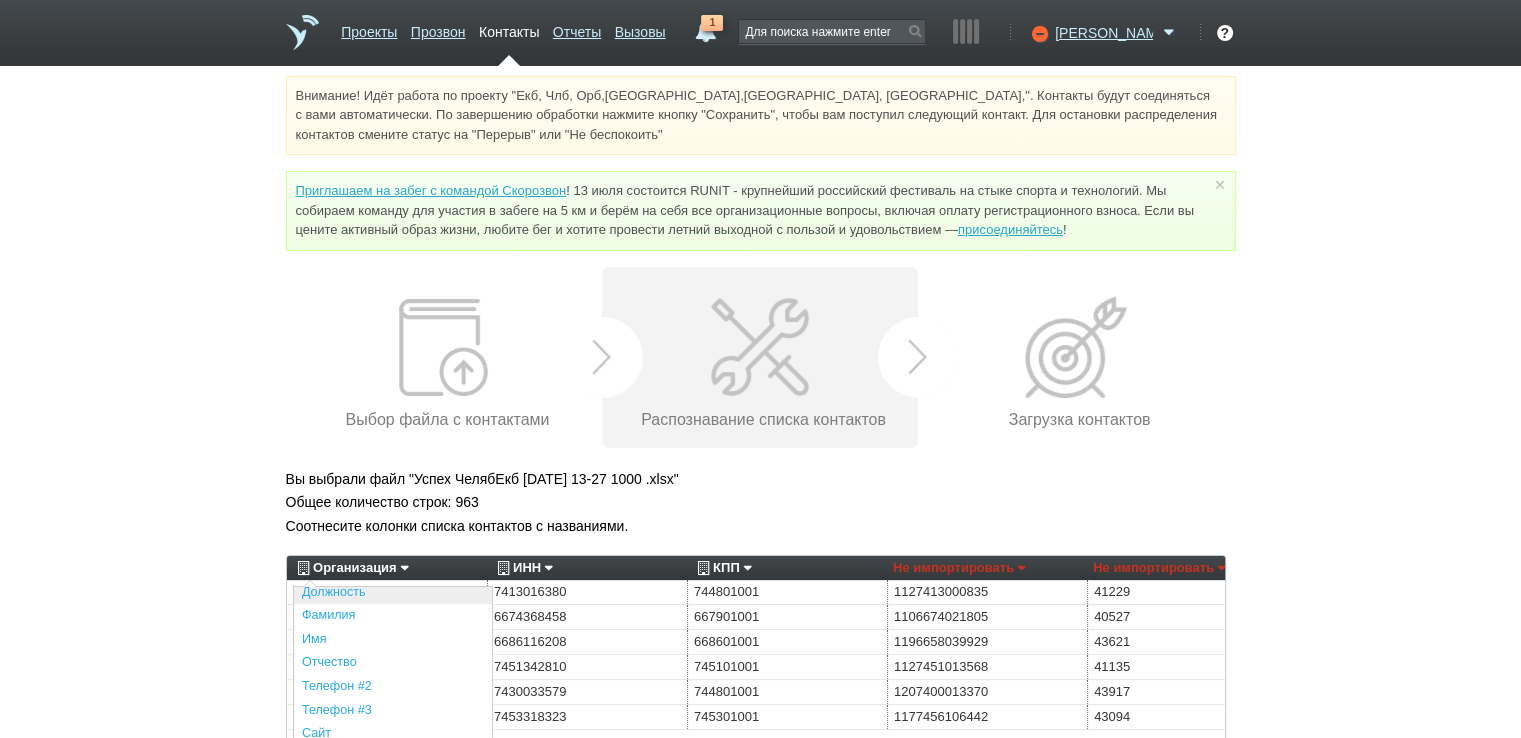 scroll, scrollTop: 400, scrollLeft: 0, axis: vertical 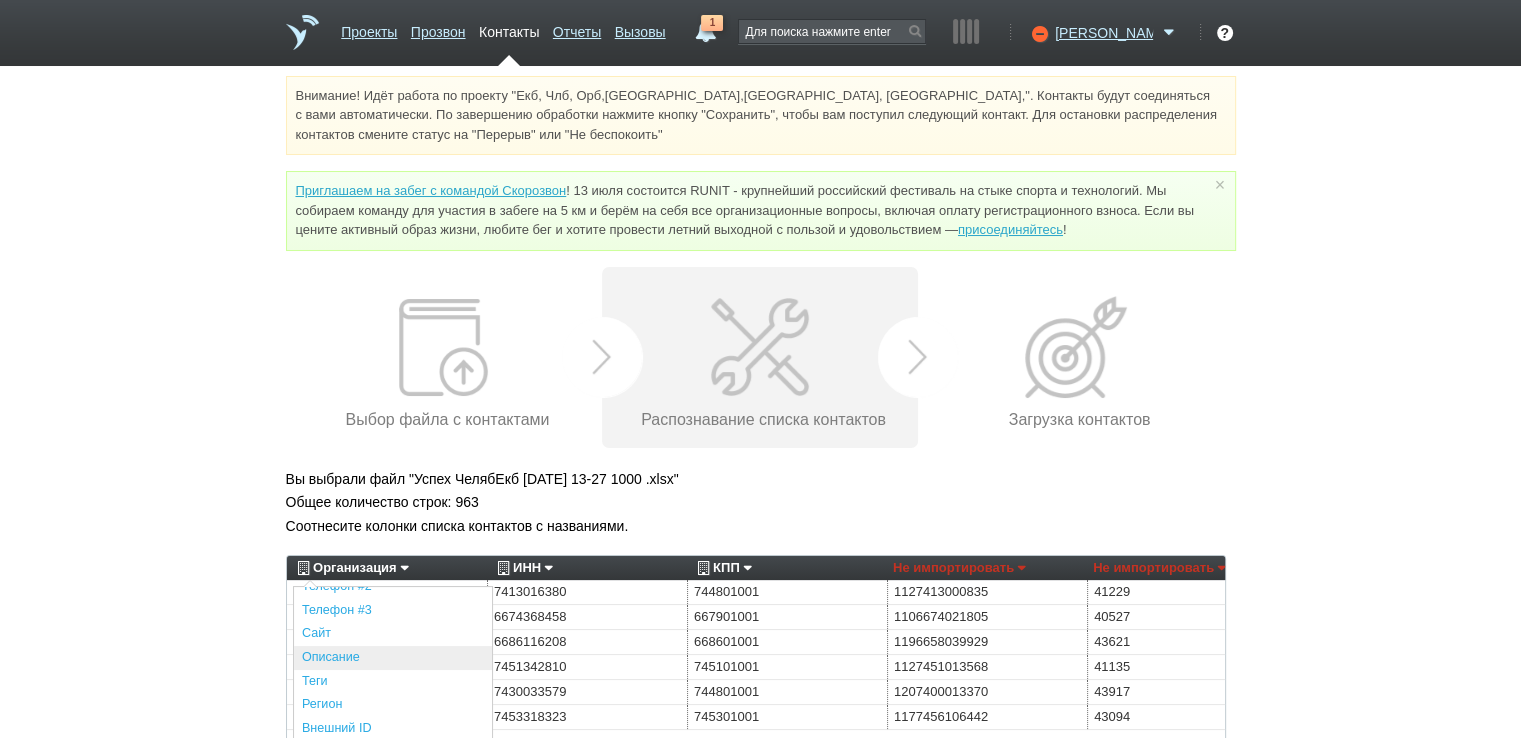 click on "Описание" at bounding box center (393, 658) 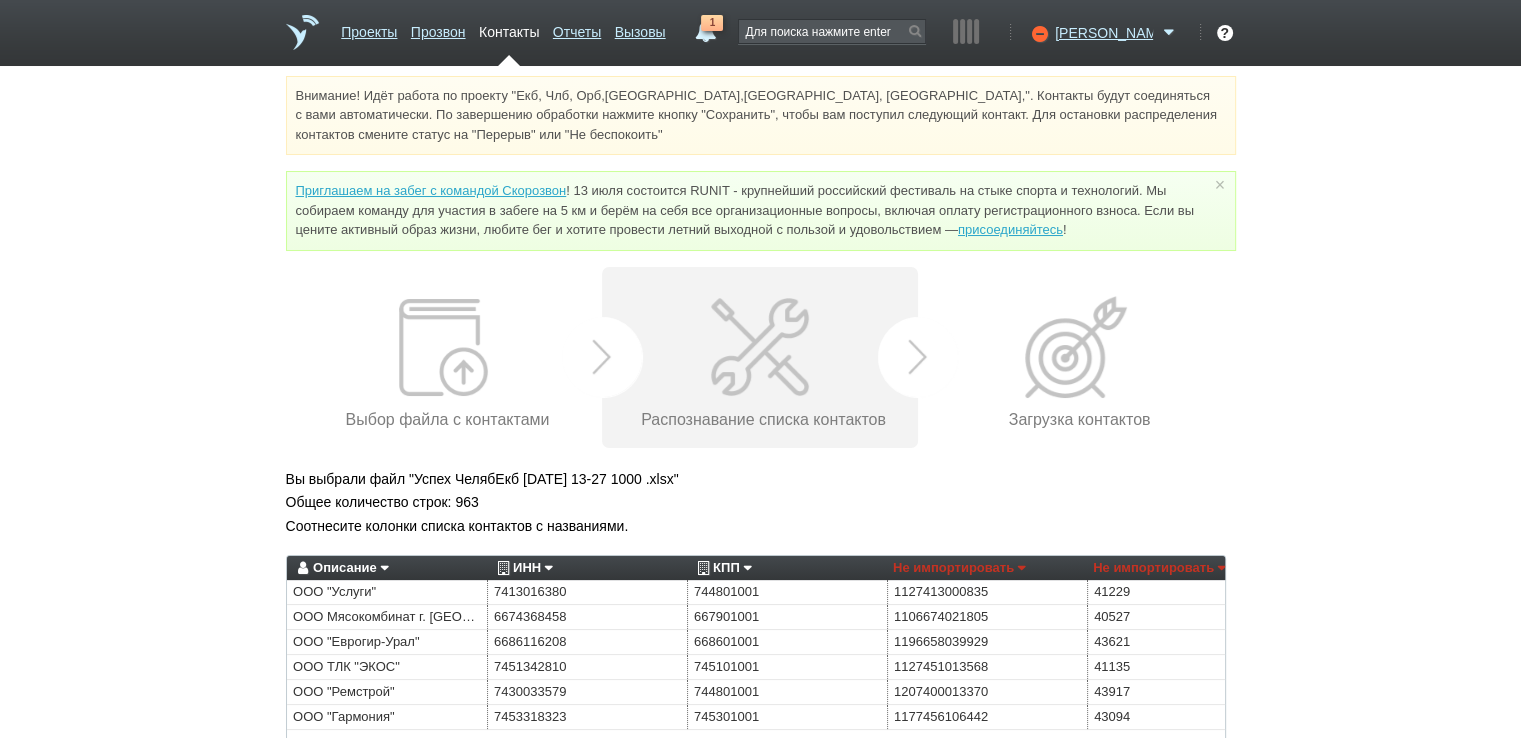 click on "ИНН" at bounding box center [522, 568] 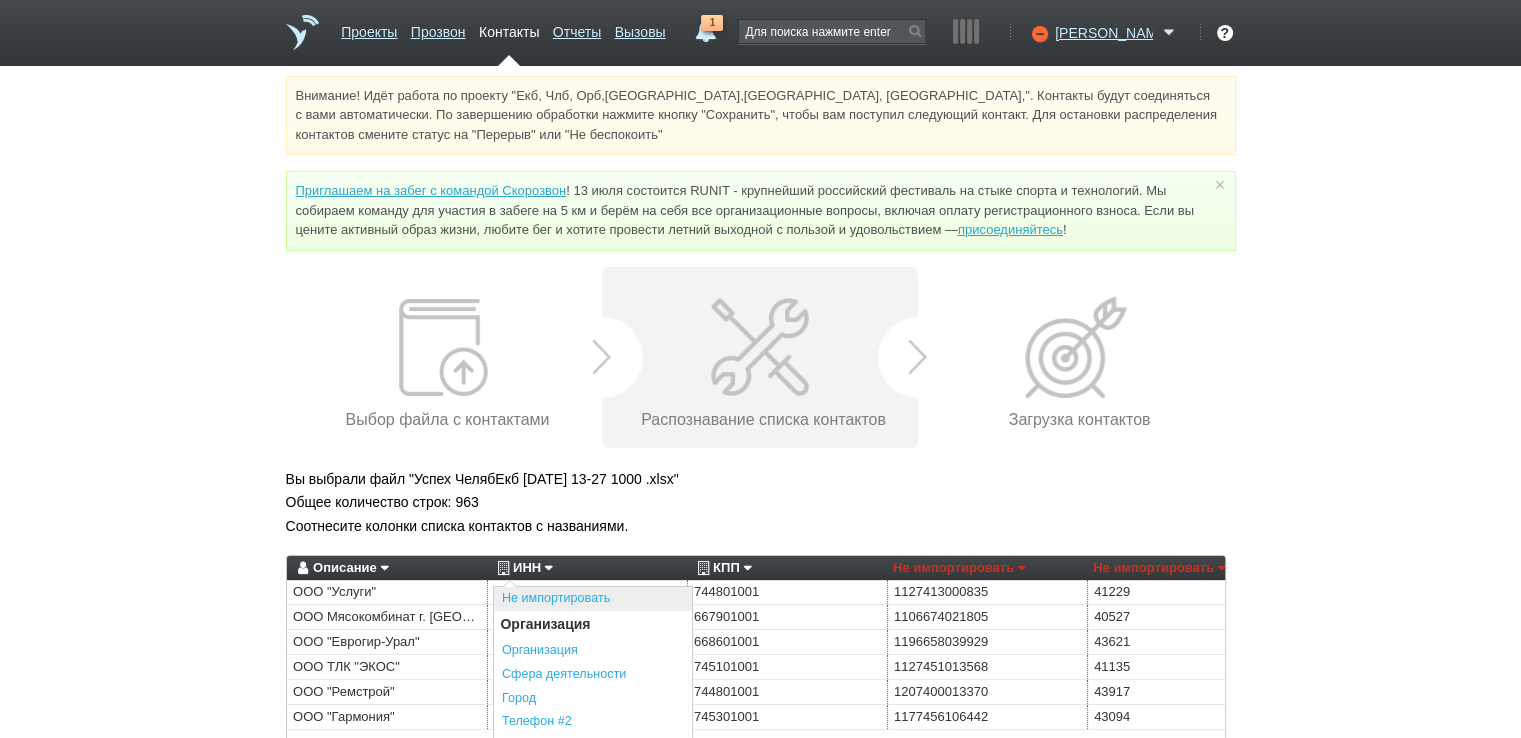 click on "Не импортировать" at bounding box center (593, 599) 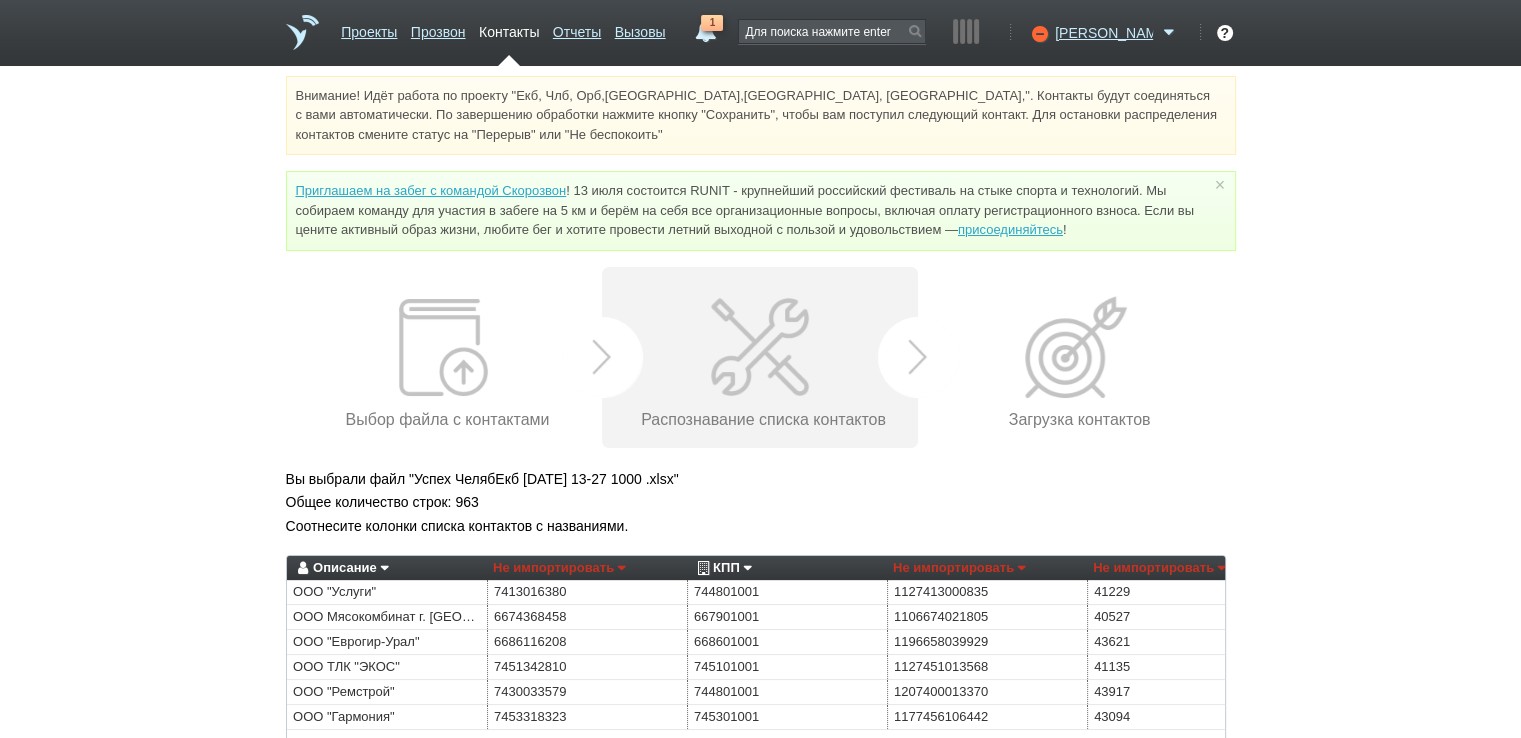 click on "КПП" at bounding box center [722, 568] 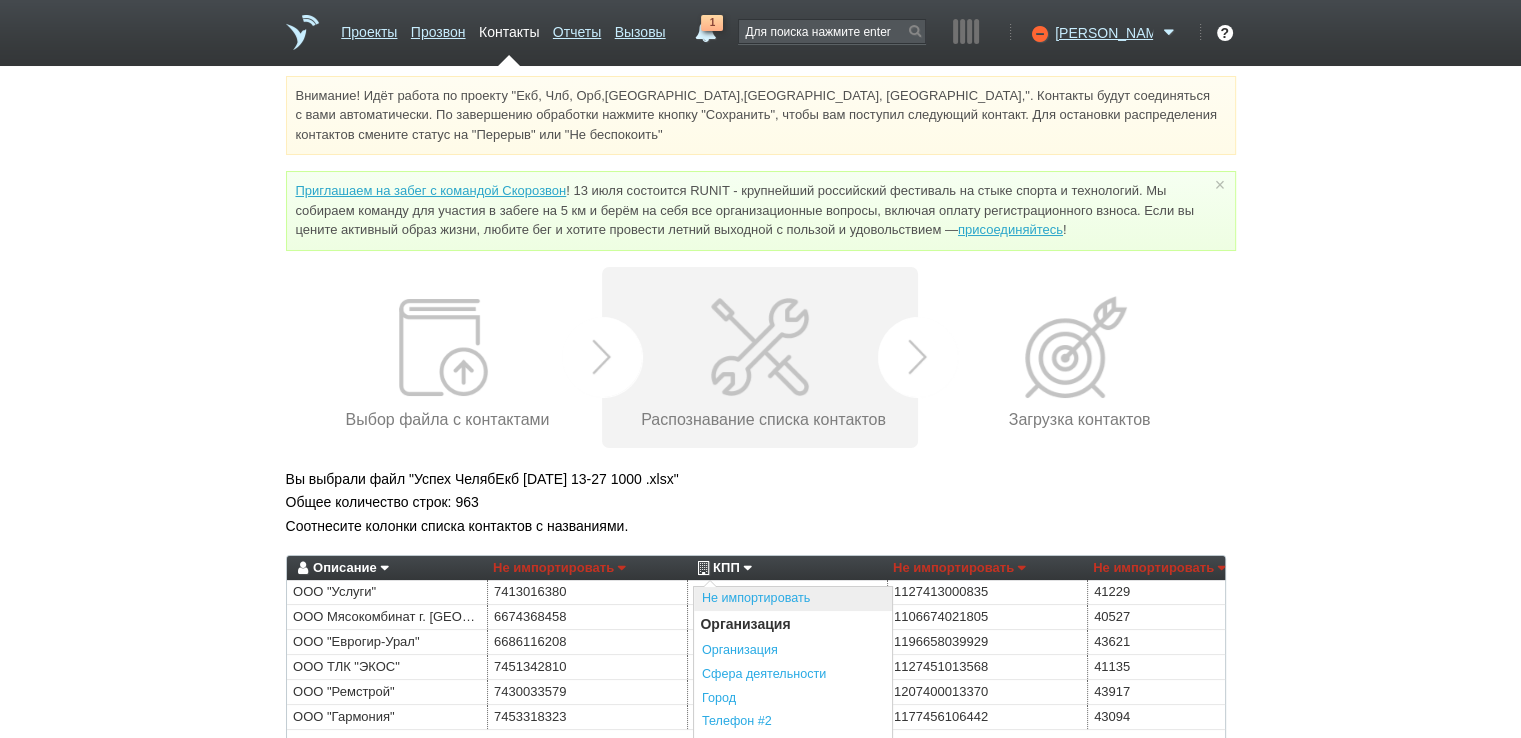 click on "Не импортировать" at bounding box center [793, 599] 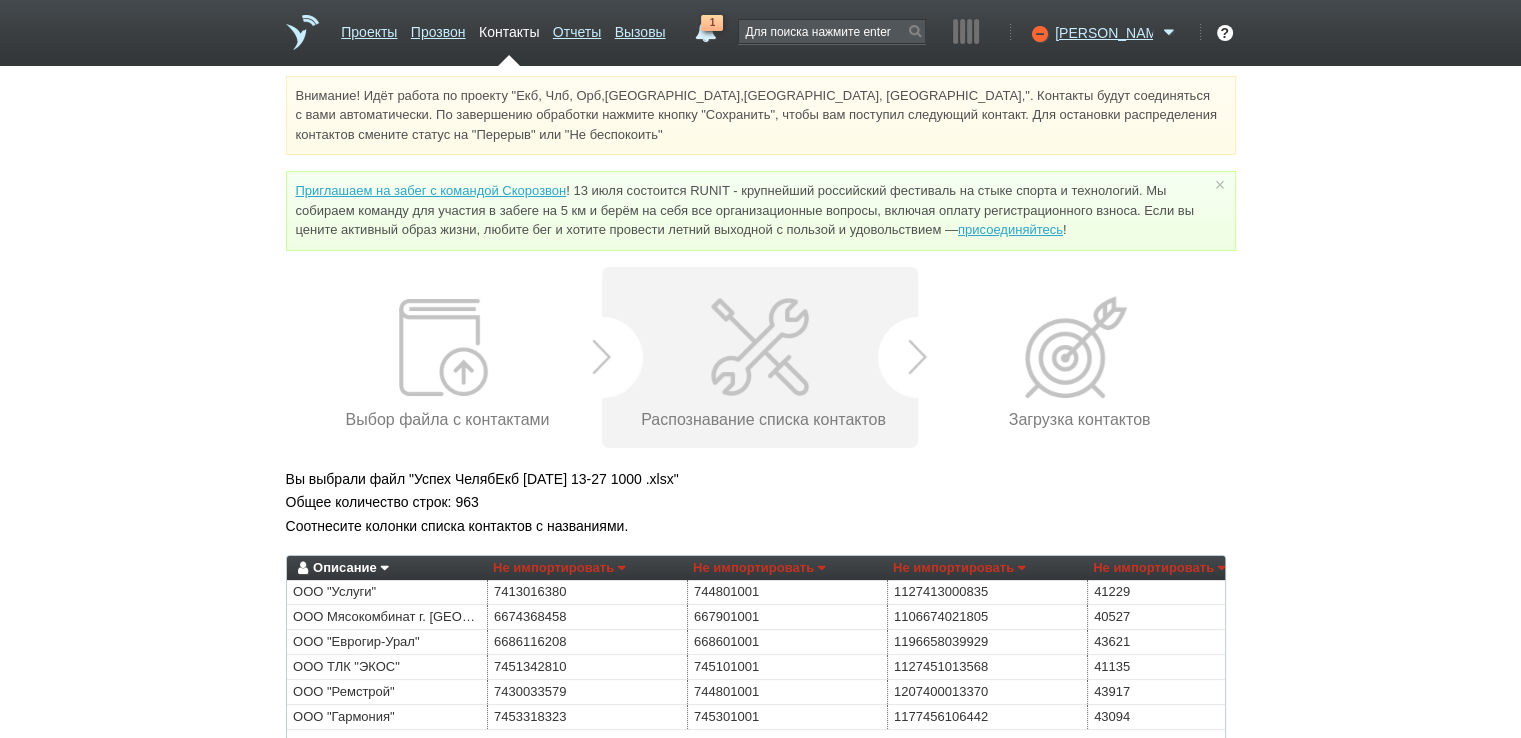 scroll, scrollTop: 300, scrollLeft: 0, axis: vertical 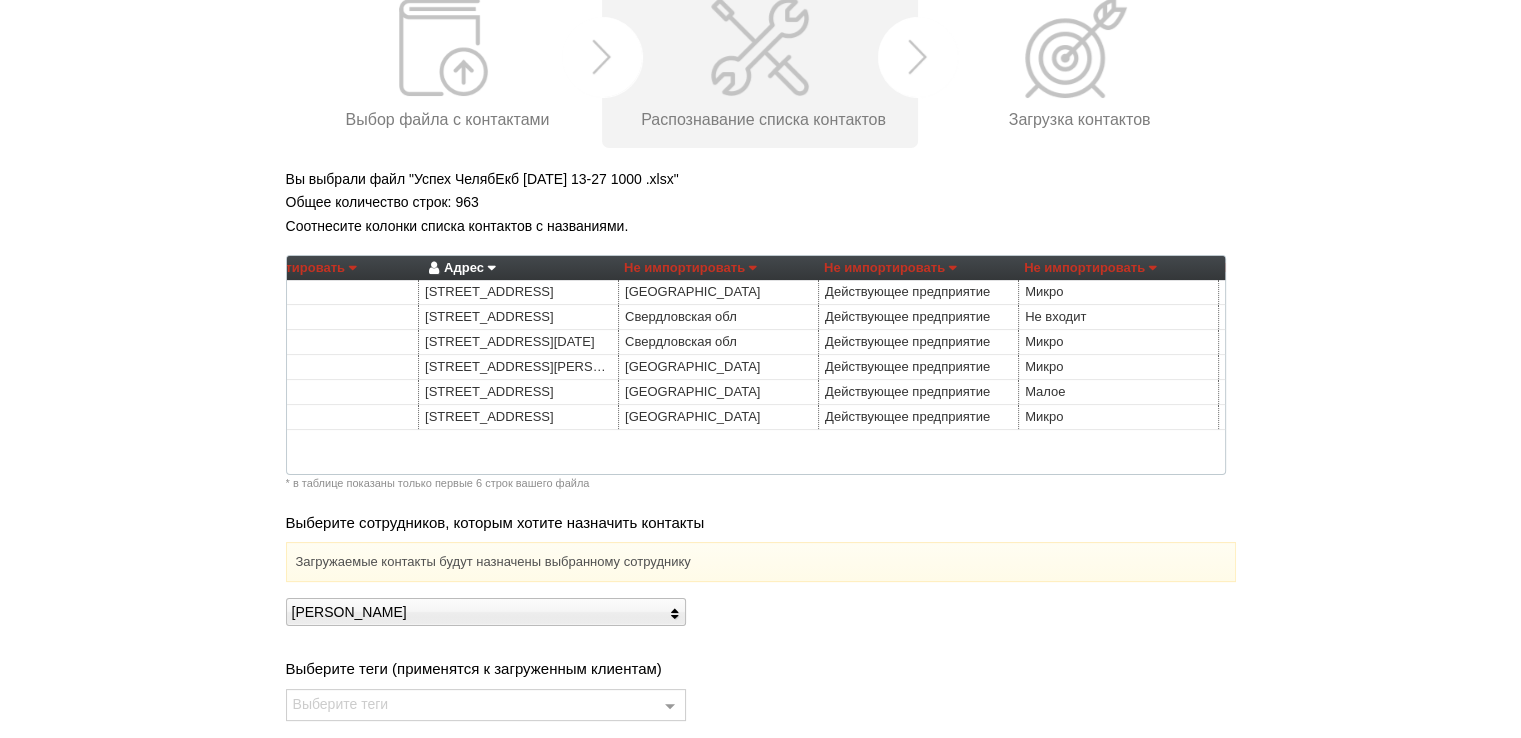 click on "Адрес" at bounding box center [459, 268] 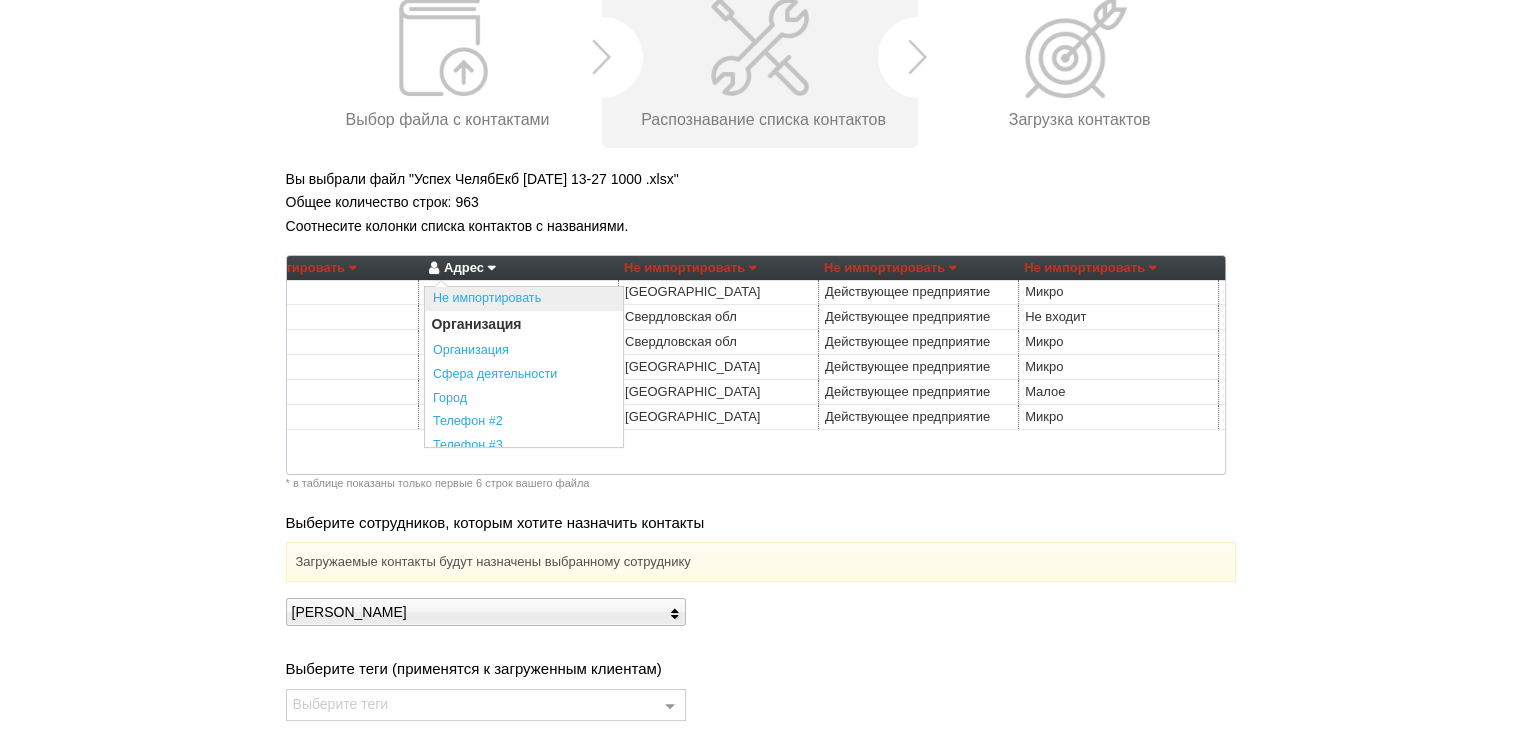 click on "Не импортировать" at bounding box center [524, 299] 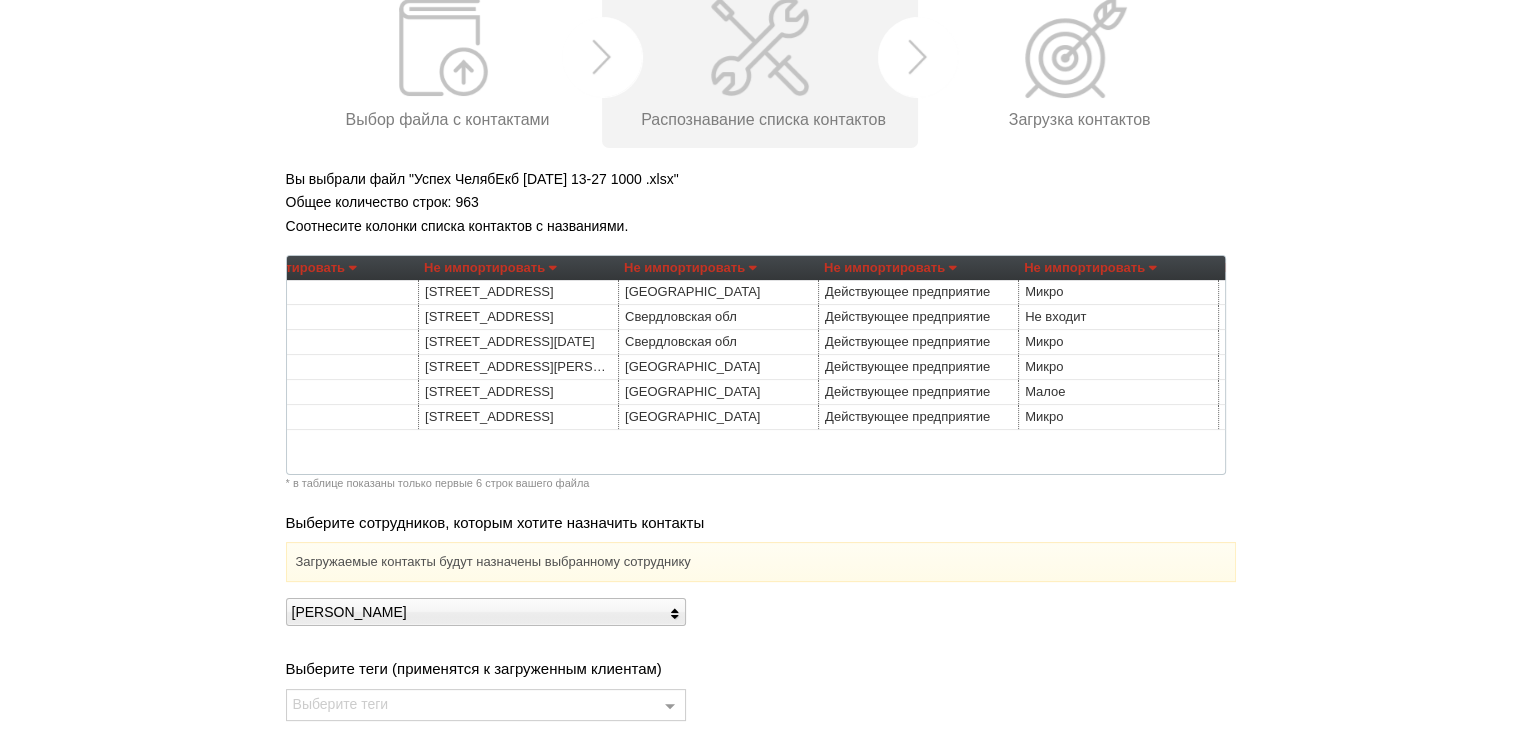 click on "Не импортировать" at bounding box center [690, 268] 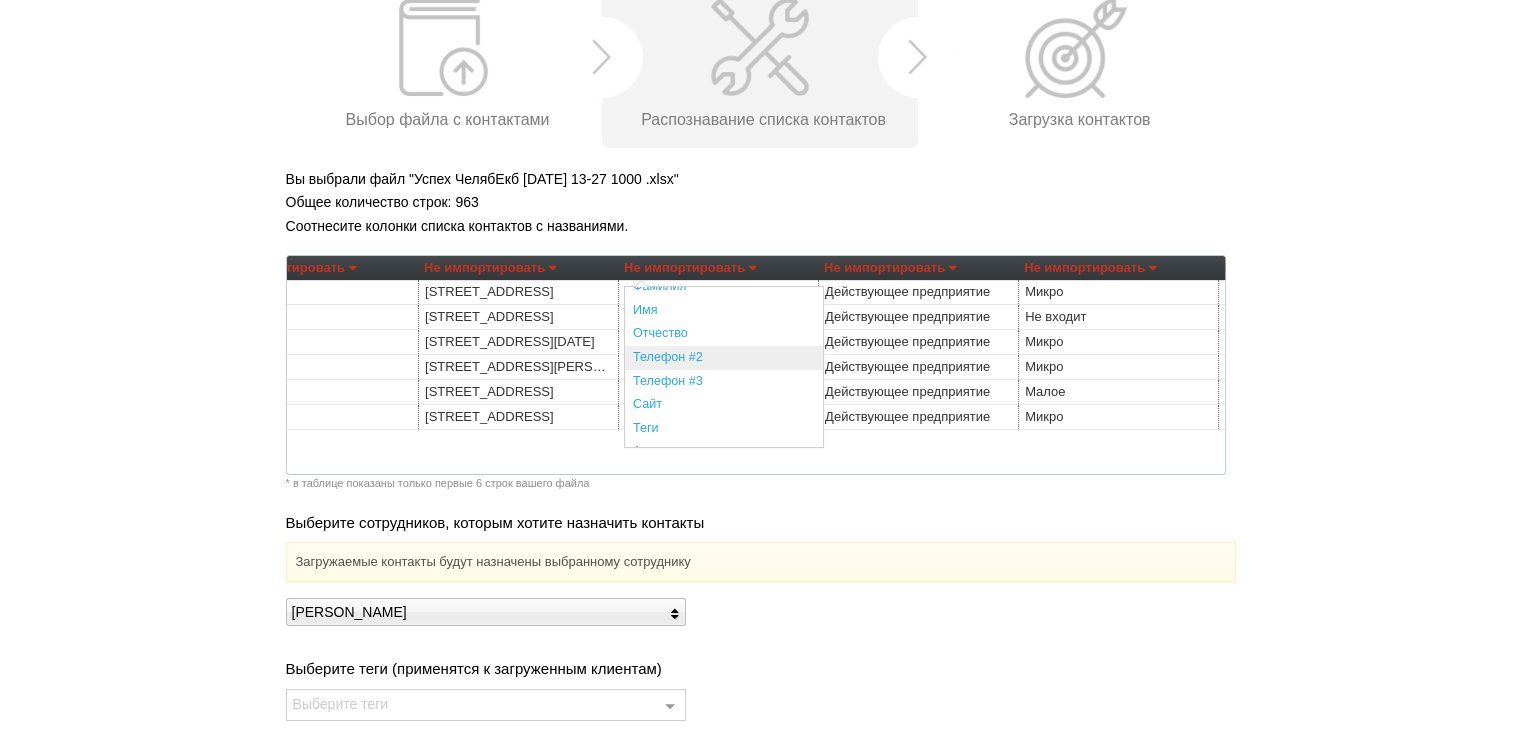 scroll, scrollTop: 500, scrollLeft: 0, axis: vertical 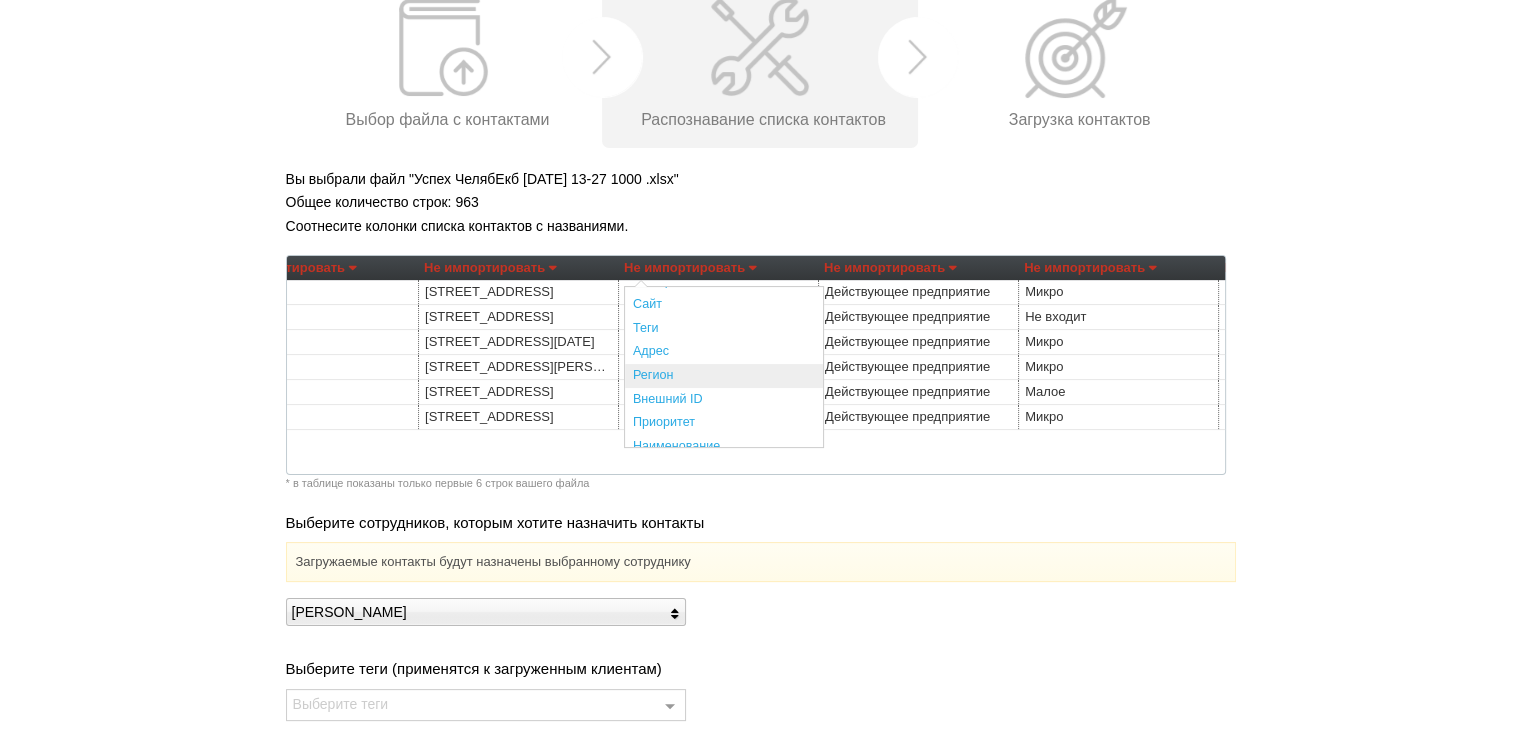 click on "Регион" at bounding box center (724, 376) 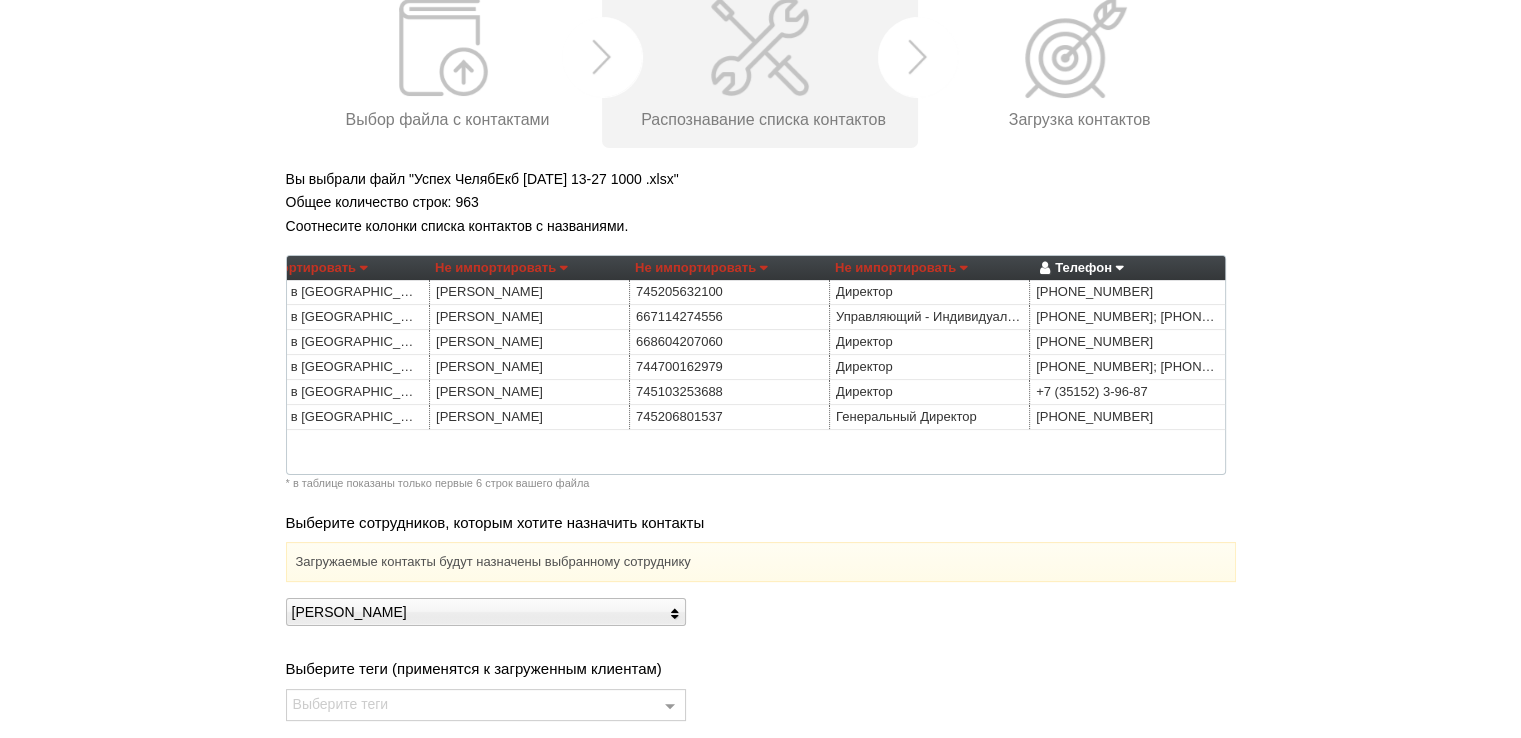scroll, scrollTop: 0, scrollLeft: 1888, axis: horizontal 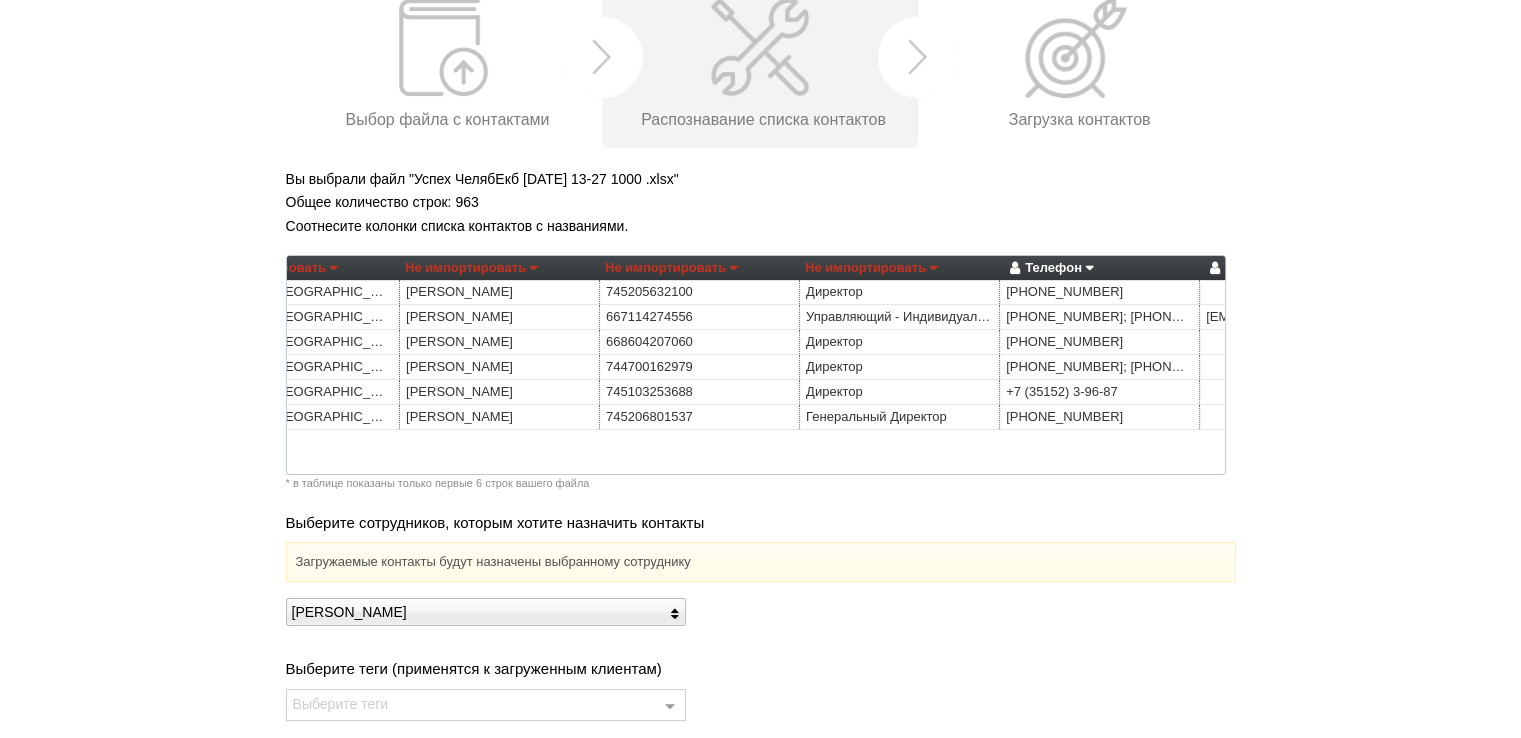 click on "Не импортировать" at bounding box center [471, 268] 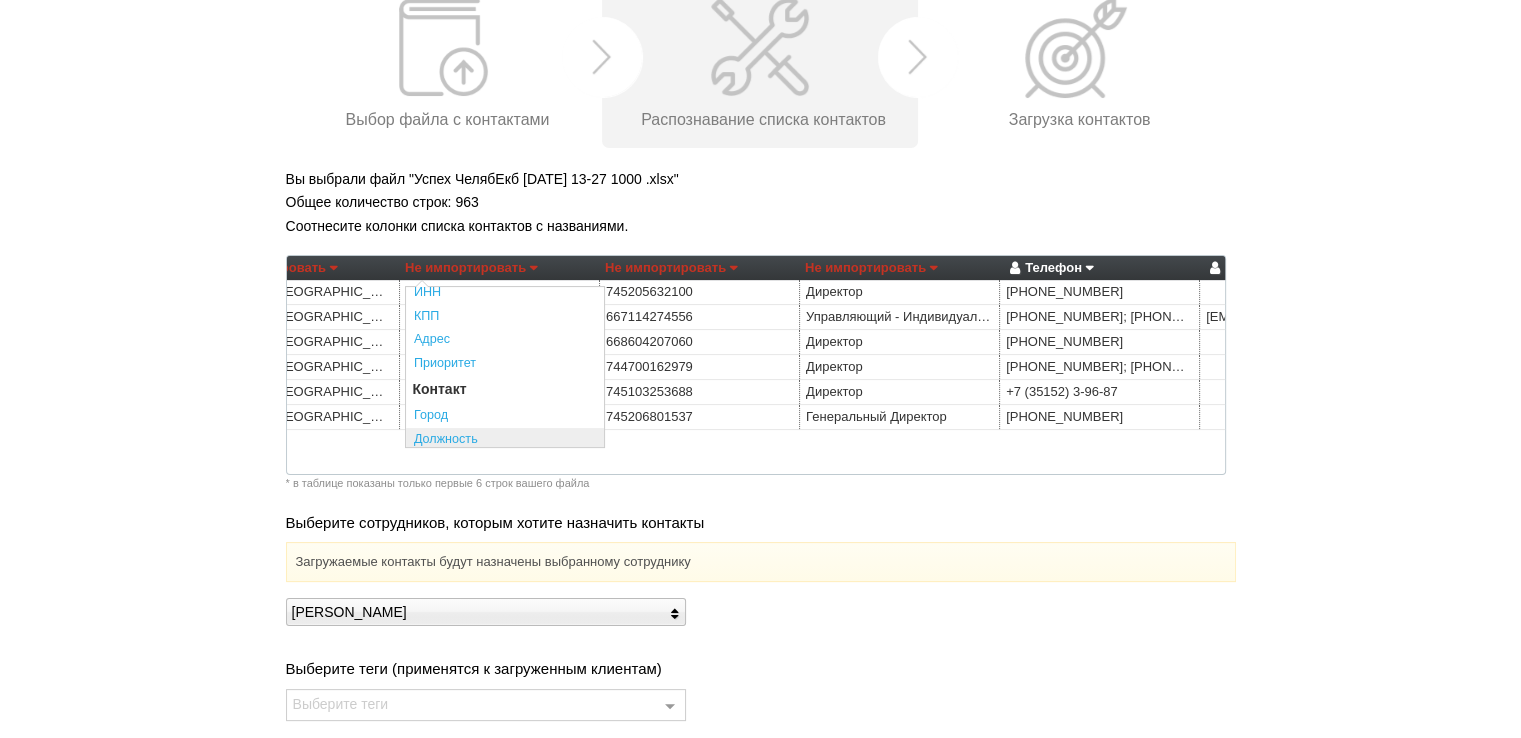 scroll, scrollTop: 300, scrollLeft: 0, axis: vertical 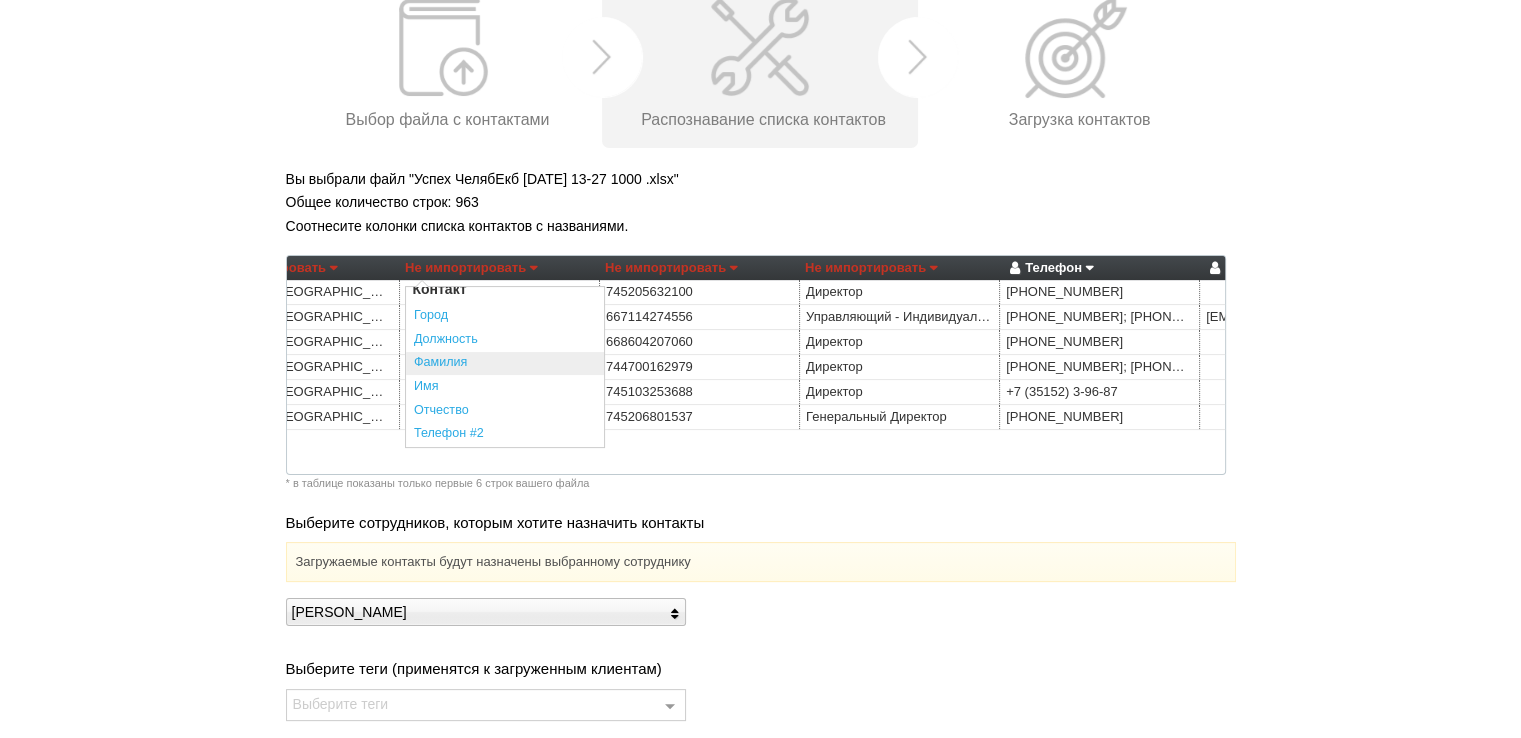 click on "Фамилия" at bounding box center [505, 364] 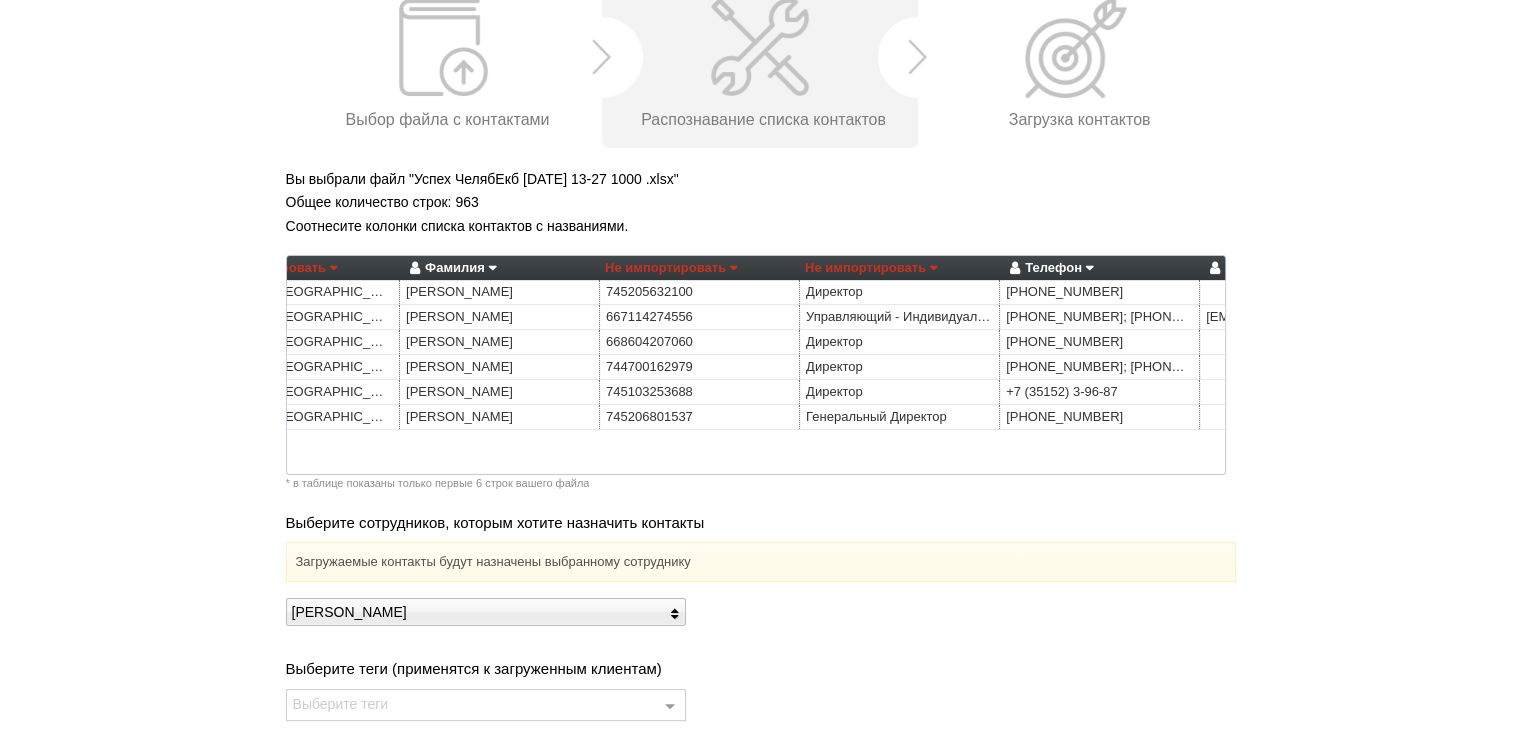 click on "Не импортировать" at bounding box center [871, 268] 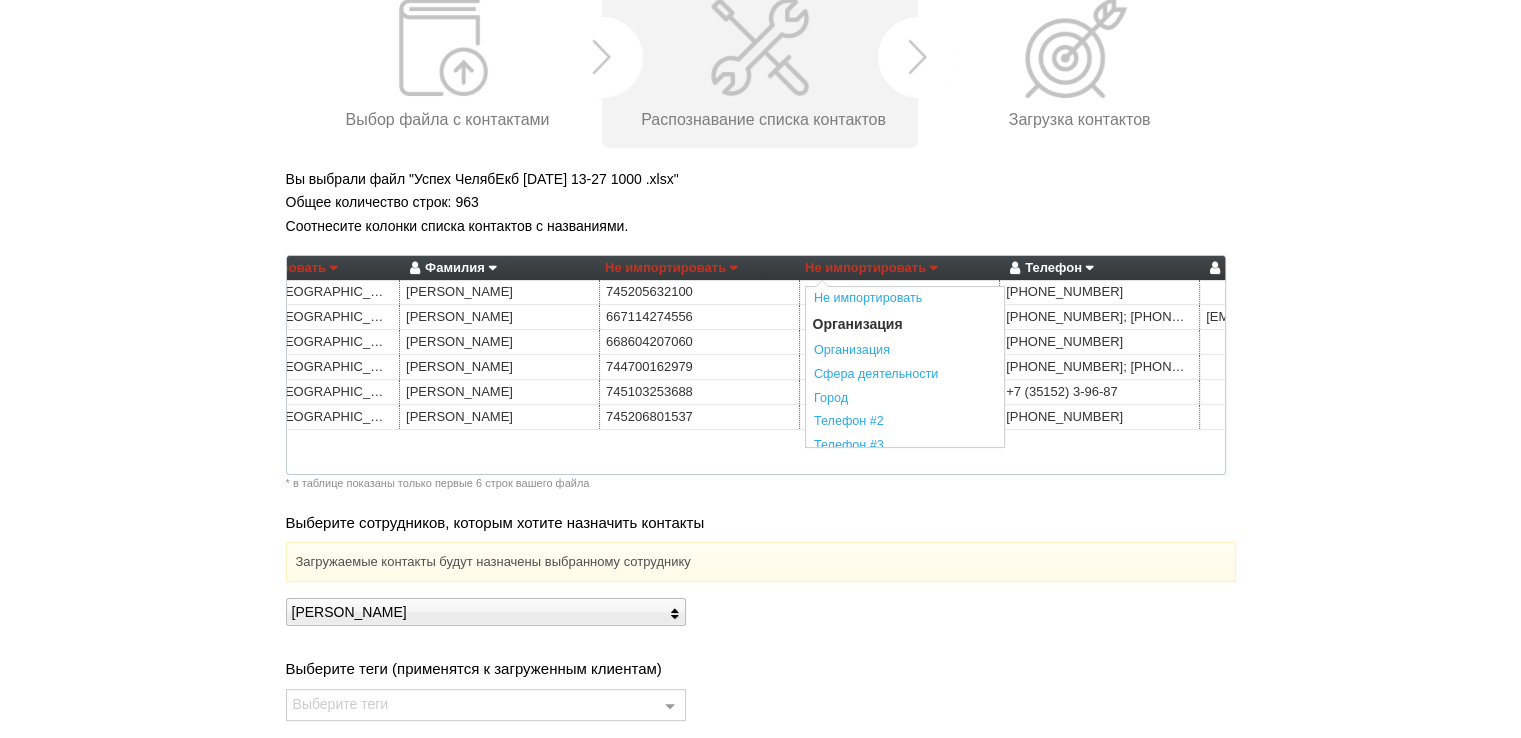scroll, scrollTop: 300, scrollLeft: 0, axis: vertical 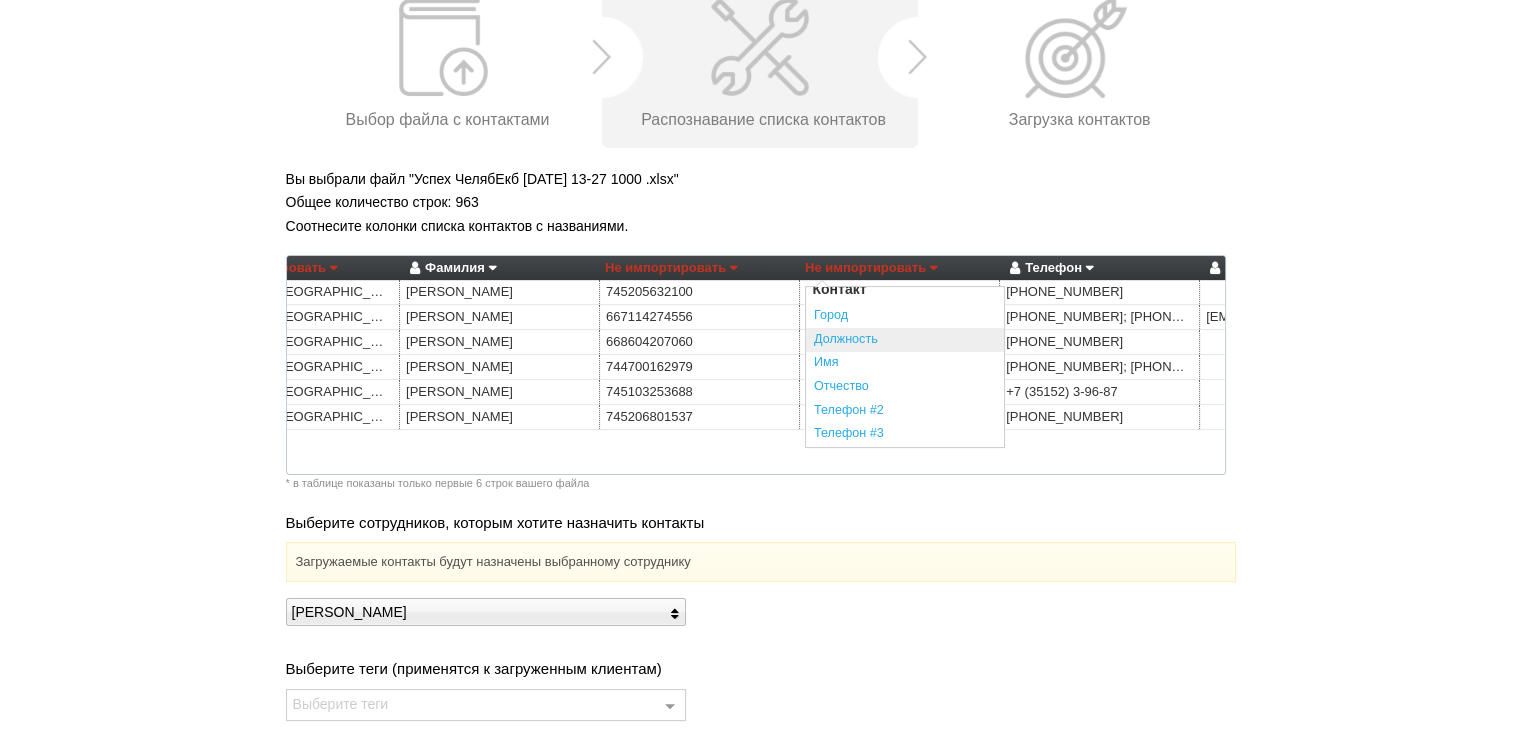 drag, startPoint x: 859, startPoint y: 339, endPoint x: 805, endPoint y: 371, distance: 62.76942 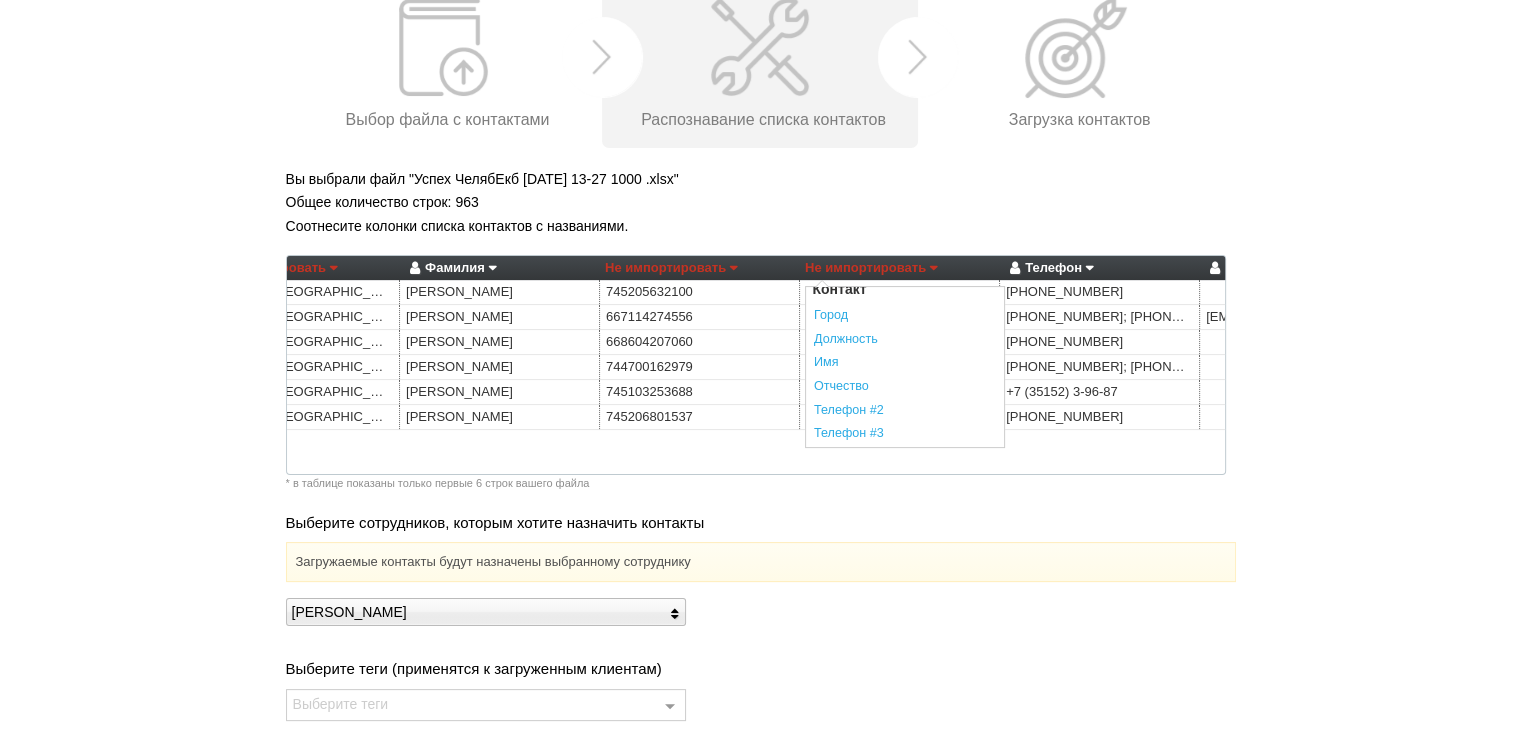 click on "Должность" at bounding box center (905, 340) 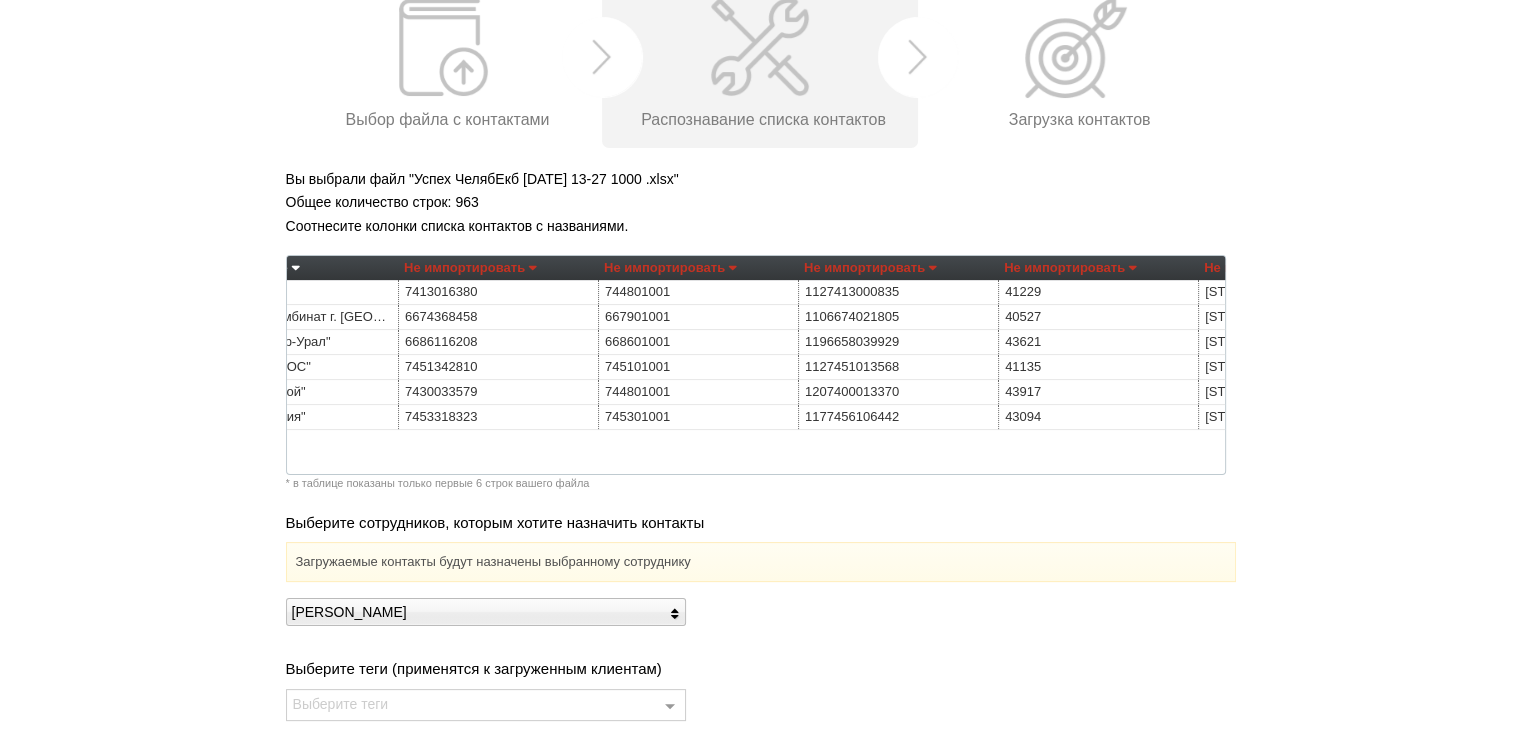 scroll, scrollTop: 0, scrollLeft: 0, axis: both 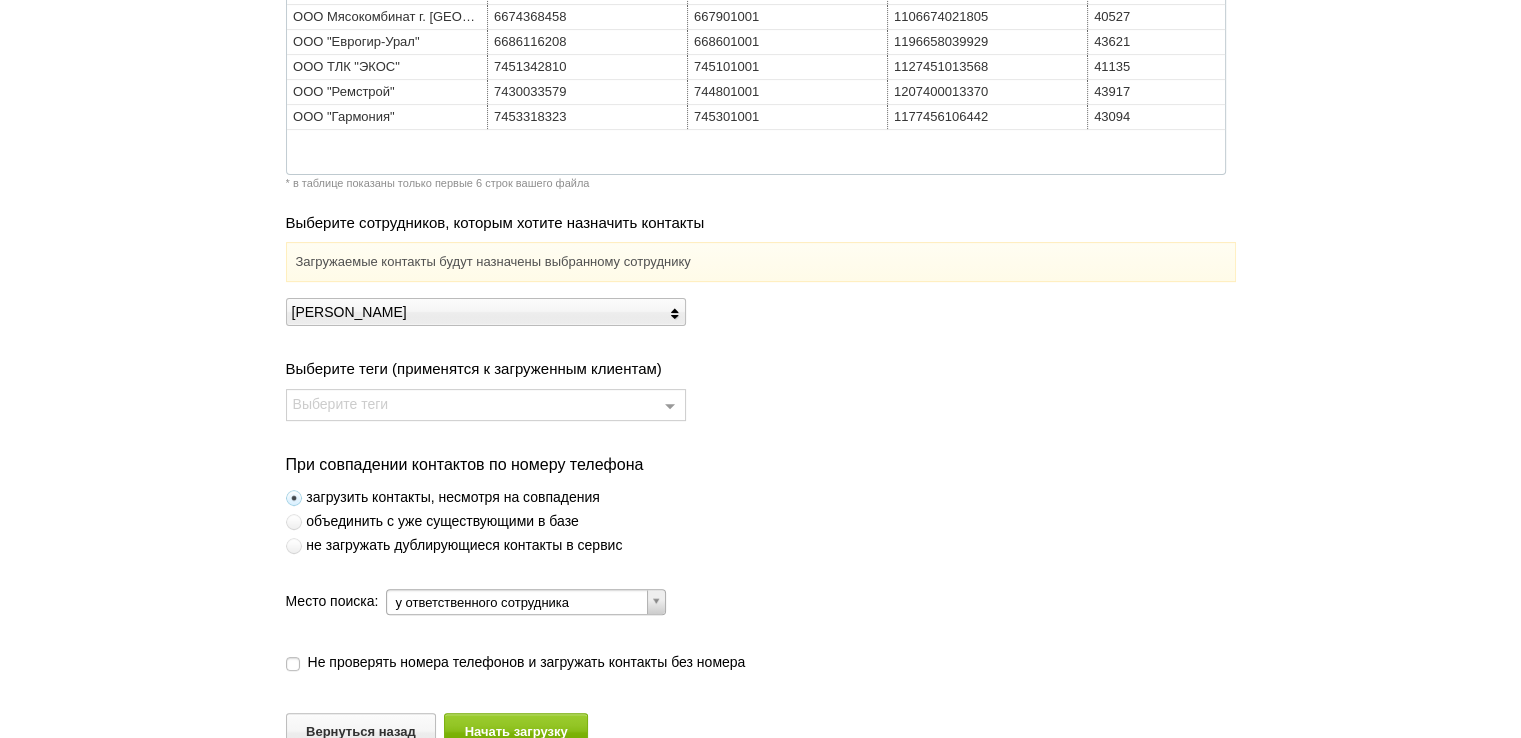click at bounding box center (294, 546) 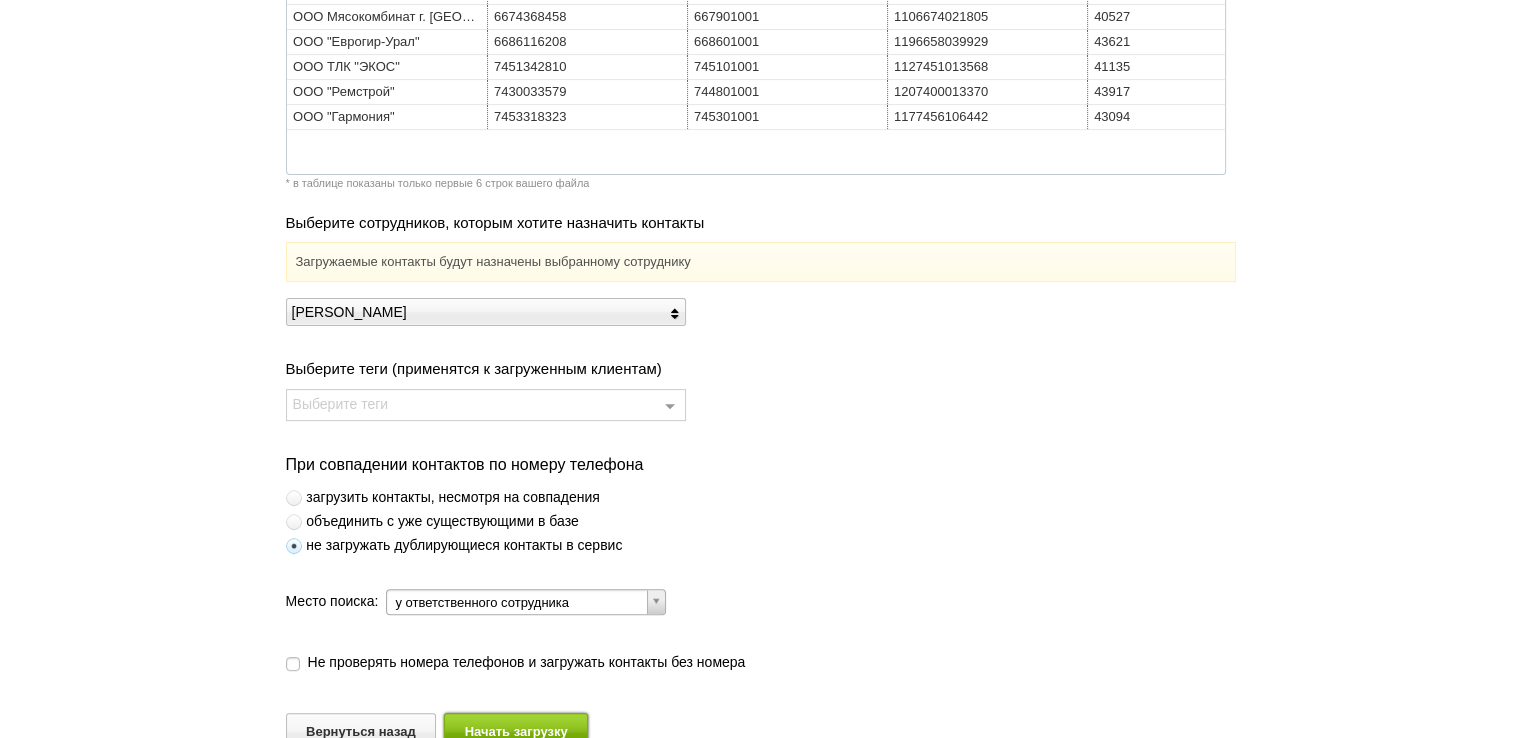 click on "Начать загрузку" at bounding box center [516, 731] 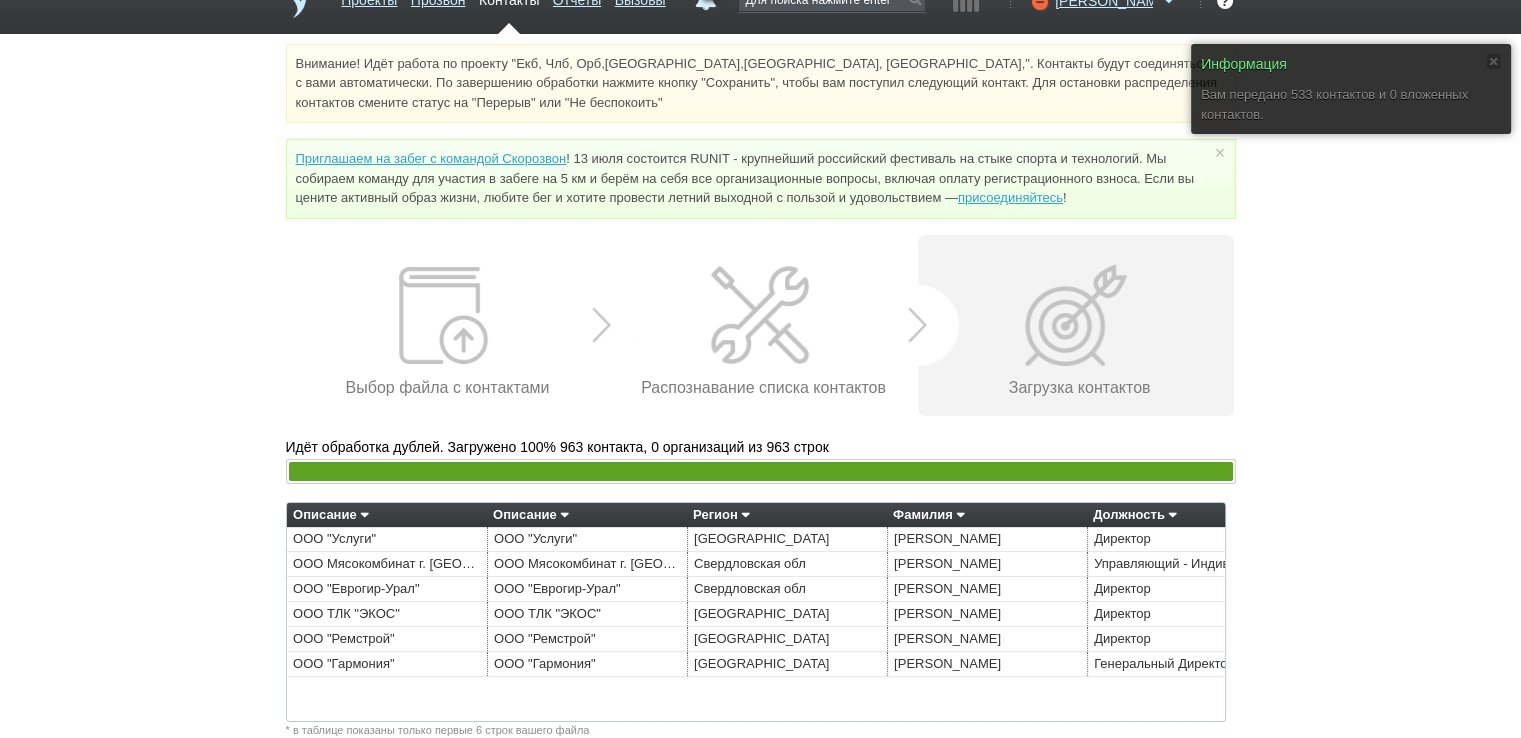 scroll, scrollTop: 150, scrollLeft: 0, axis: vertical 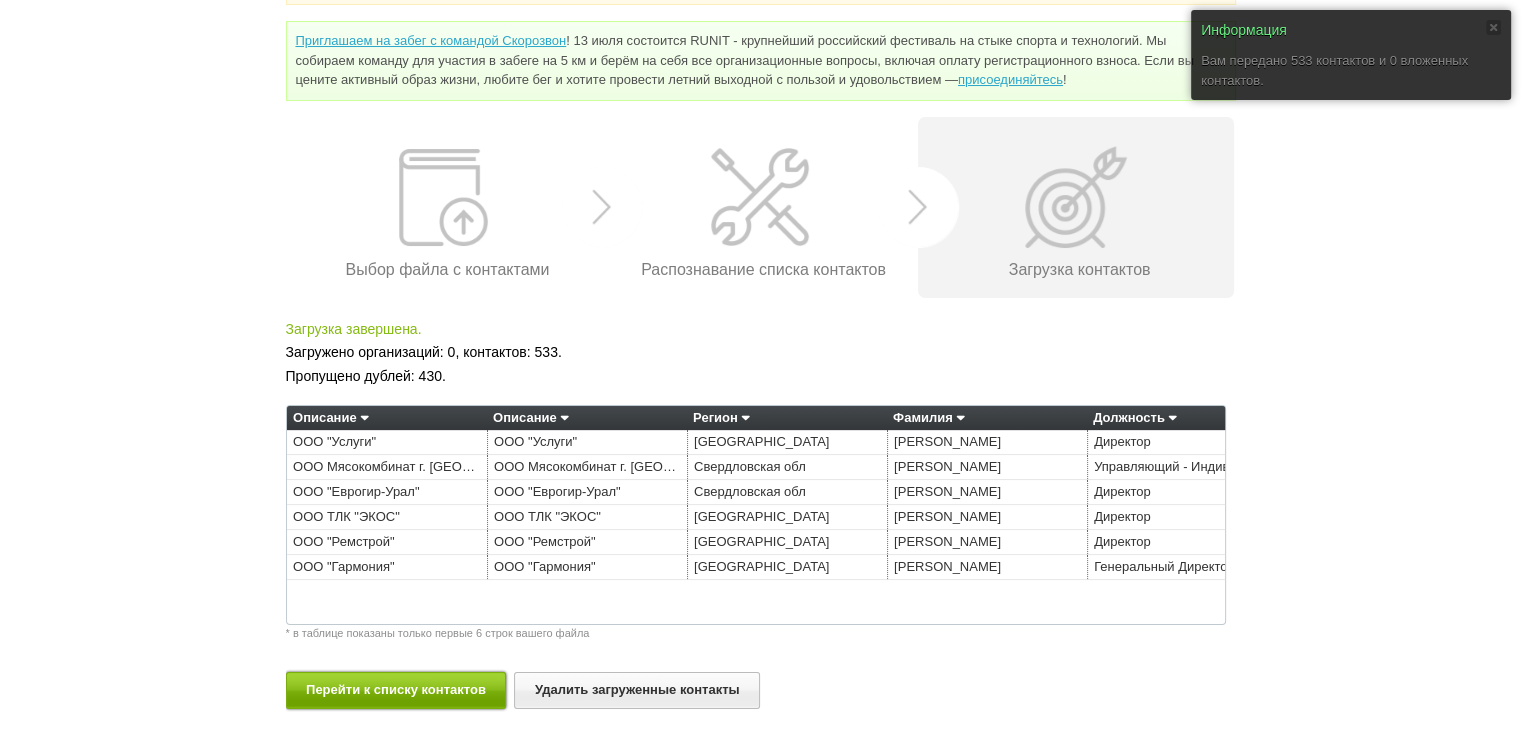 click on "Перейти к списку контактов" at bounding box center (396, 690) 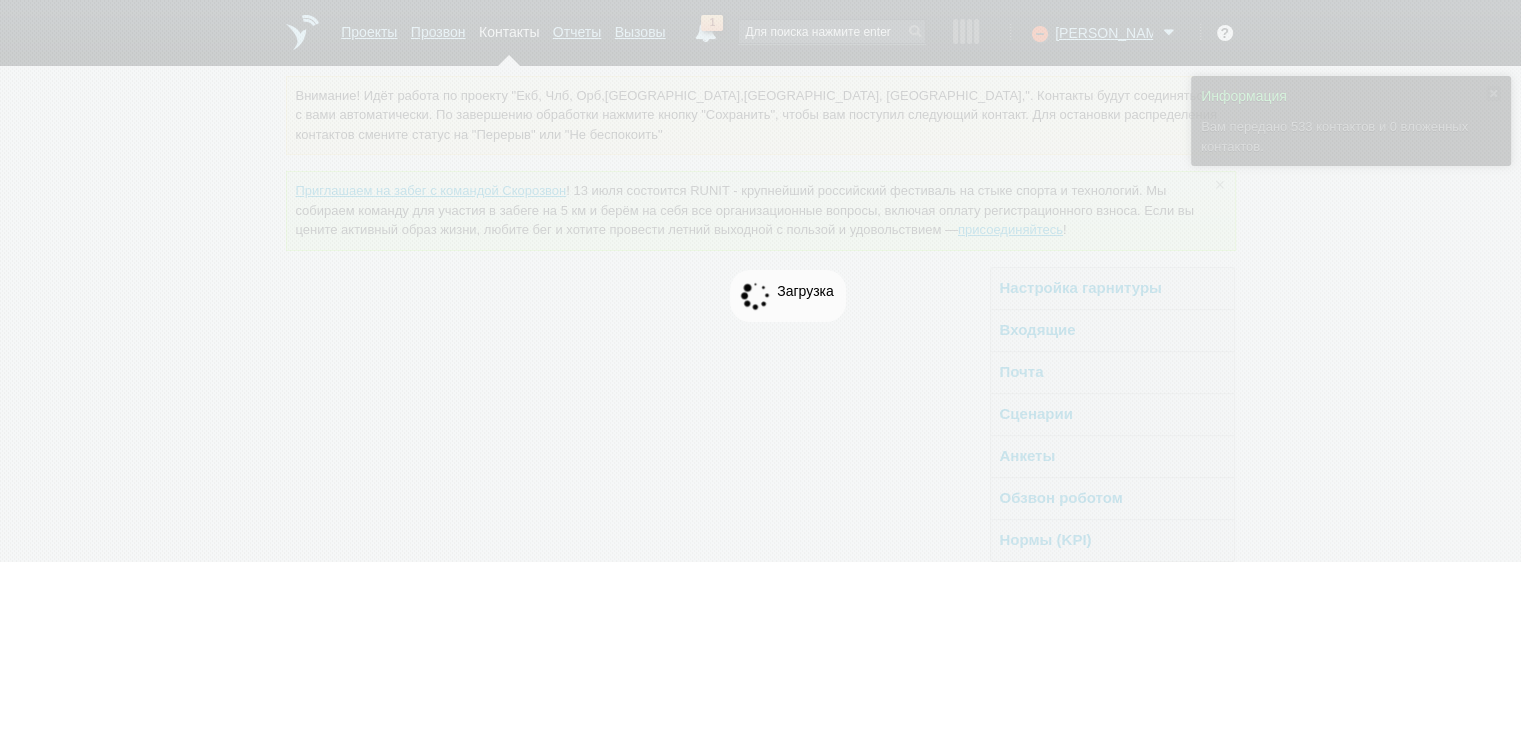 scroll, scrollTop: 0, scrollLeft: 0, axis: both 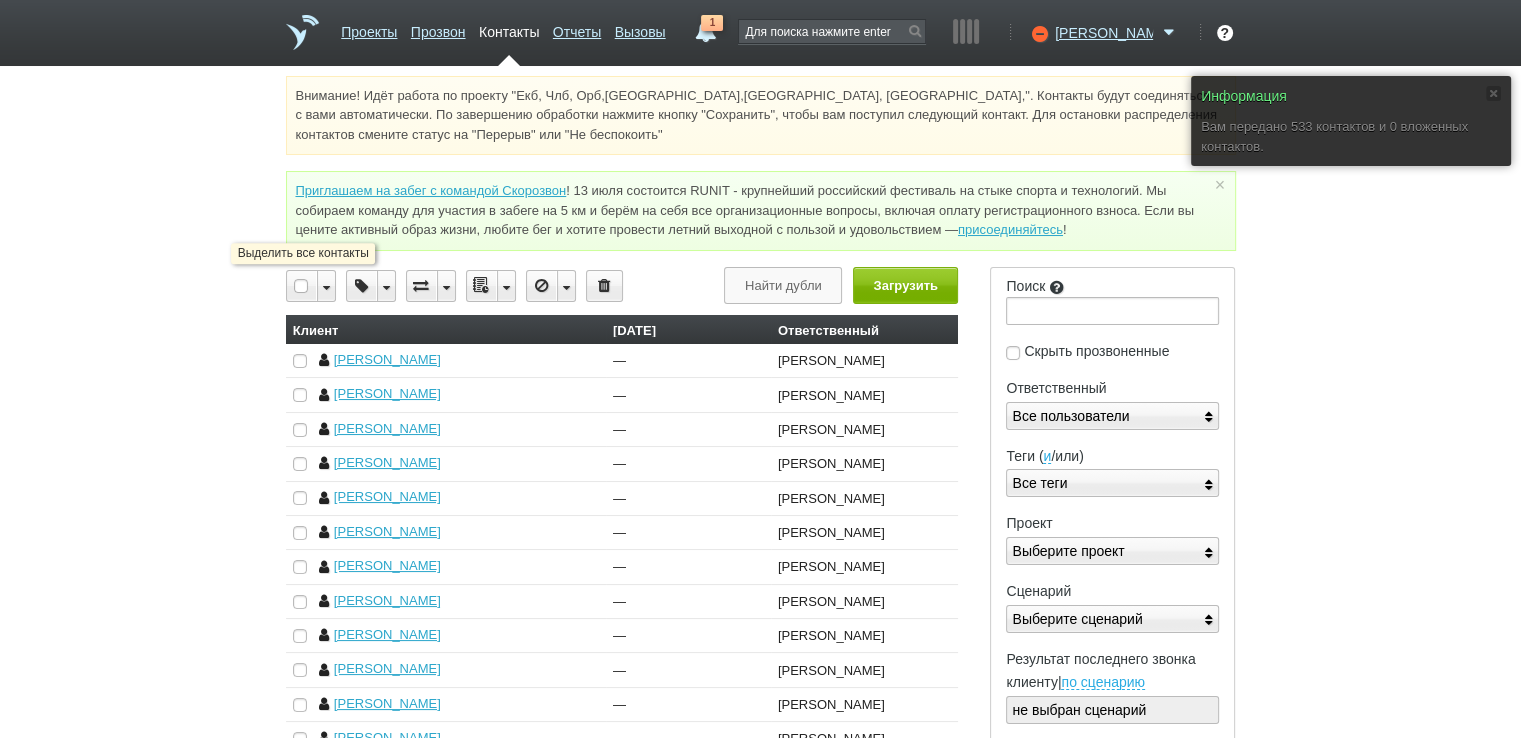 click at bounding box center (302, 286) 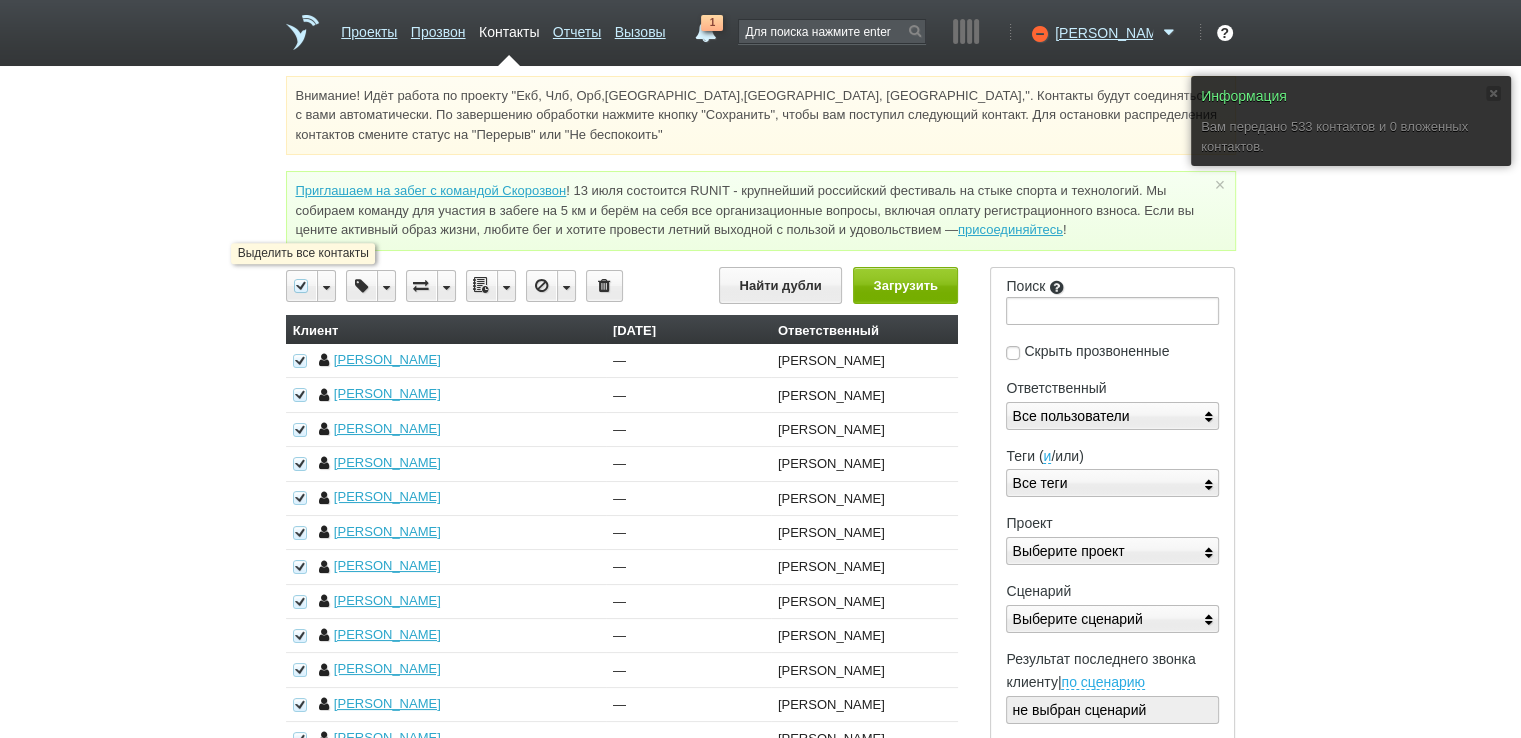 click at bounding box center [302, 286] 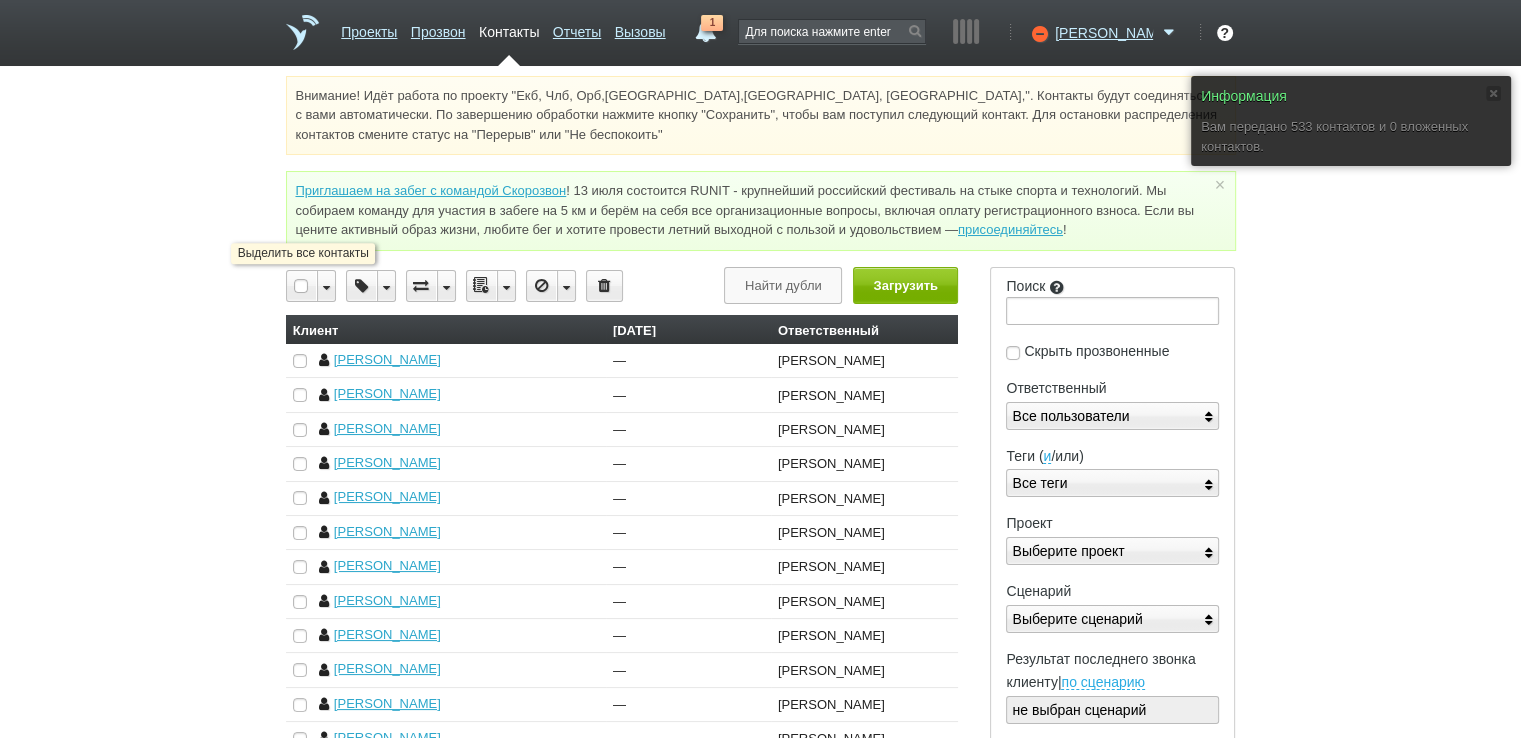 click at bounding box center (302, 286) 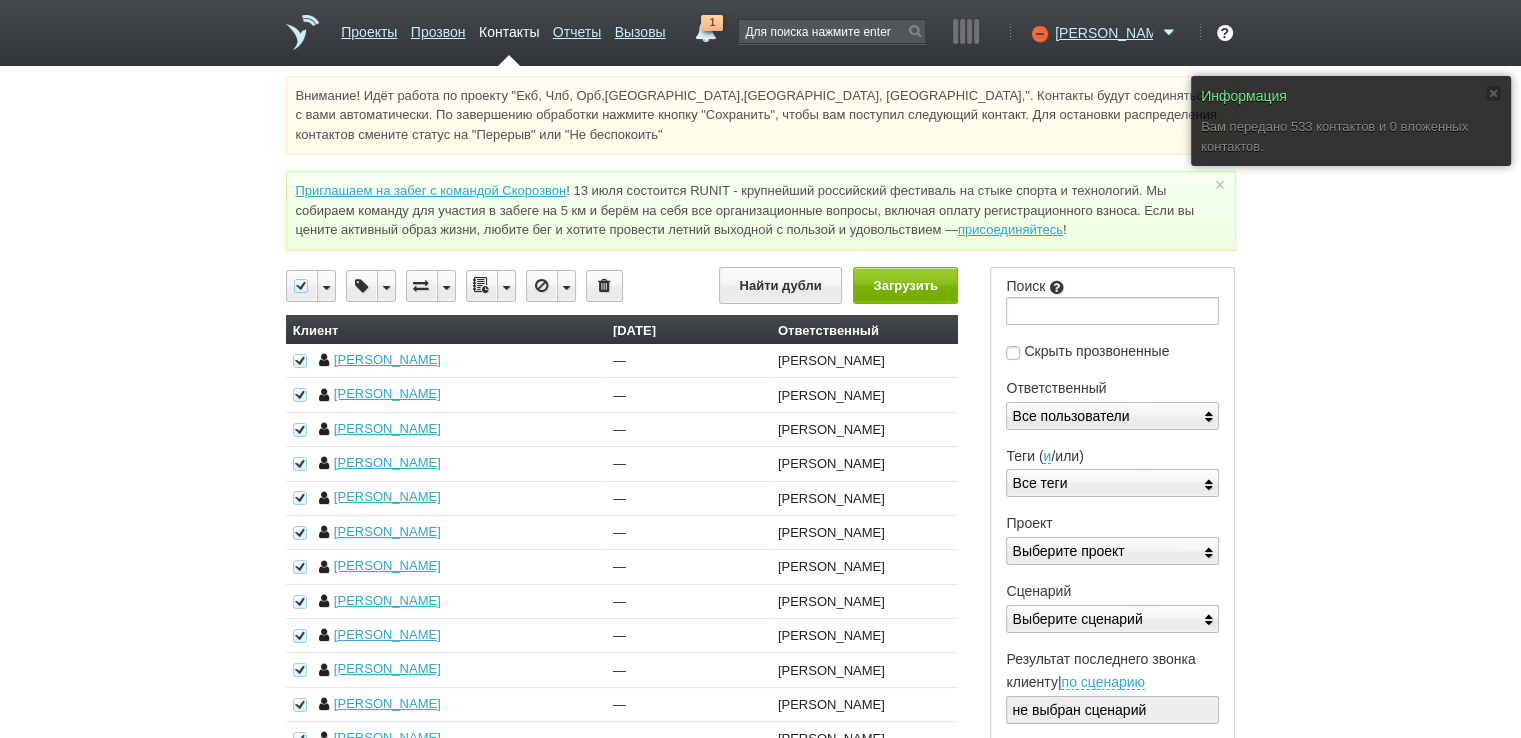 click at bounding box center (506, 286) 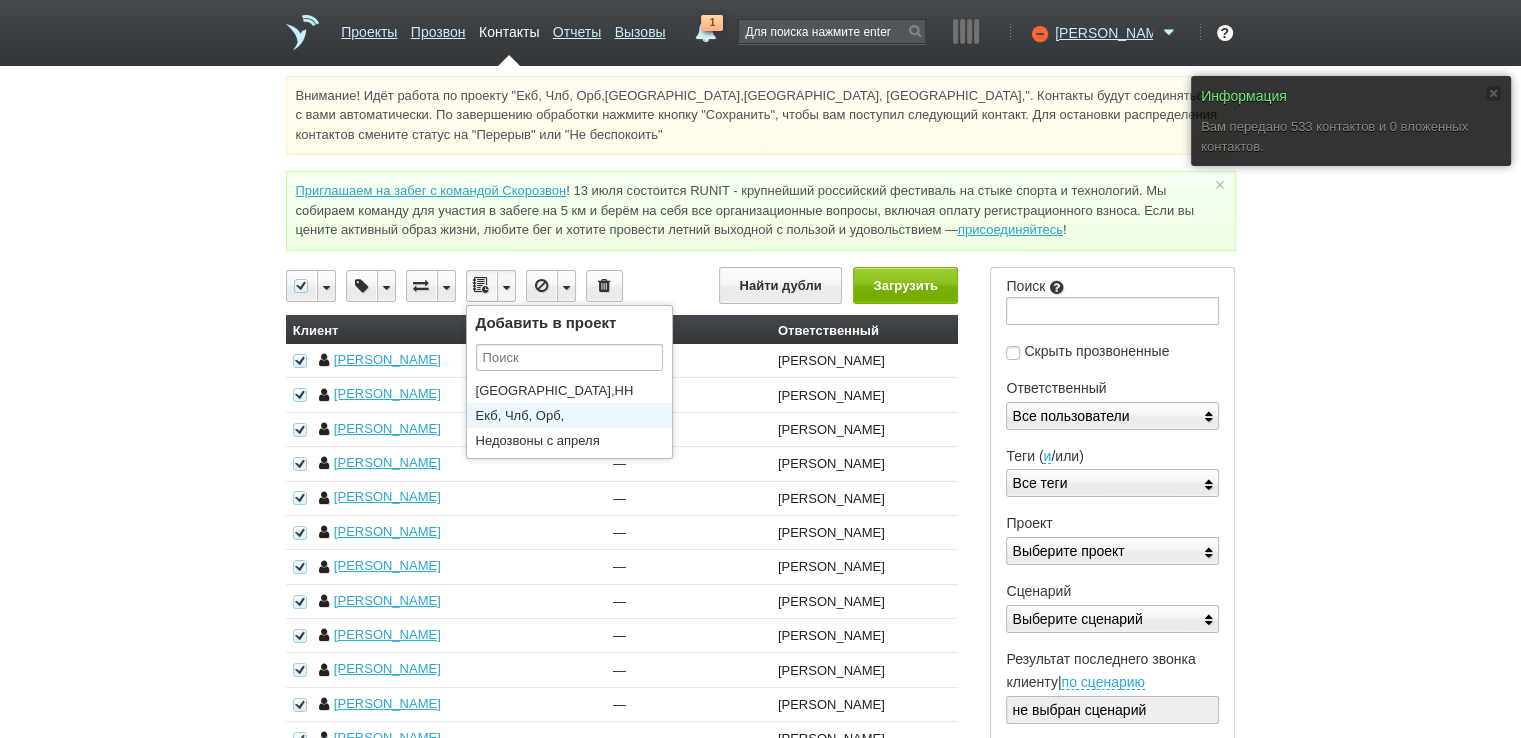 click on "Екб, Члб, Орб,[GEOGRAPHIC_DATA],[GEOGRAPHIC_DATA], [GEOGRAPHIC_DATA]," at bounding box center (574, 415) 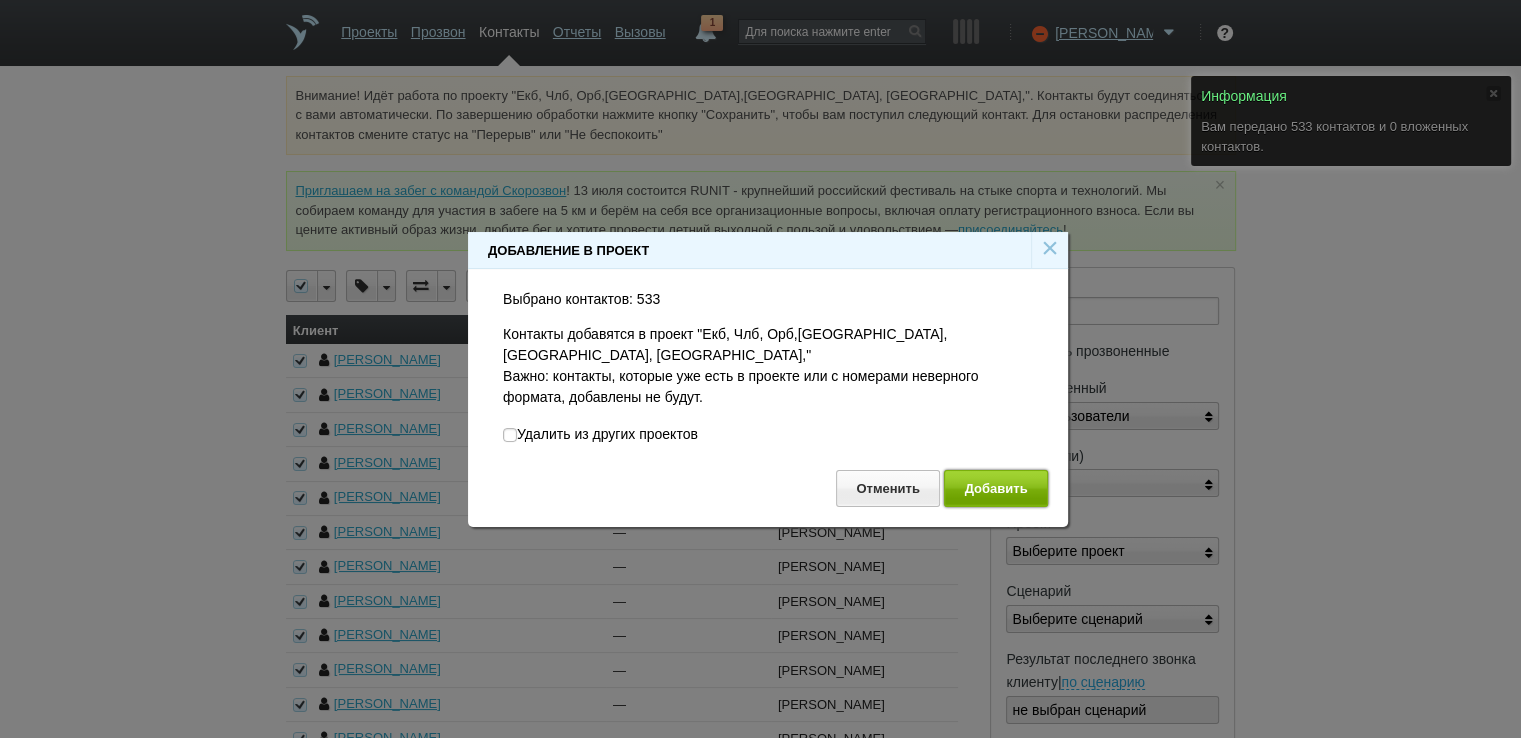 click on "Добавить" at bounding box center [996, 488] 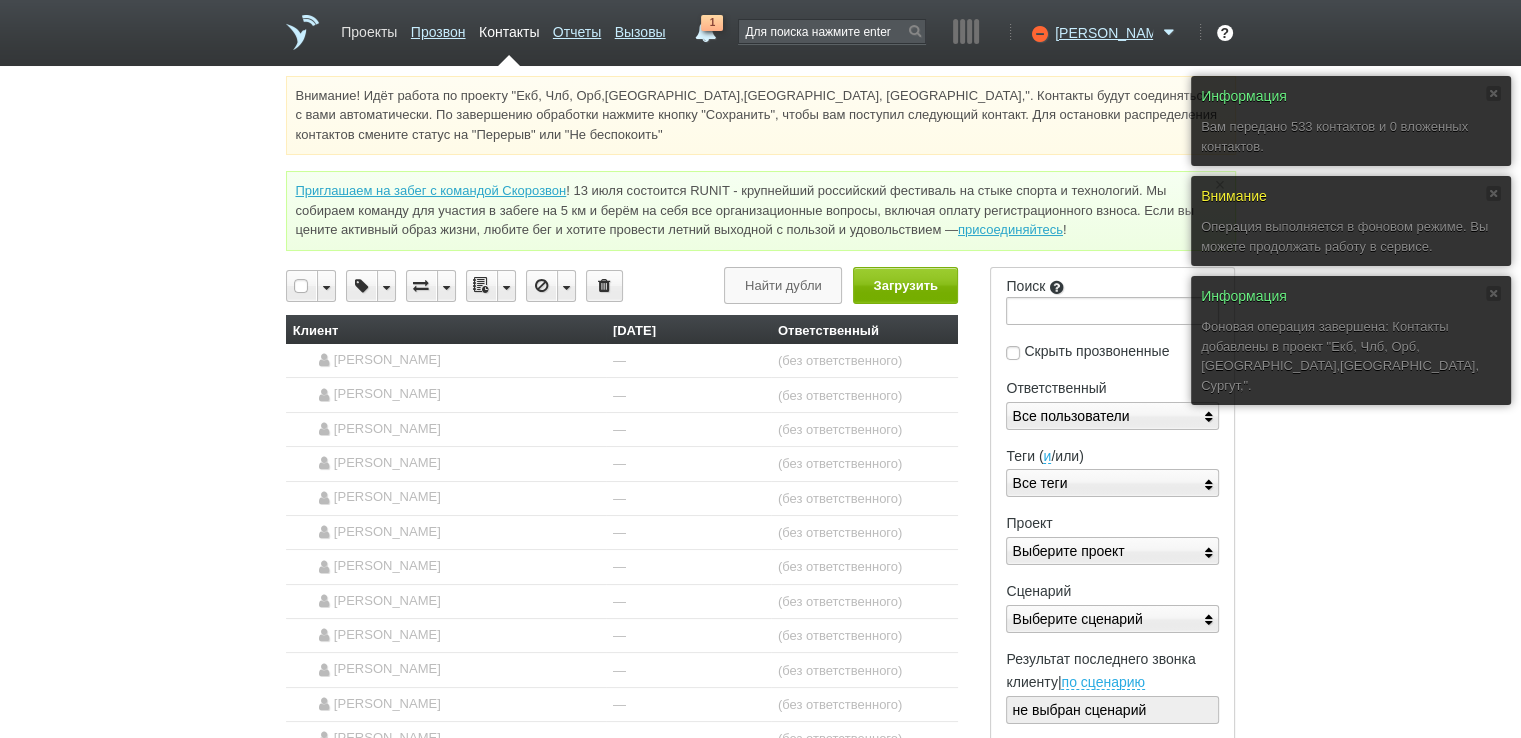 click on "Проекты" at bounding box center [369, 28] 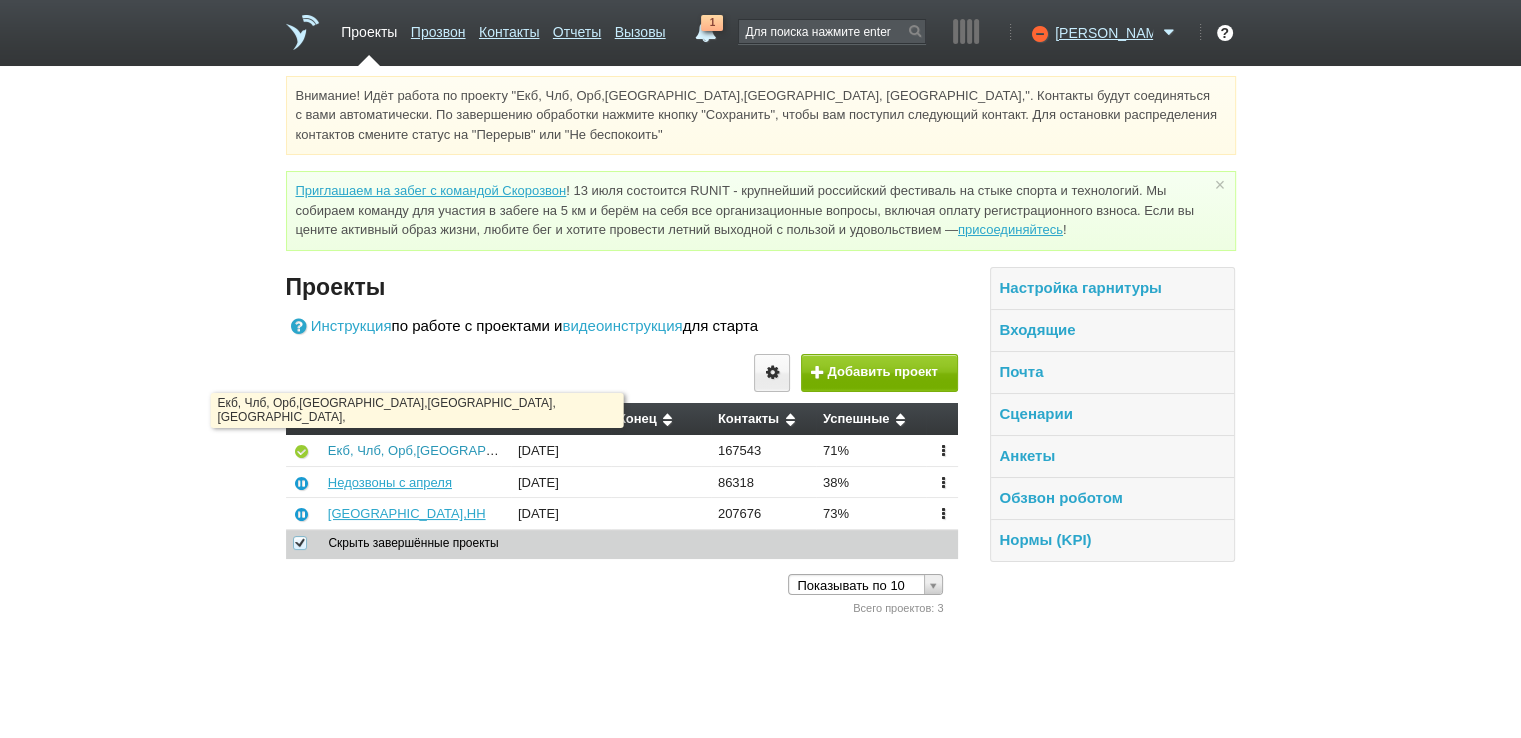 click on "Екб, Члб, Орб,[GEOGRAPHIC_DATA],[GEOGRAPHIC_DATA], [GEOGRAPHIC_DATA]," at bounding box center (582, 450) 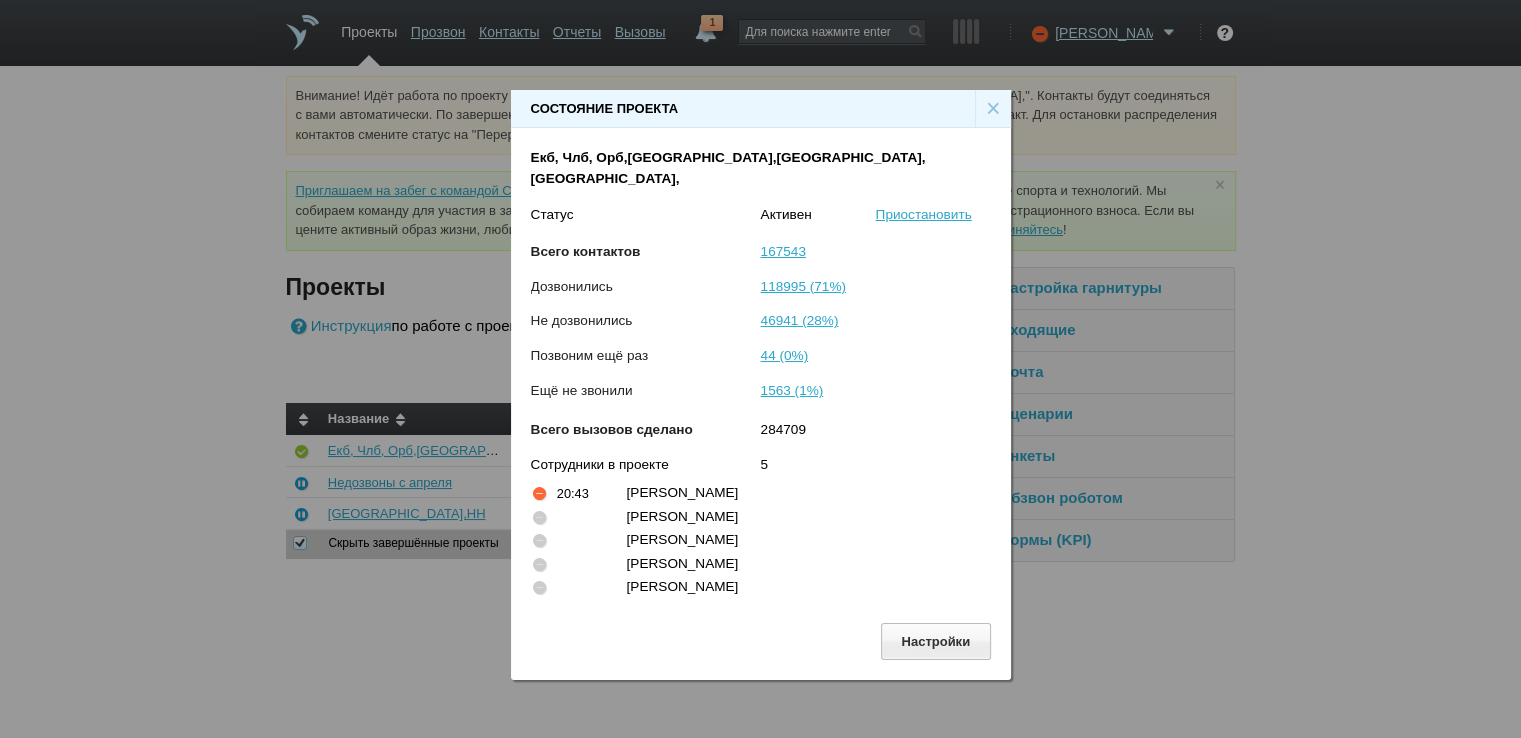 click on "×" at bounding box center (993, 109) 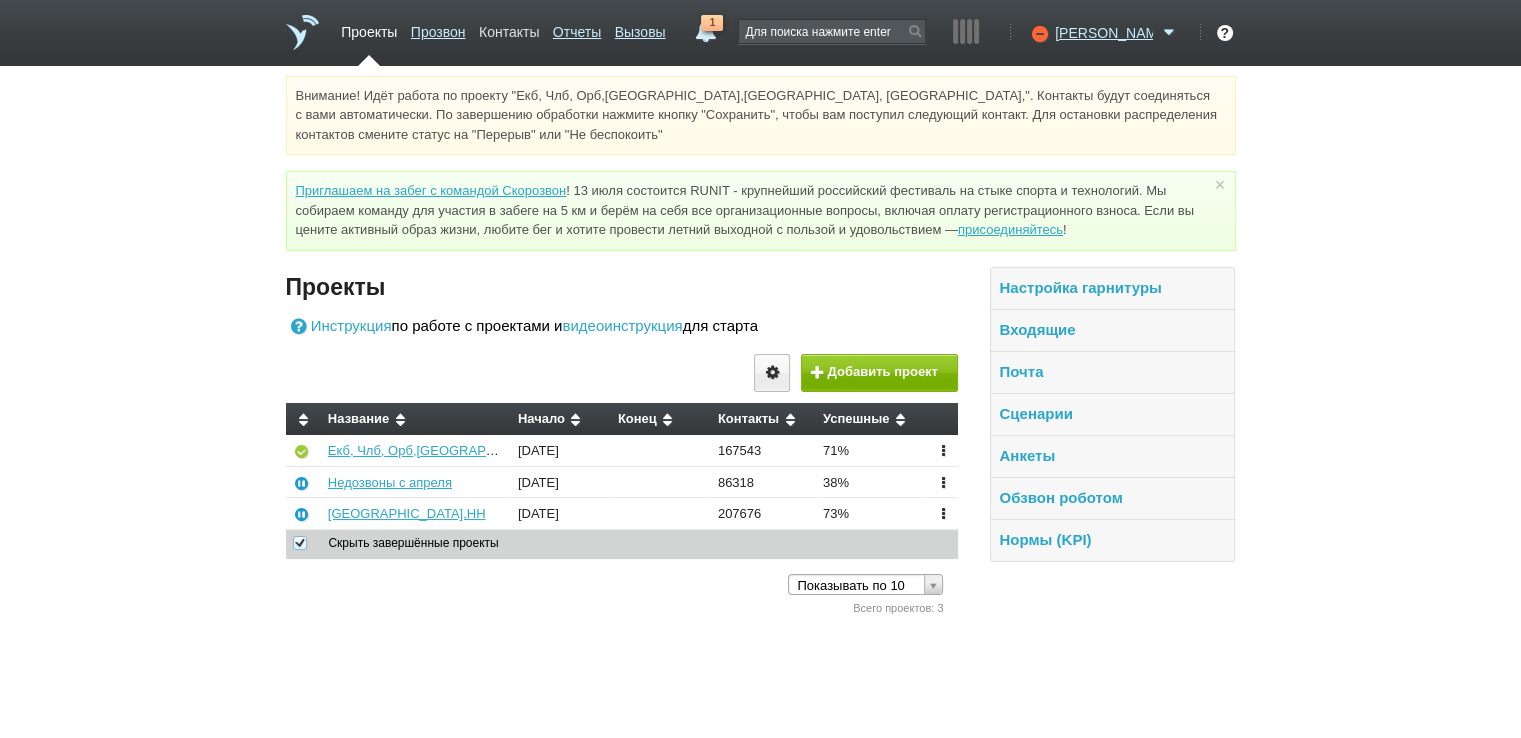 click on "Контакты" at bounding box center [509, 28] 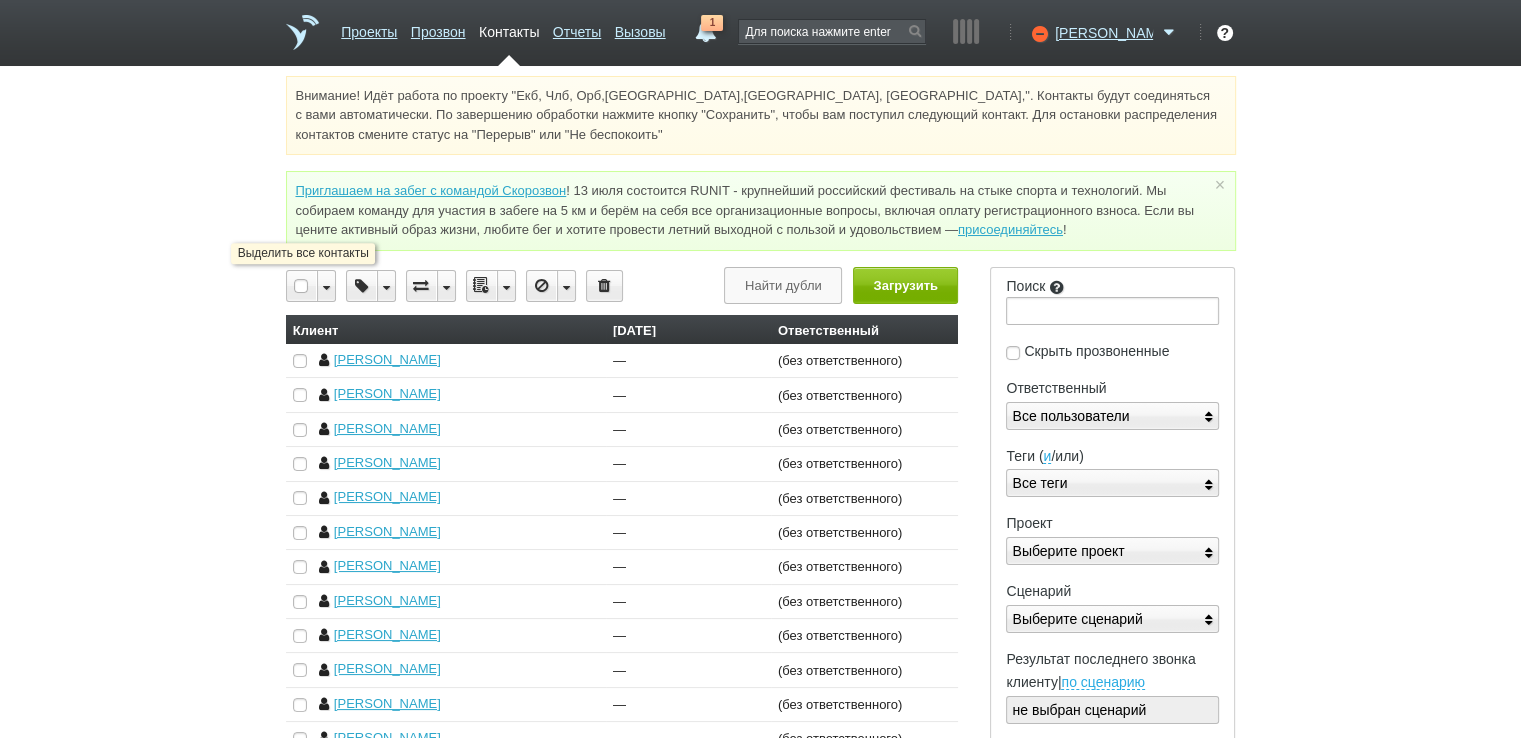 click at bounding box center [302, 286] 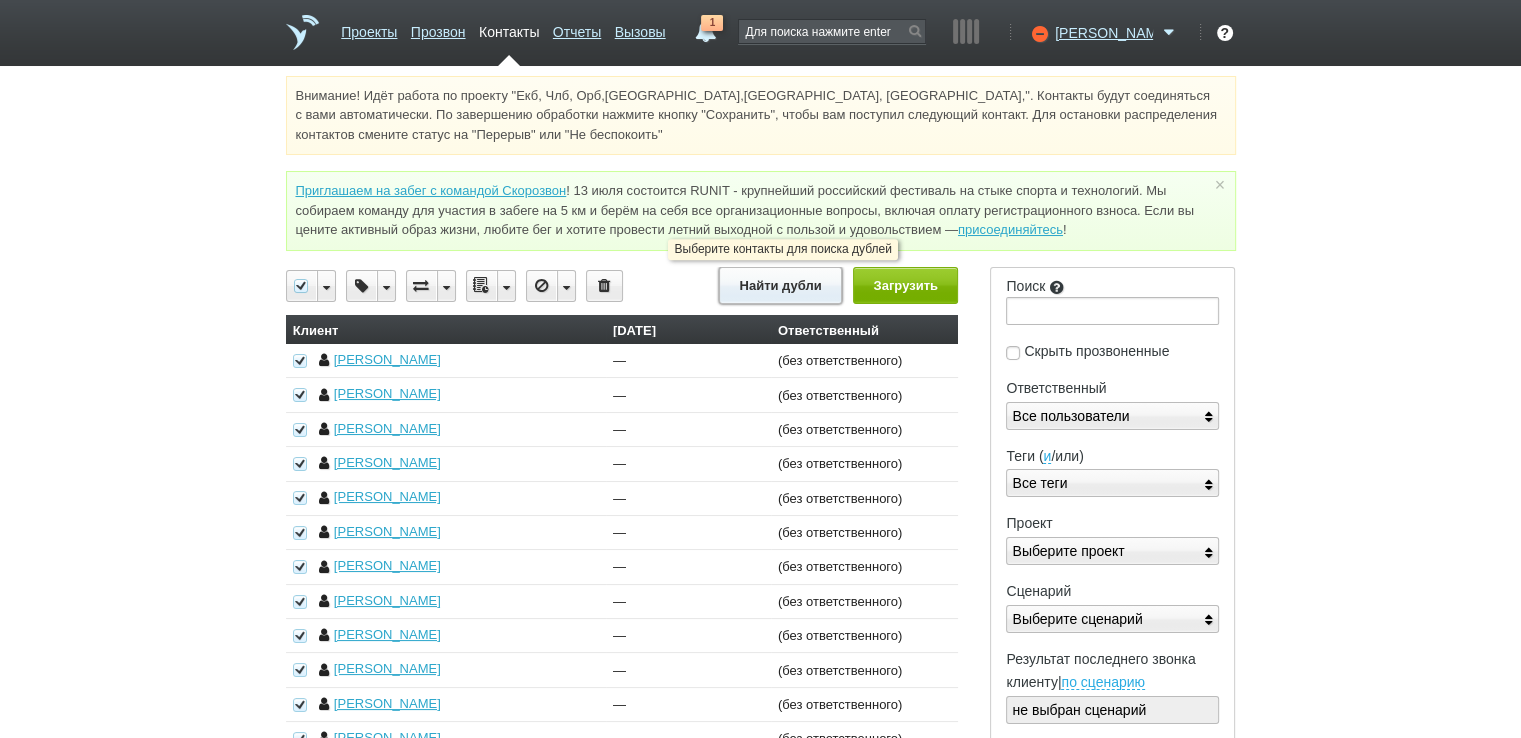 click on "Найти дубли" at bounding box center (780, 285) 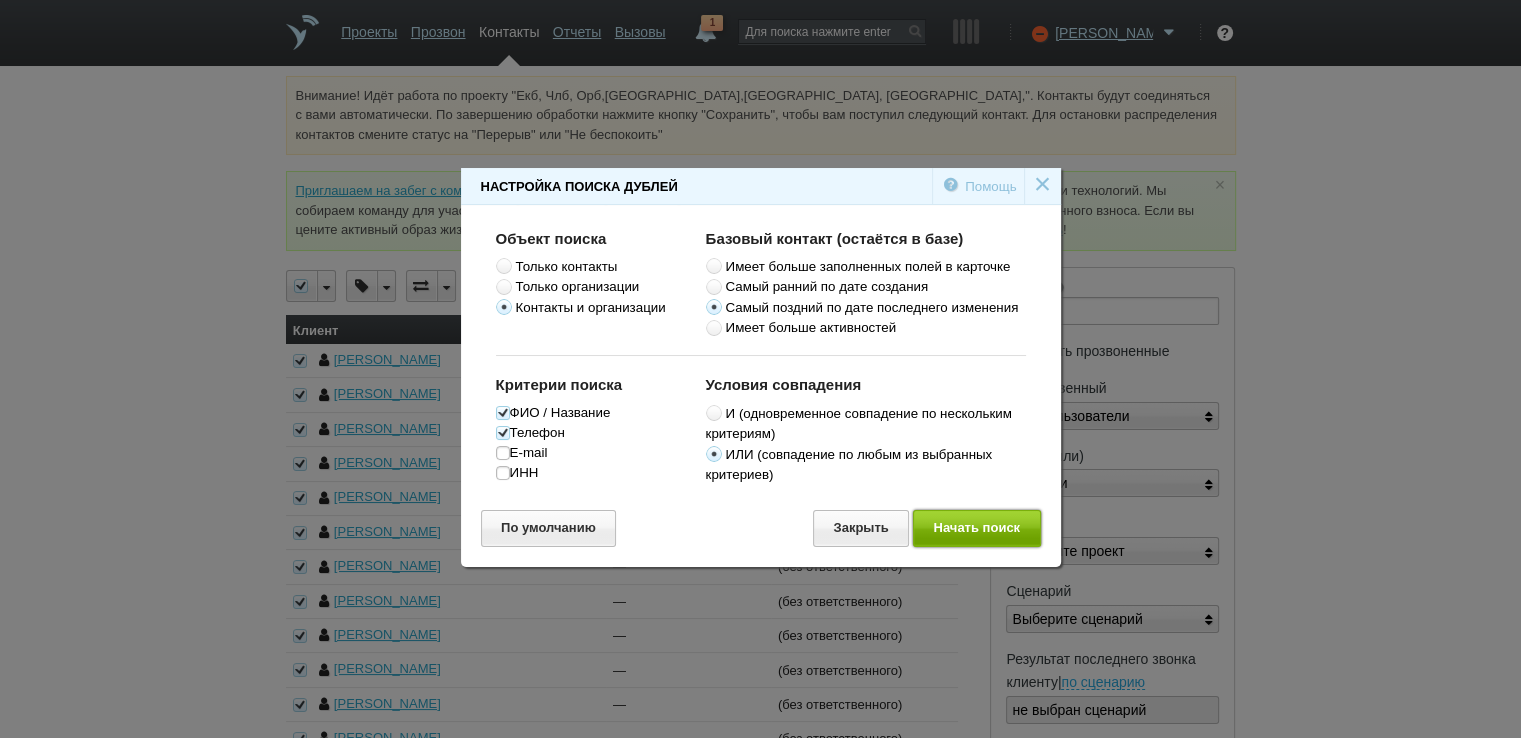click on "Начать поиск" at bounding box center (977, 528) 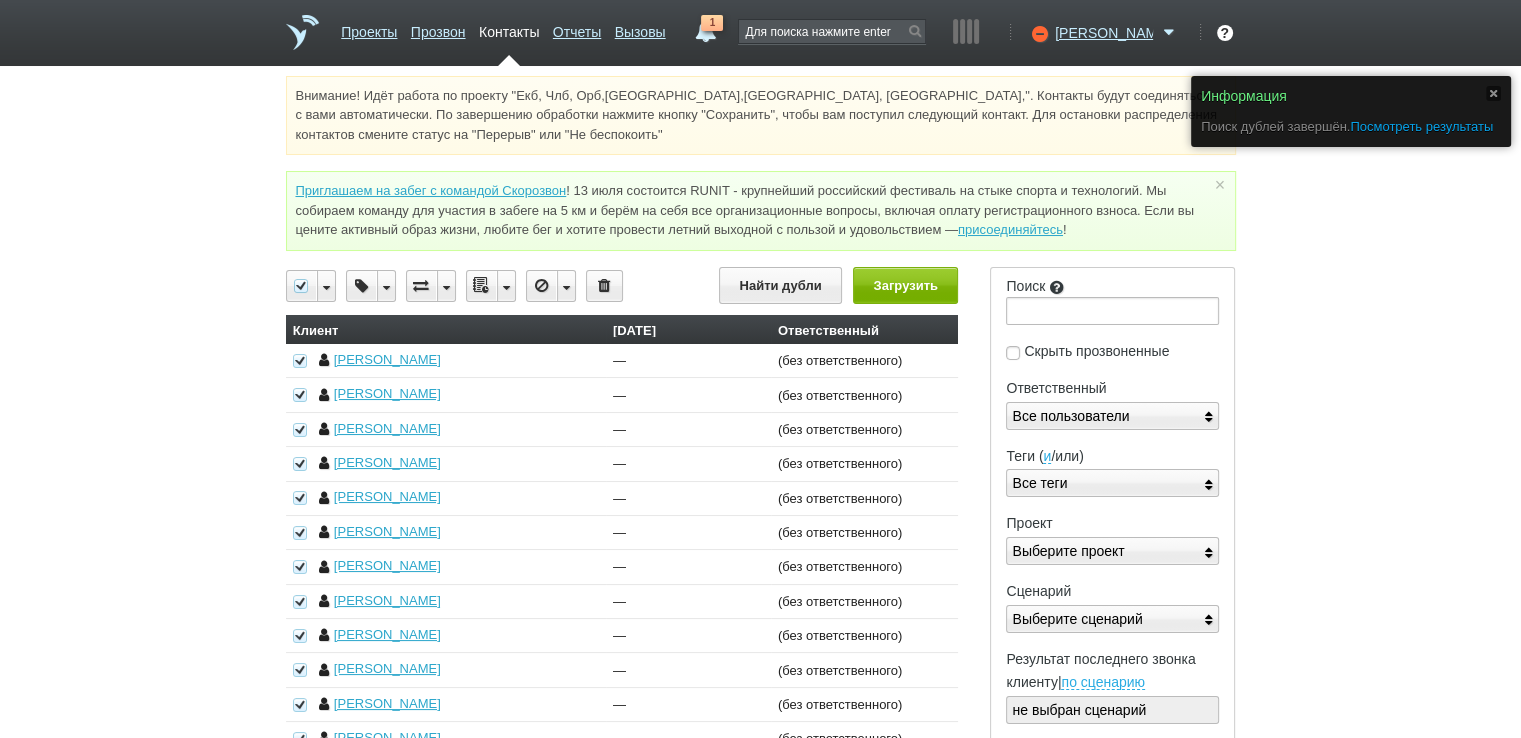 click on "Посмотреть результаты" at bounding box center [1421, 126] 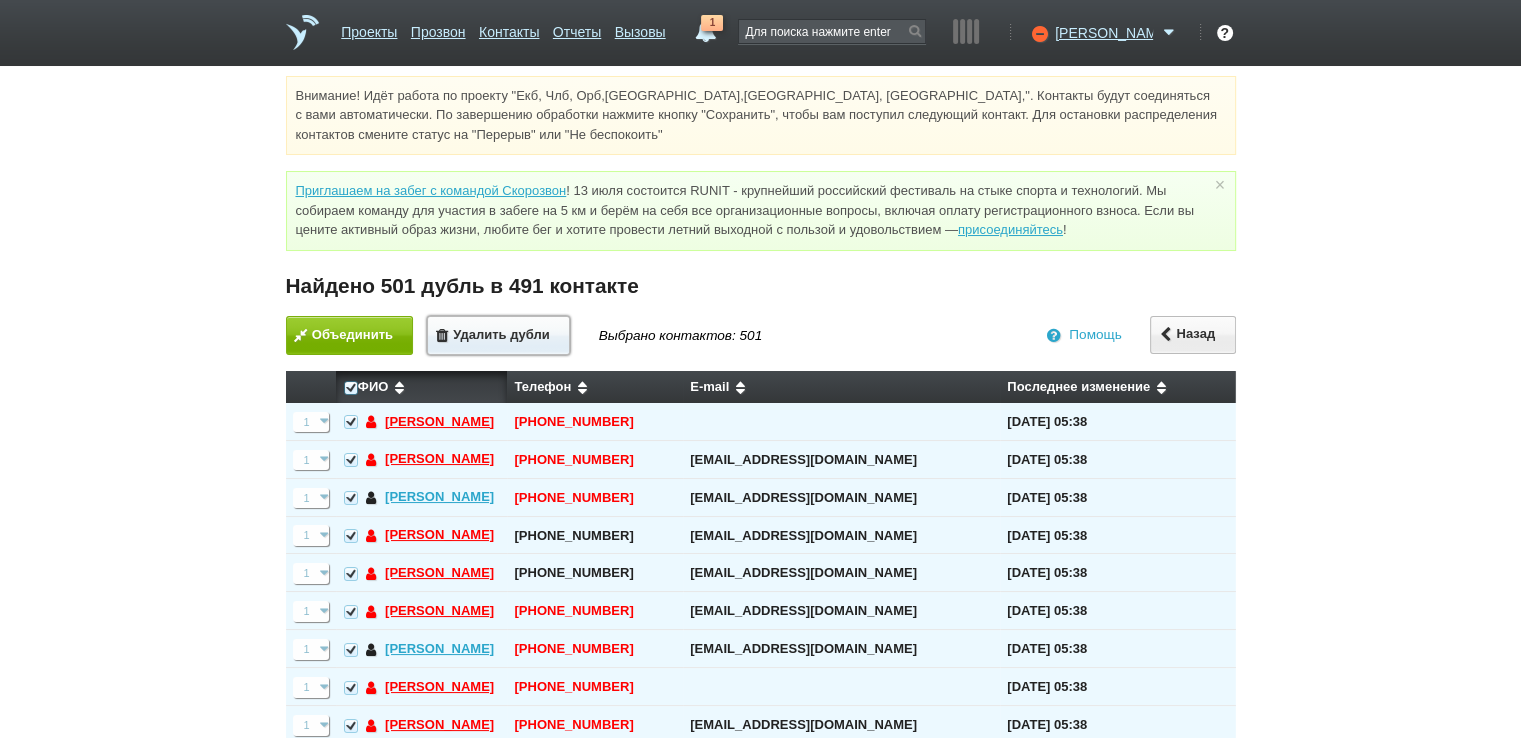 click on "Удалить дубли" at bounding box center (498, 335) 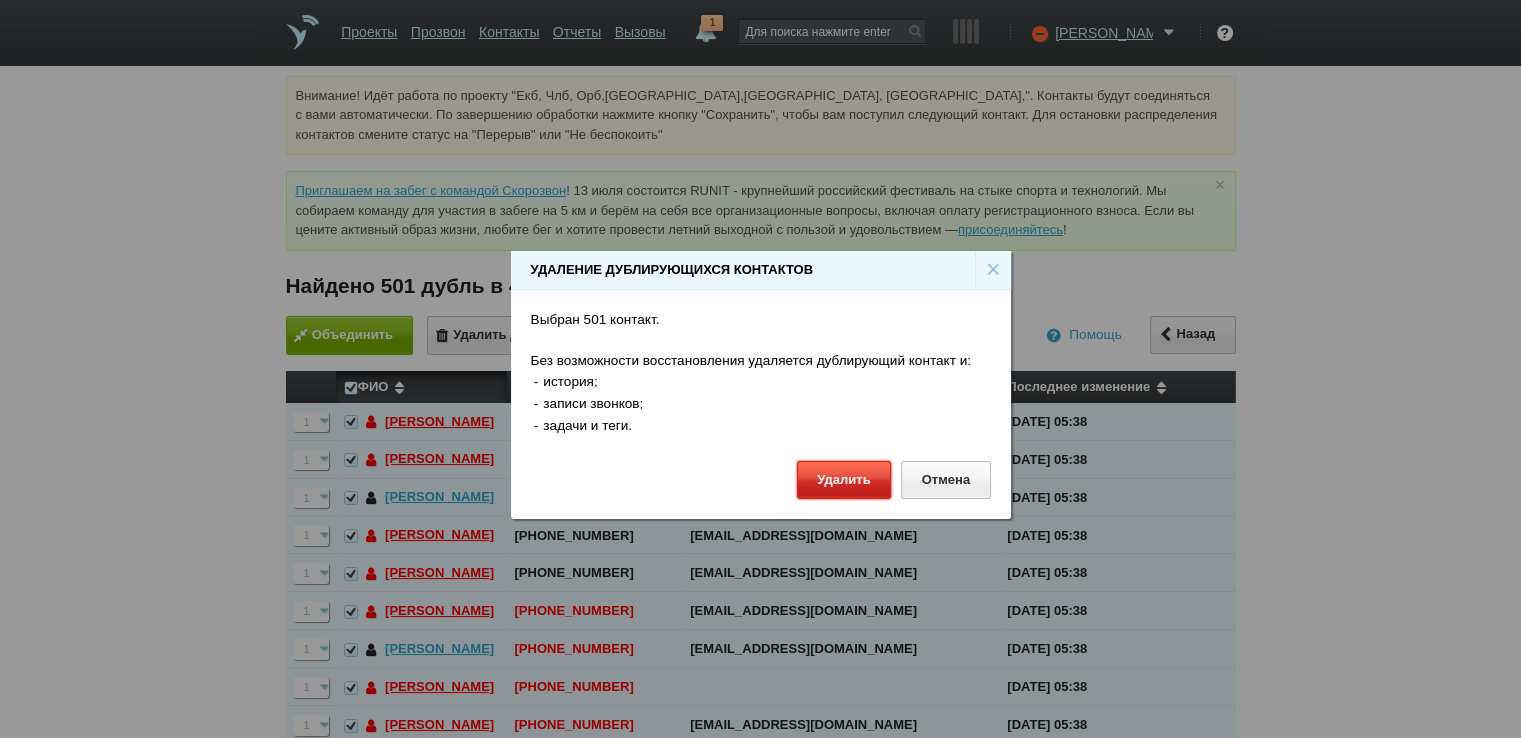 click on "Удалить" at bounding box center (844, 479) 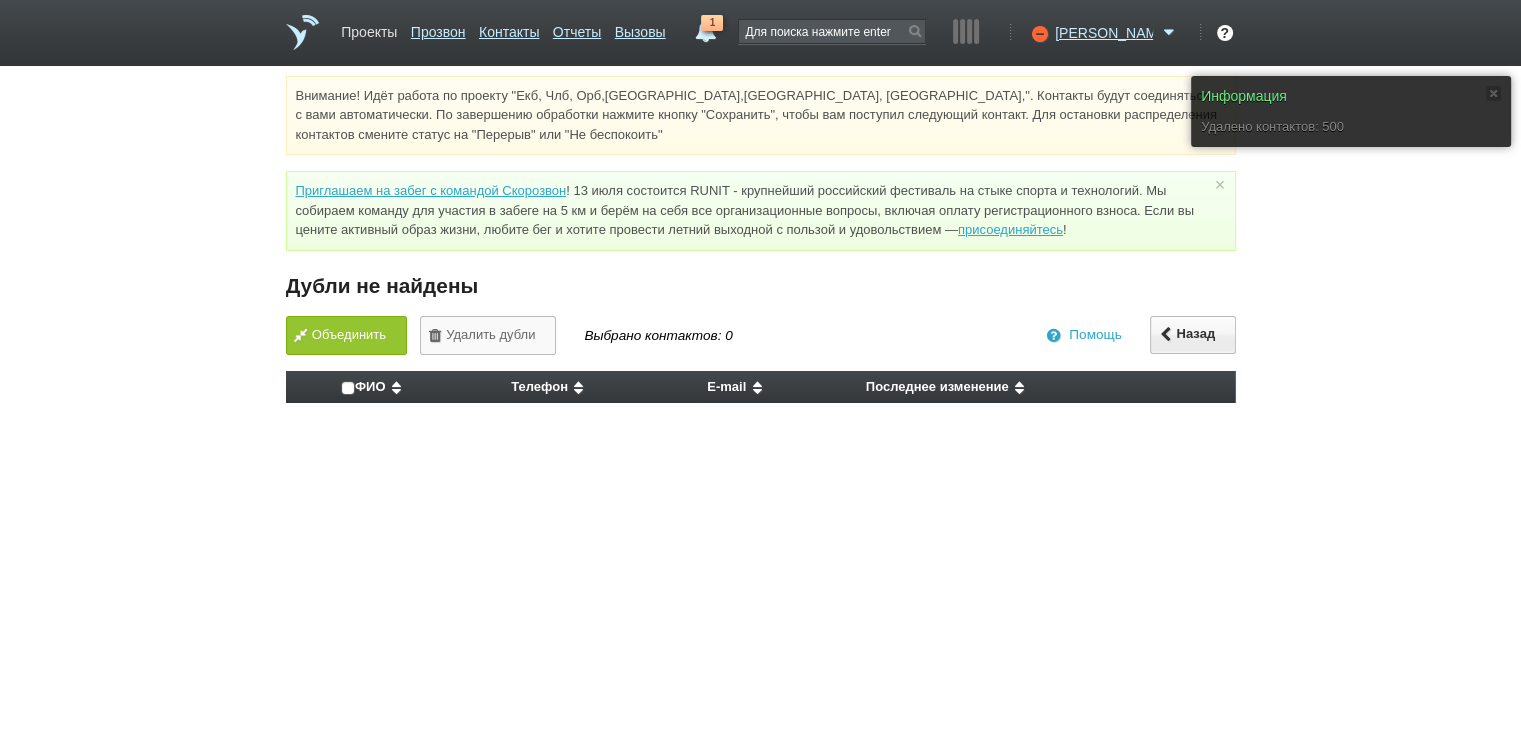 click on "Проекты" at bounding box center [369, 28] 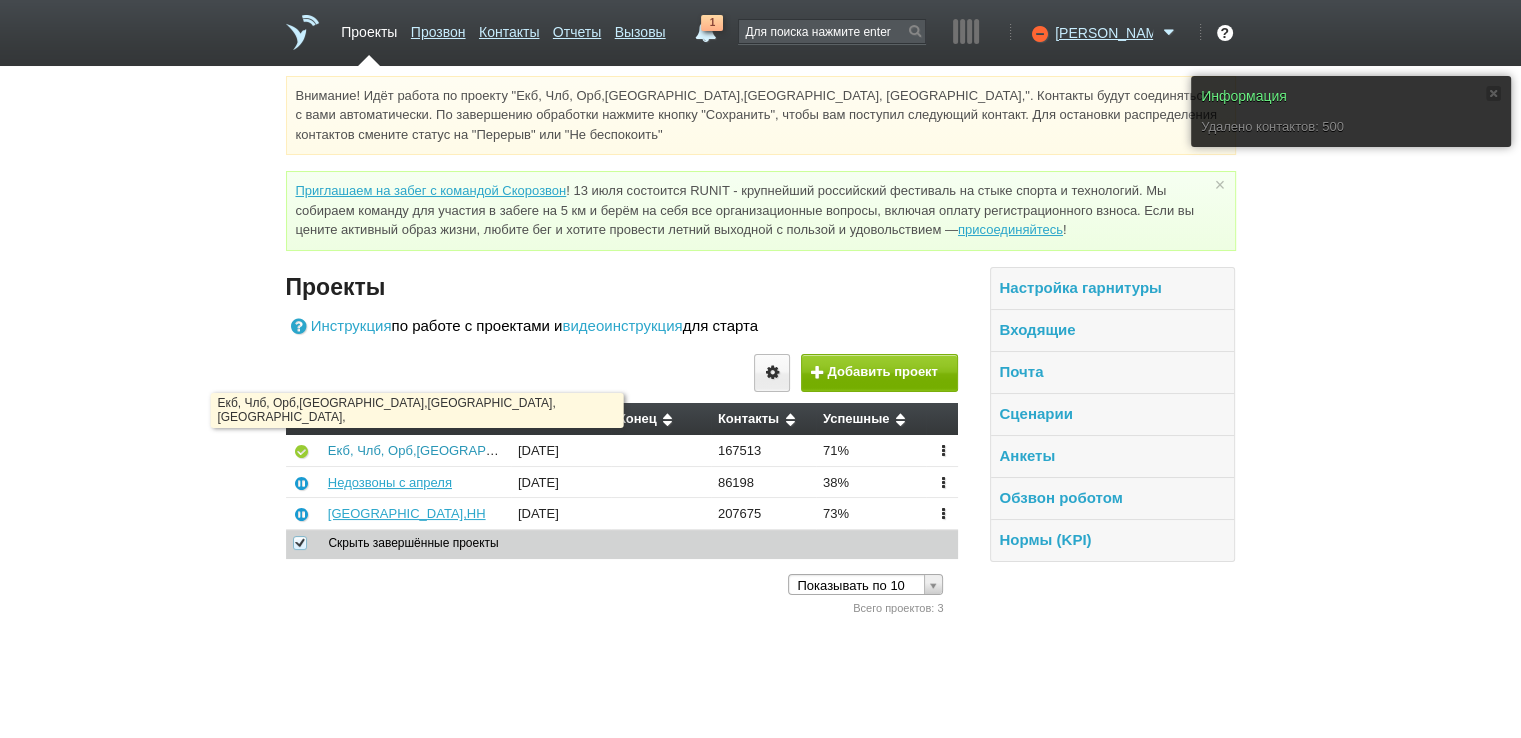 click on "Екб, Члб, Орб,[GEOGRAPHIC_DATA],[GEOGRAPHIC_DATA], [GEOGRAPHIC_DATA]," at bounding box center [582, 450] 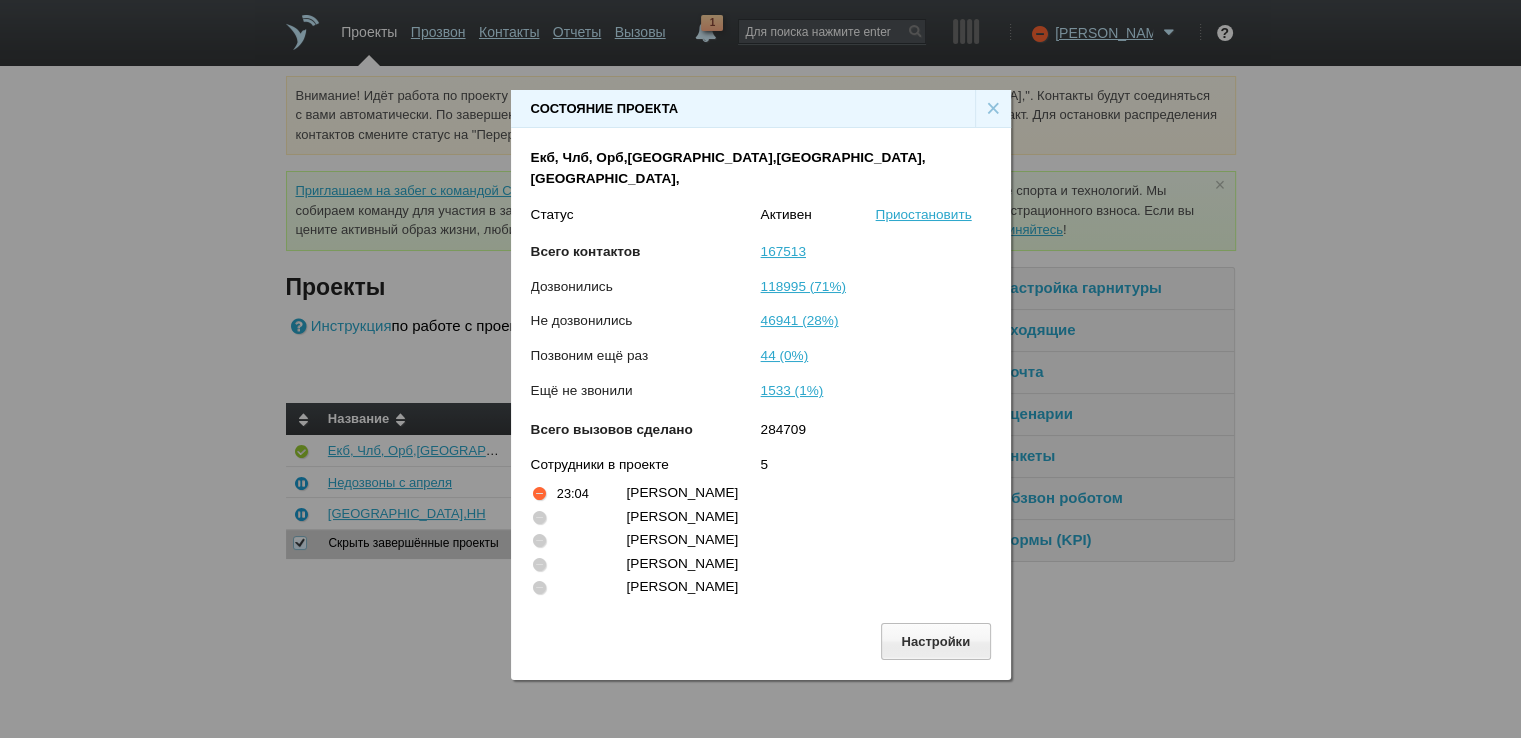 click on "×" at bounding box center (993, 109) 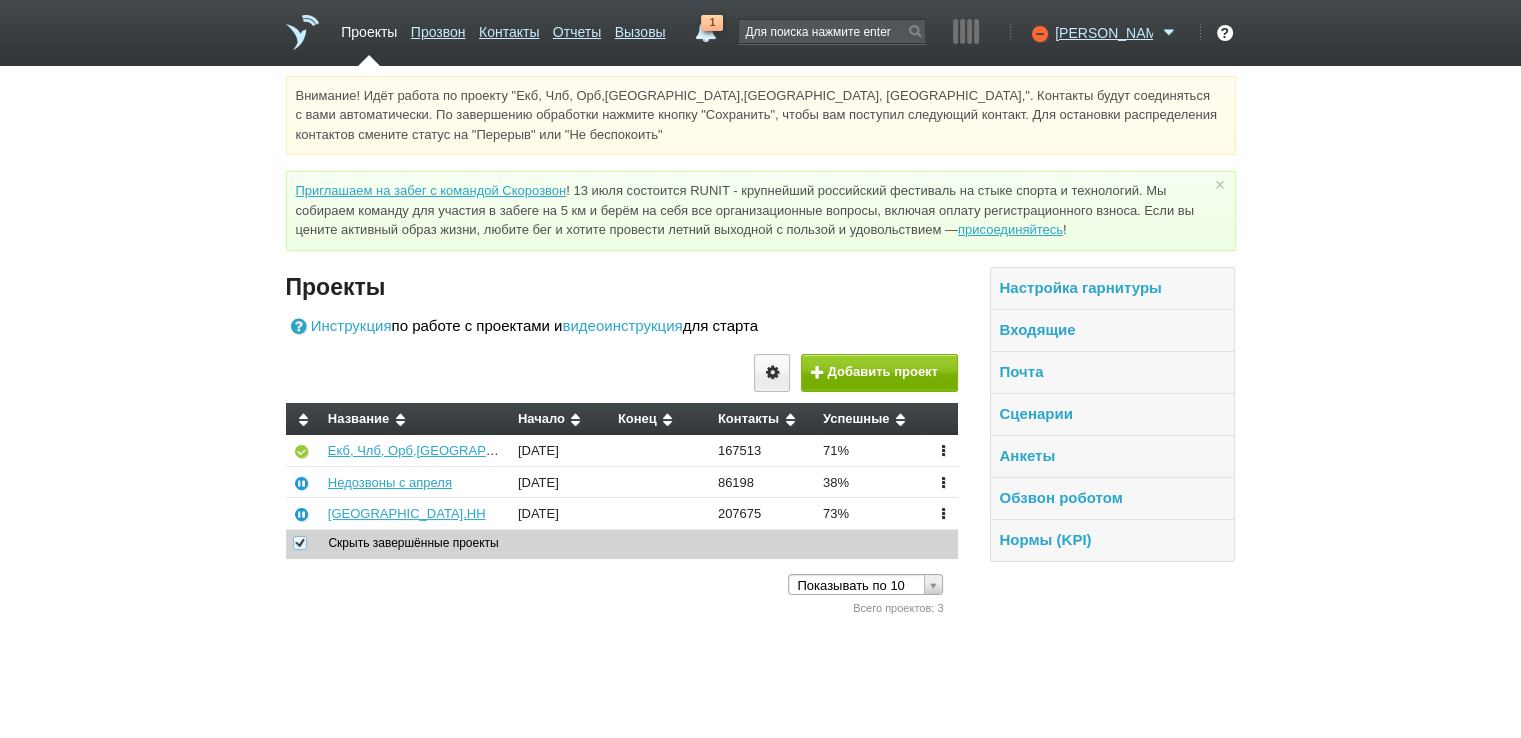 click on "[GEOGRAPHIC_DATA],НН" at bounding box center (416, 514) 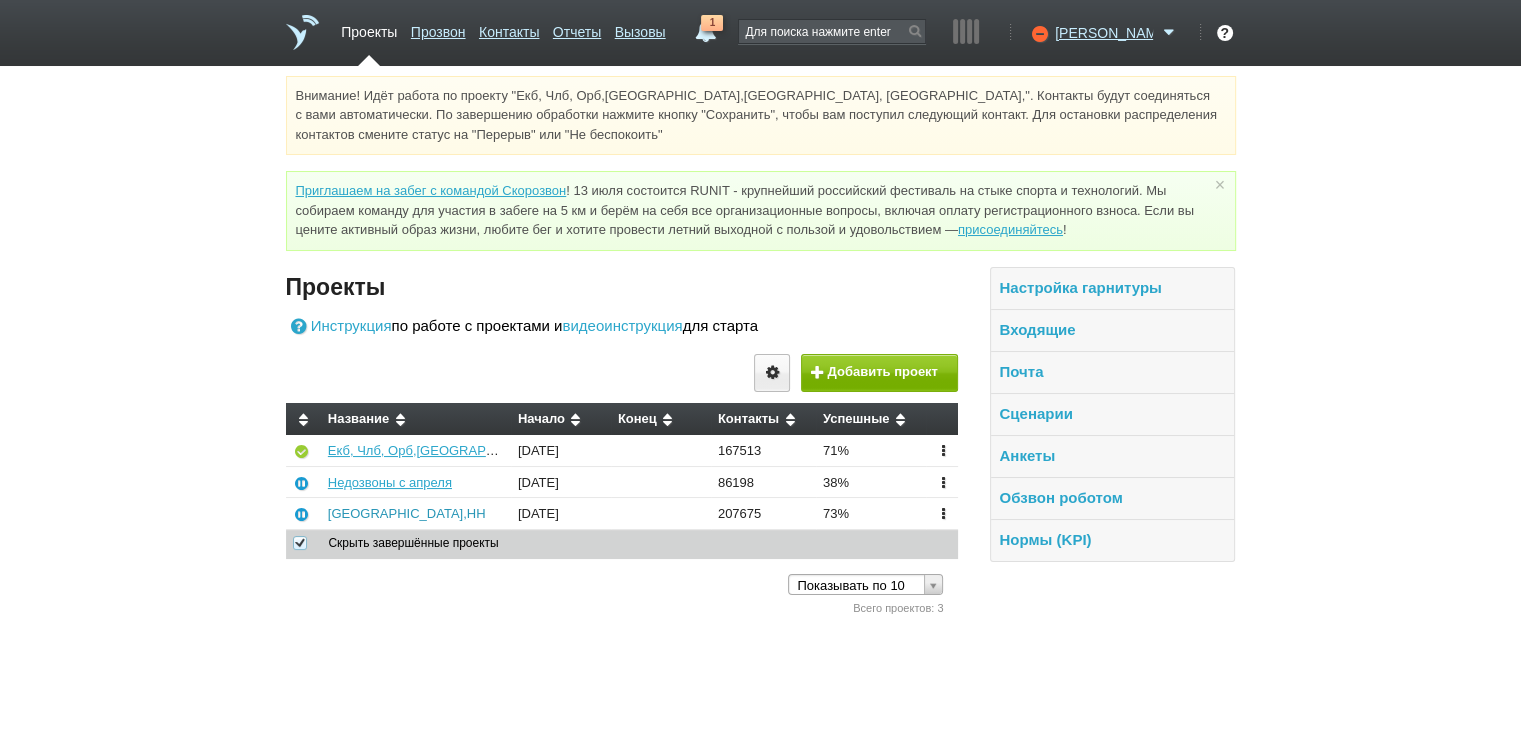 click on "[GEOGRAPHIC_DATA],НН" at bounding box center [407, 513] 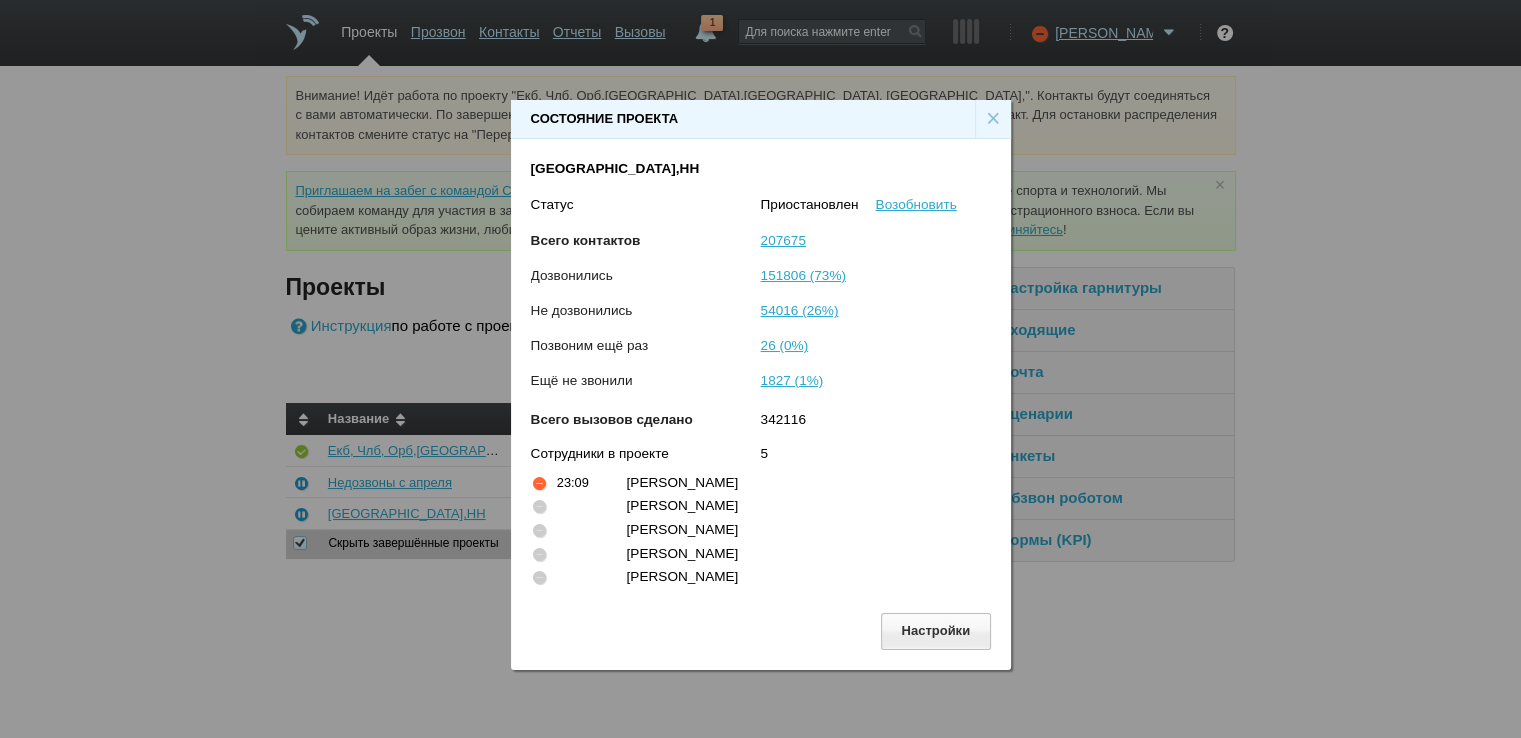 click on "×" at bounding box center [993, 119] 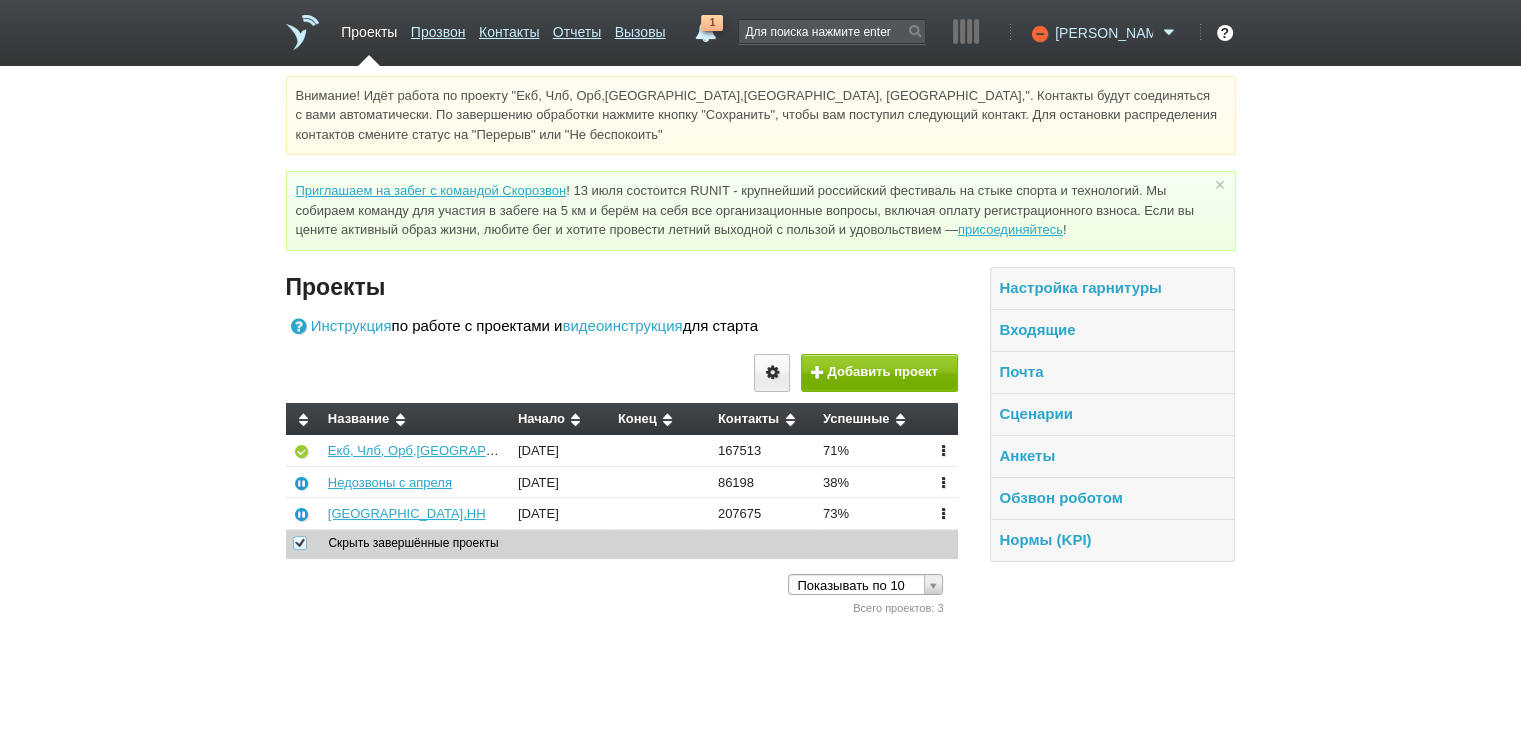 click on "[PERSON_NAME]" at bounding box center (1104, 33) 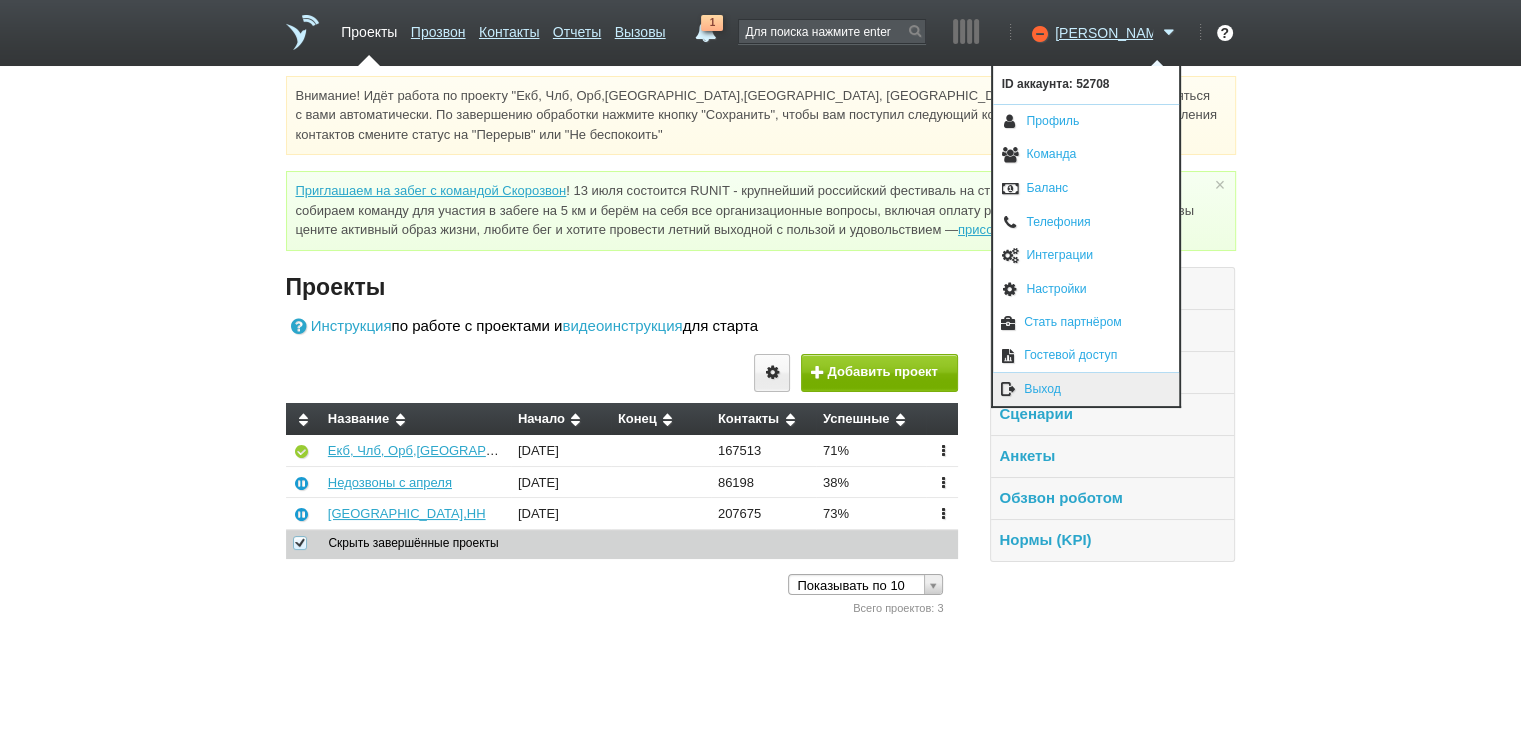 click on "Выход" at bounding box center [1086, 389] 